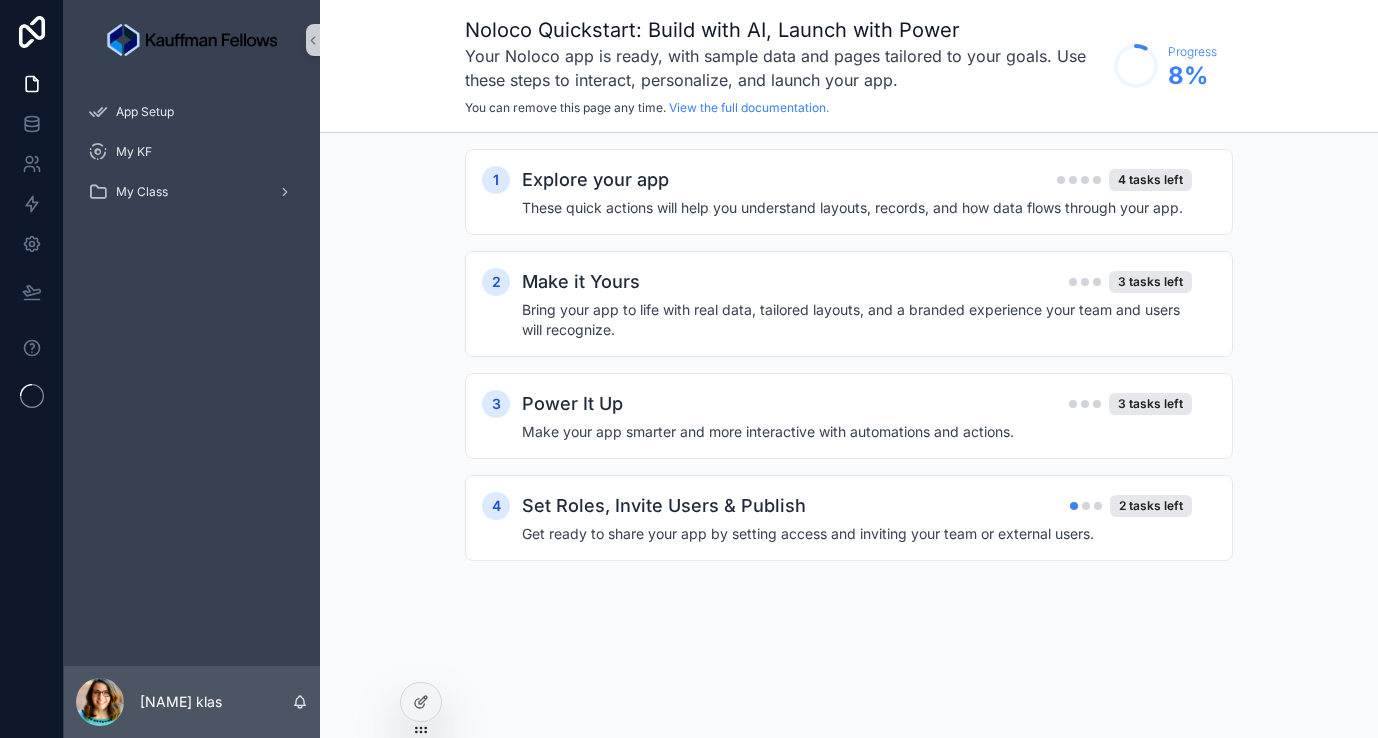 scroll, scrollTop: 0, scrollLeft: 0, axis: both 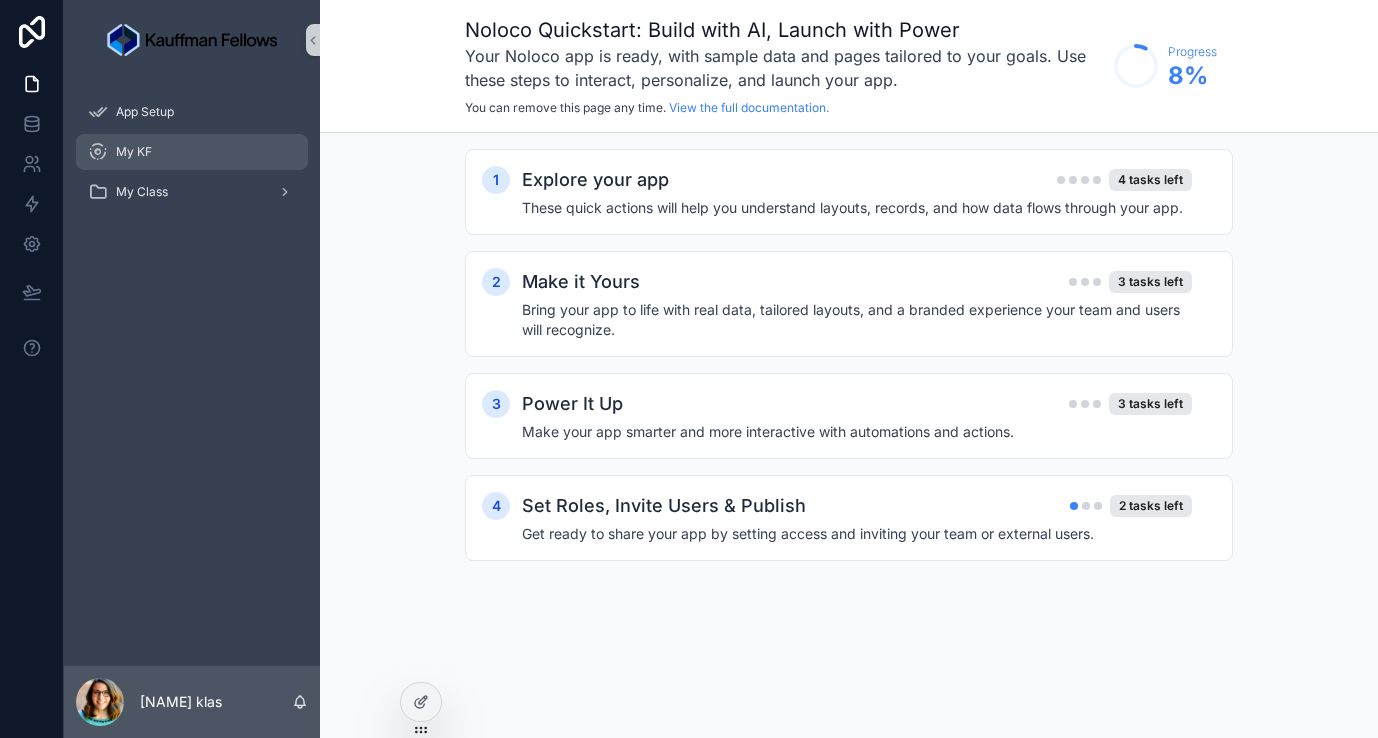 click on "My KF" at bounding box center [192, 152] 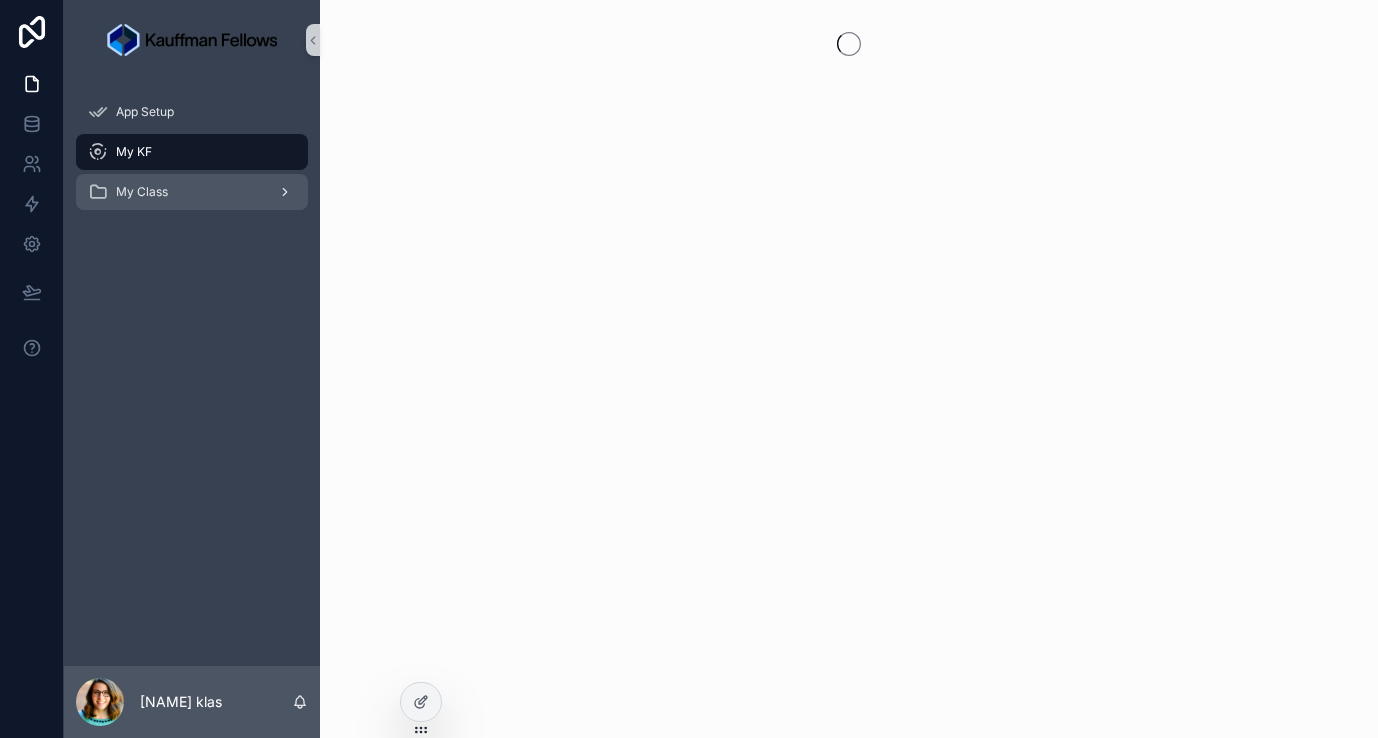 click on "My Class" at bounding box center (142, 192) 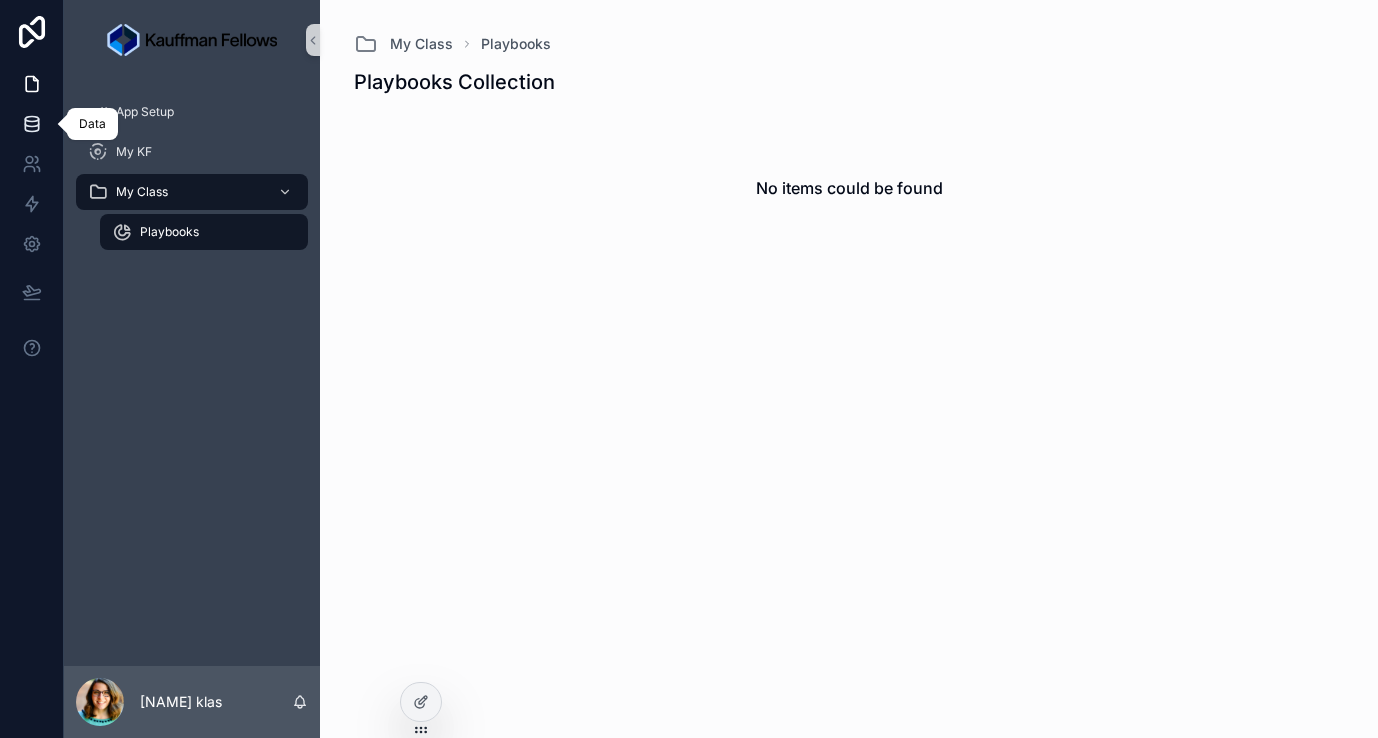 click at bounding box center (31, 124) 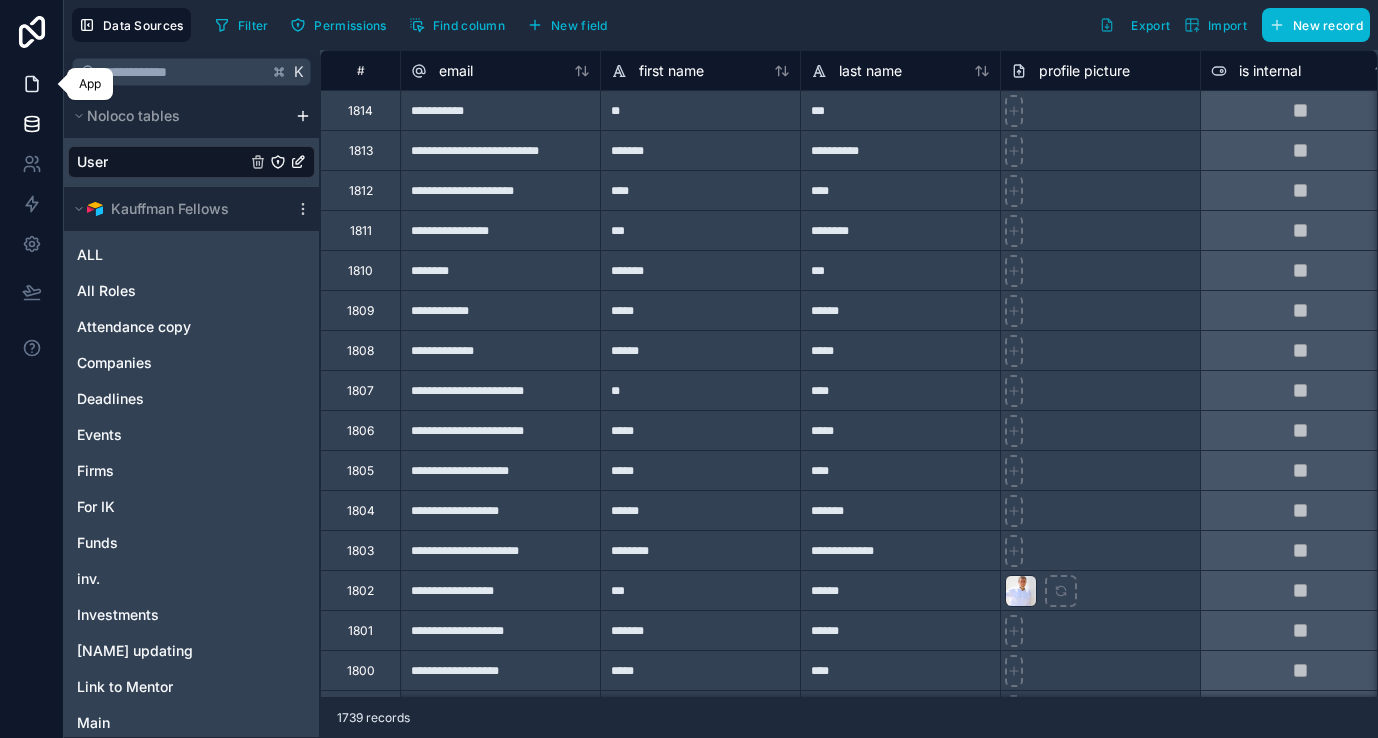 click at bounding box center [31, 84] 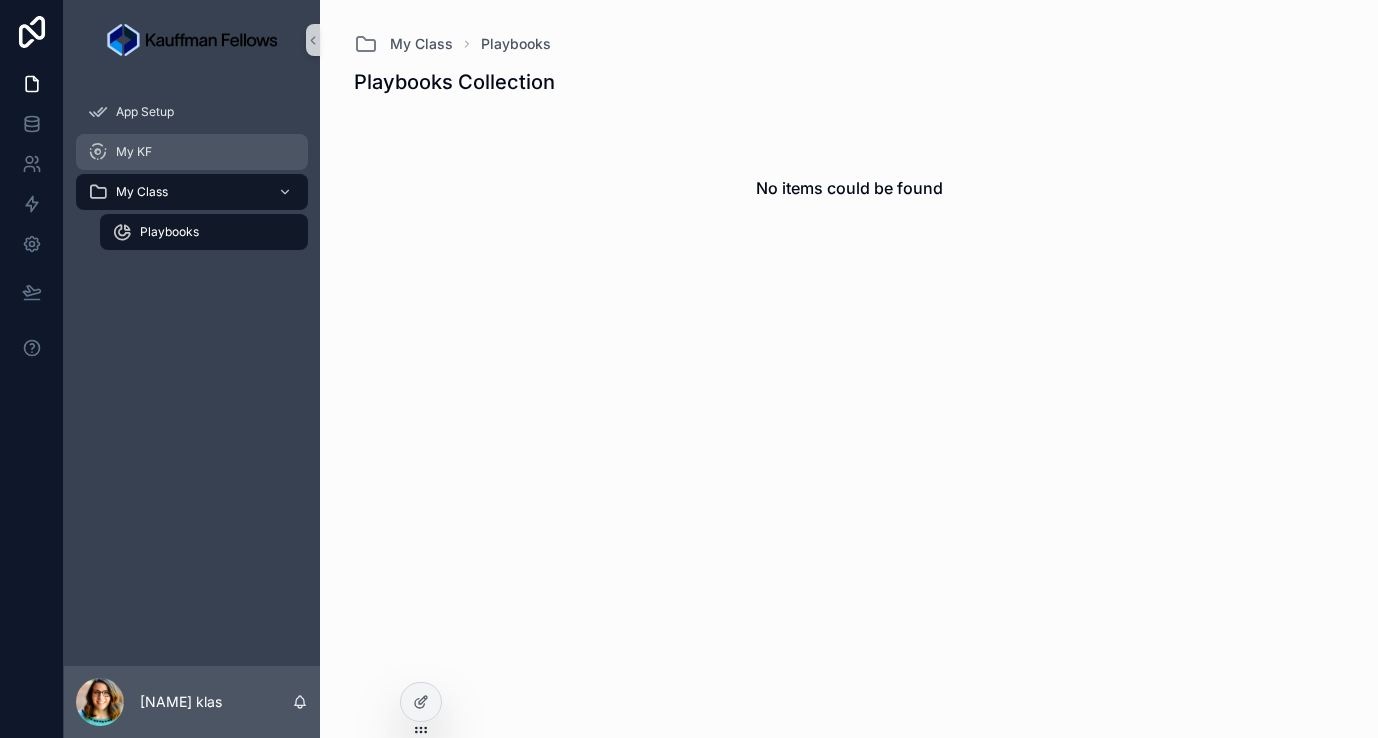 click on "My KF" at bounding box center [192, 152] 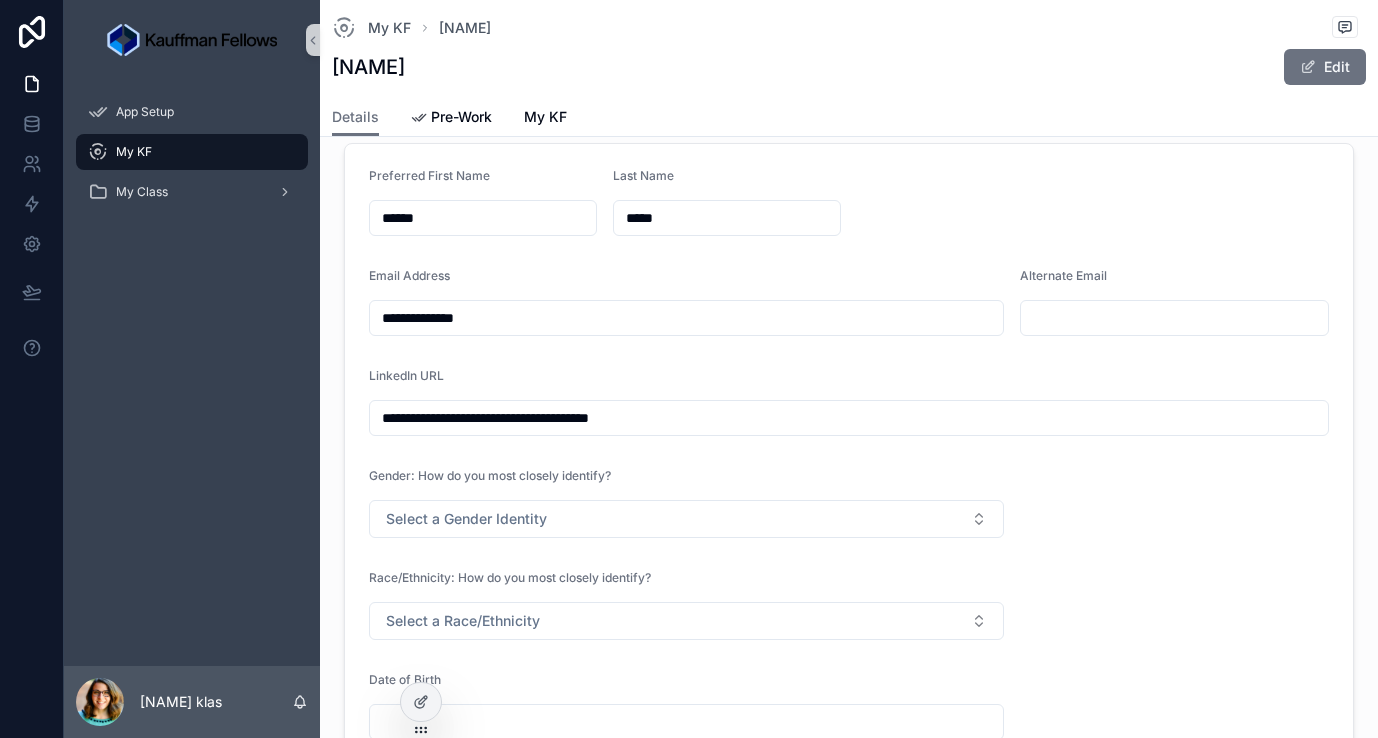 scroll, scrollTop: 187, scrollLeft: 0, axis: vertical 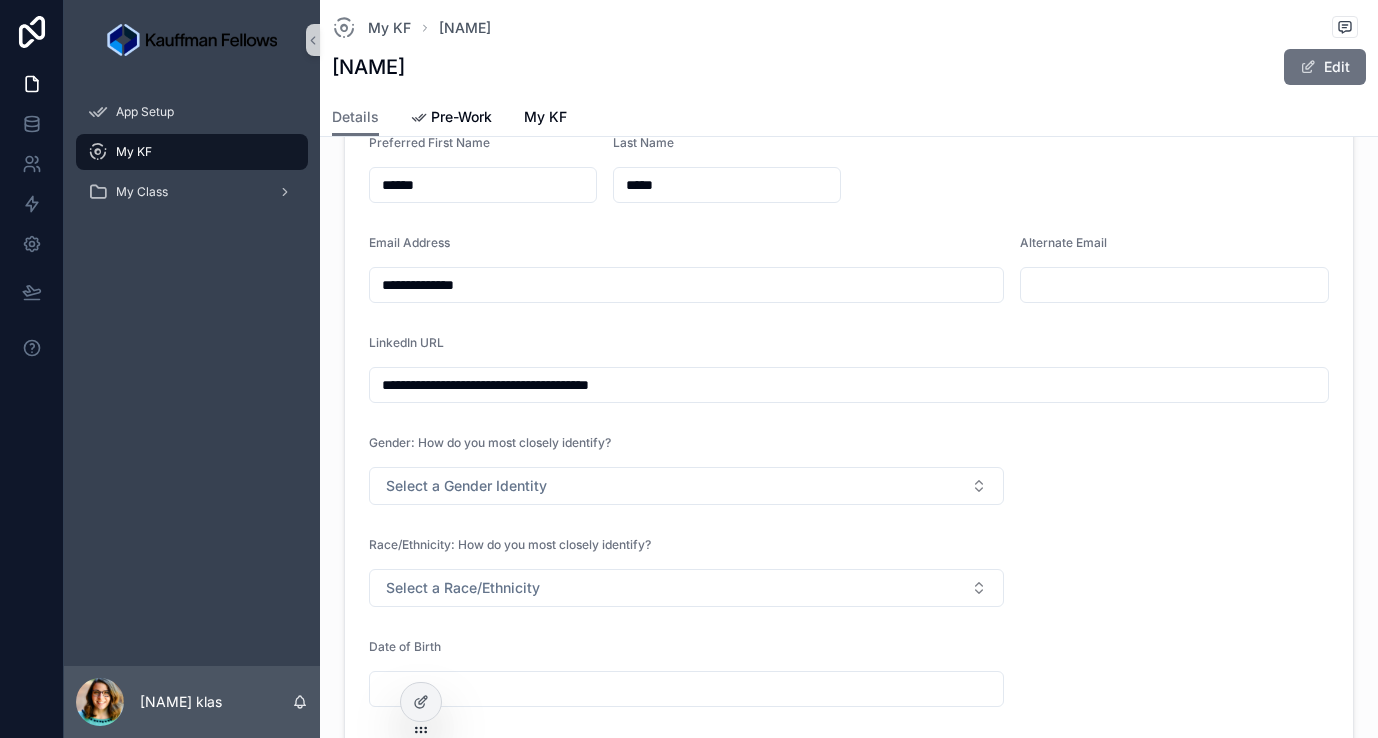 click on "My KF Katlyn Mease Katlyn Mease Edit Details Details Pre-Work My KF" at bounding box center [849, 68] 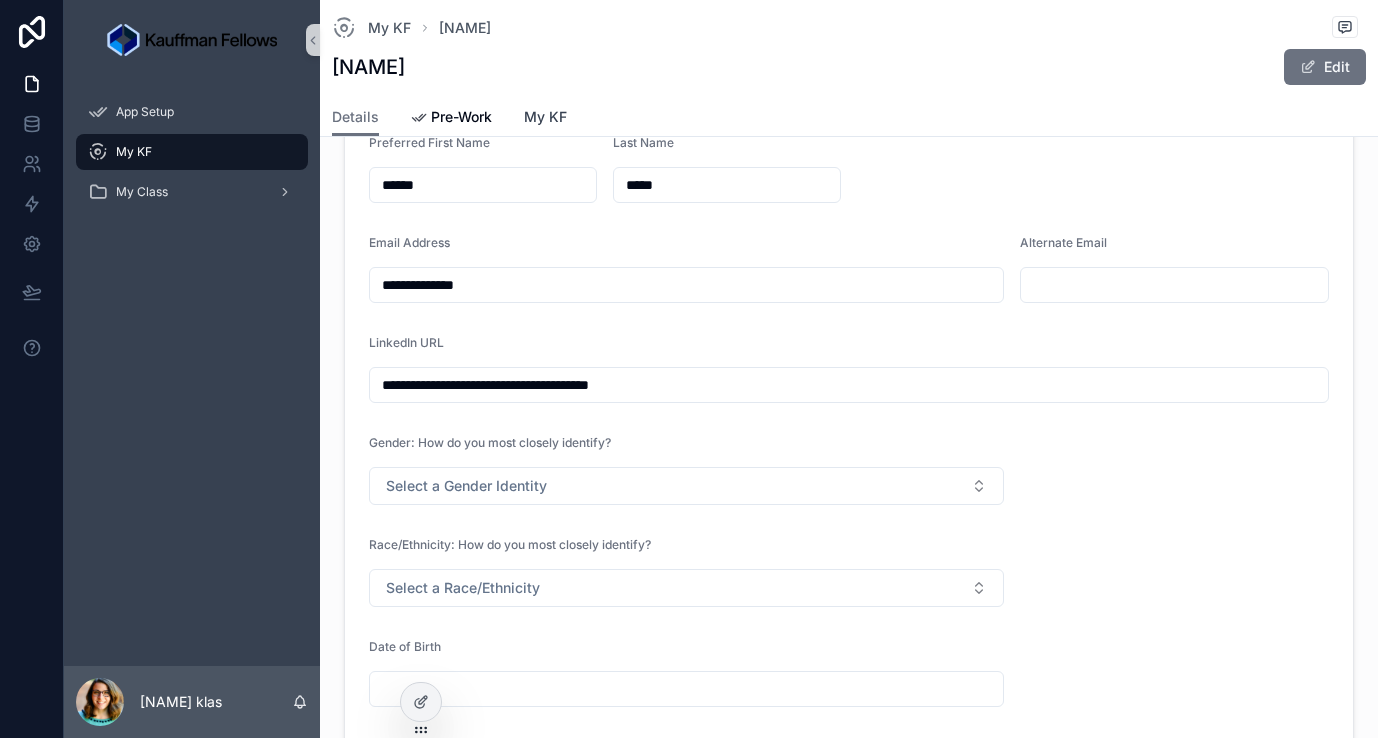 click on "My KF" at bounding box center [545, 119] 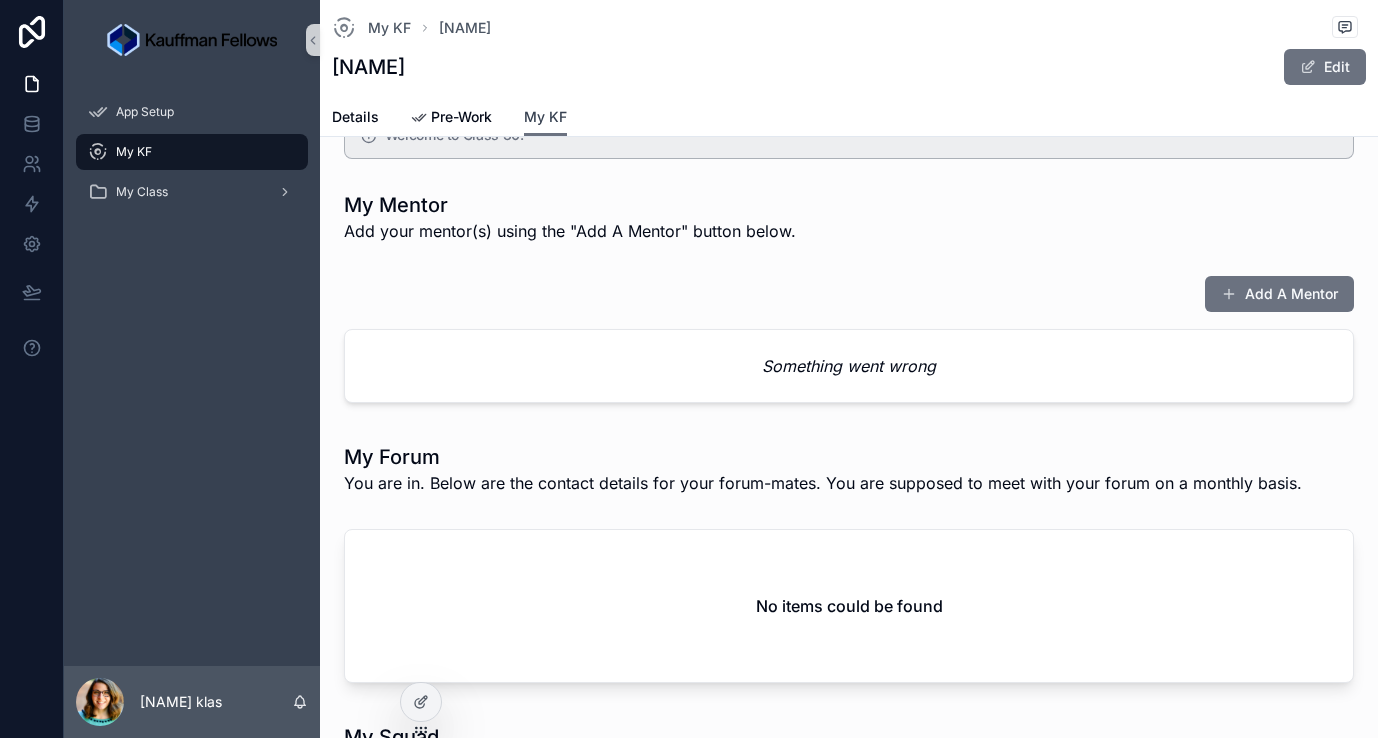 scroll, scrollTop: 140, scrollLeft: 0, axis: vertical 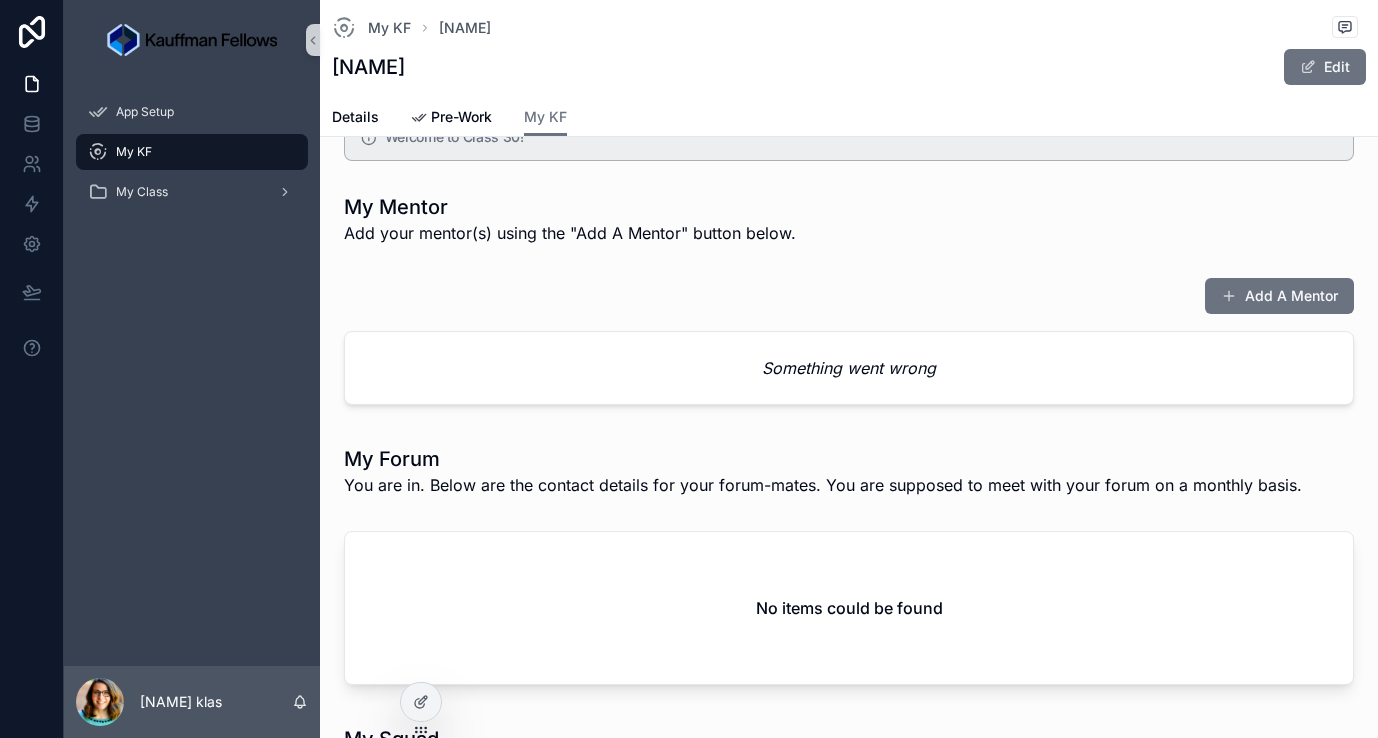 click on "Something went wrong" at bounding box center [849, 368] 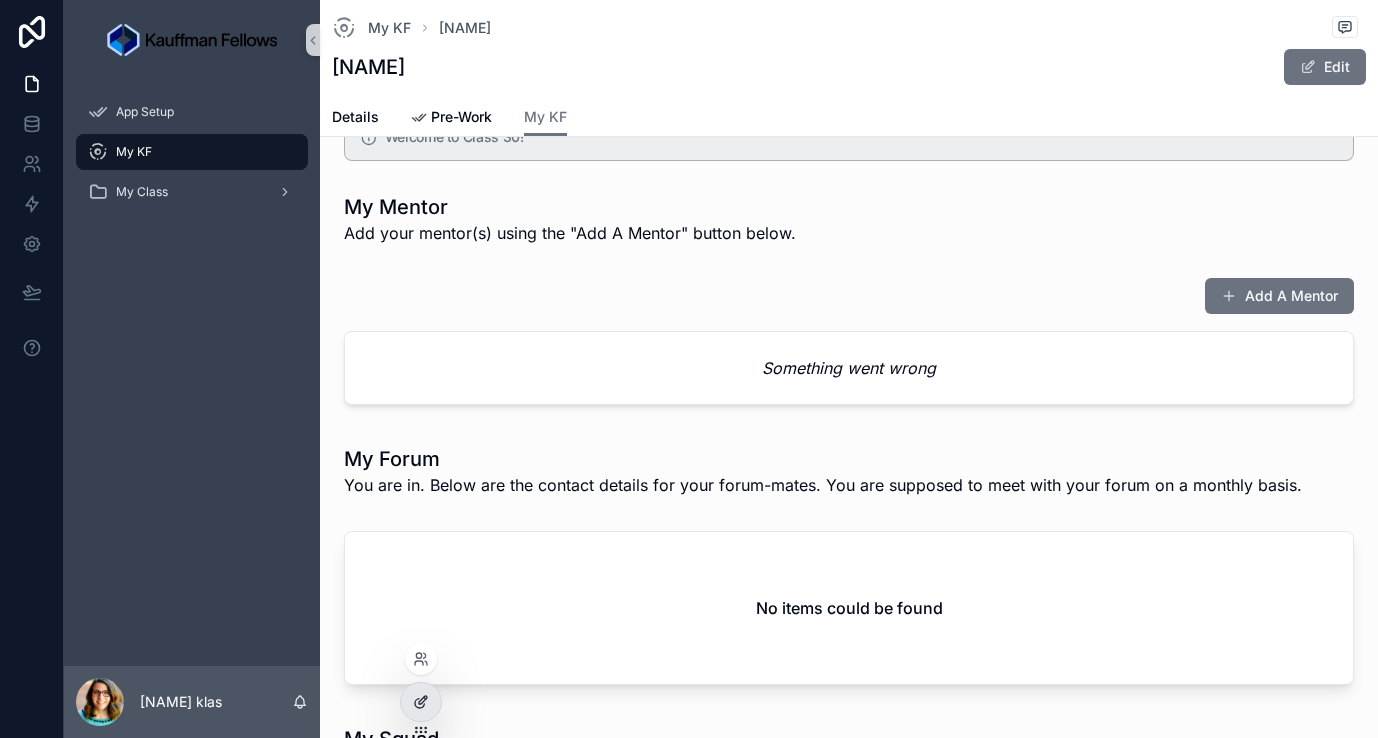 click 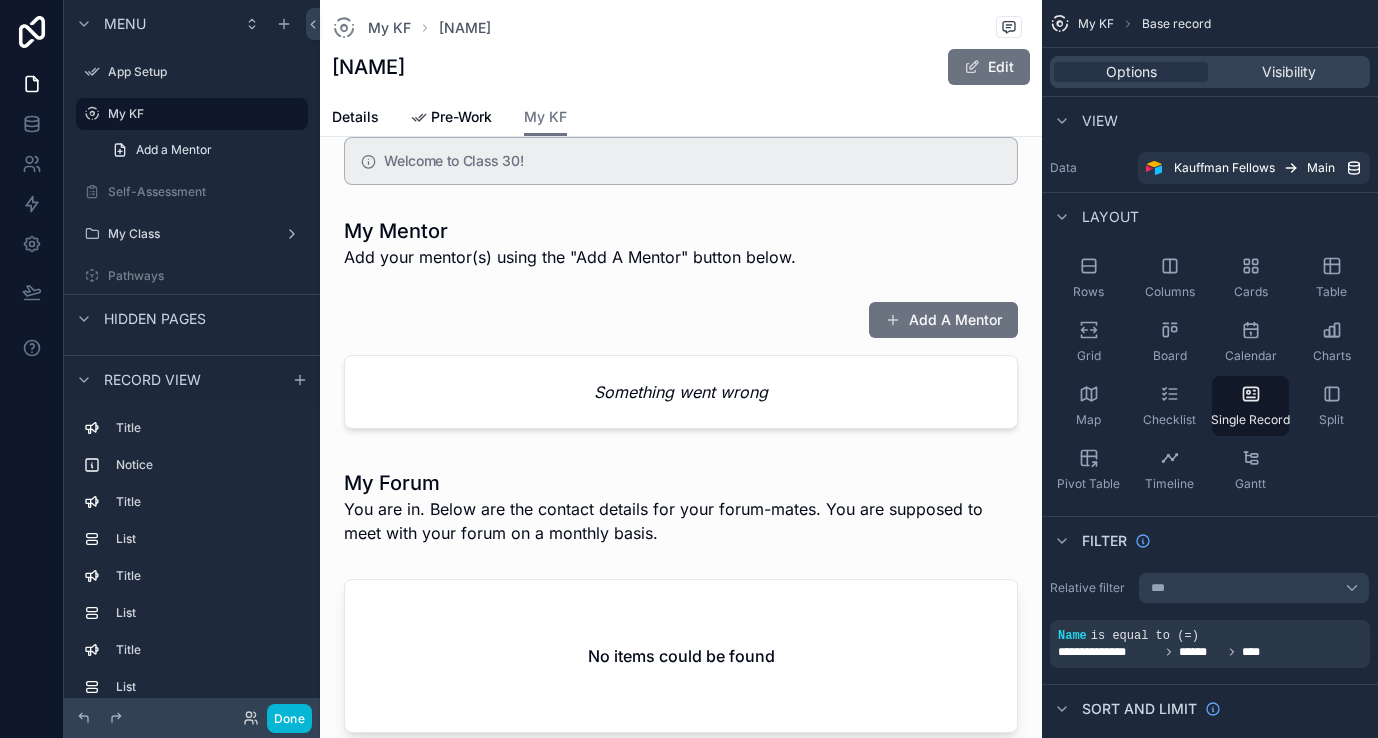 click at bounding box center [681, 916] 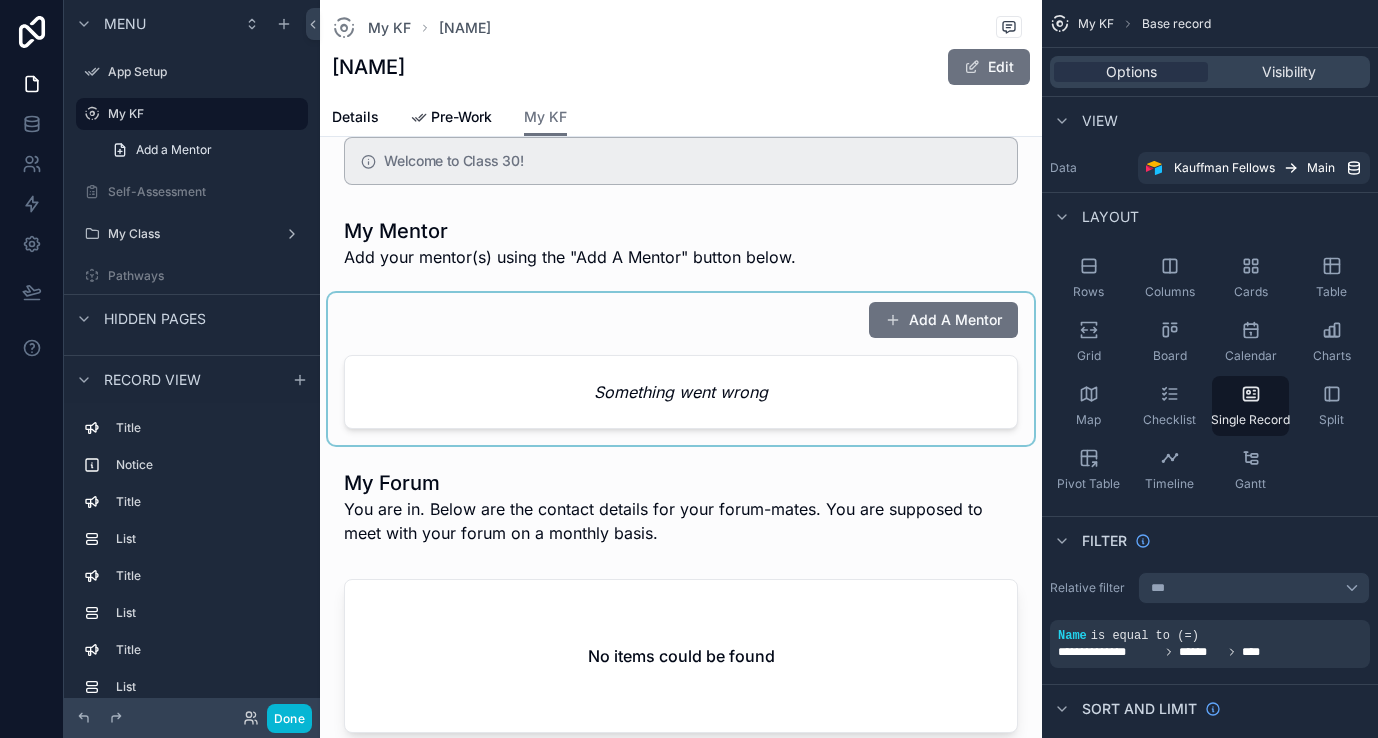 click at bounding box center (681, 369) 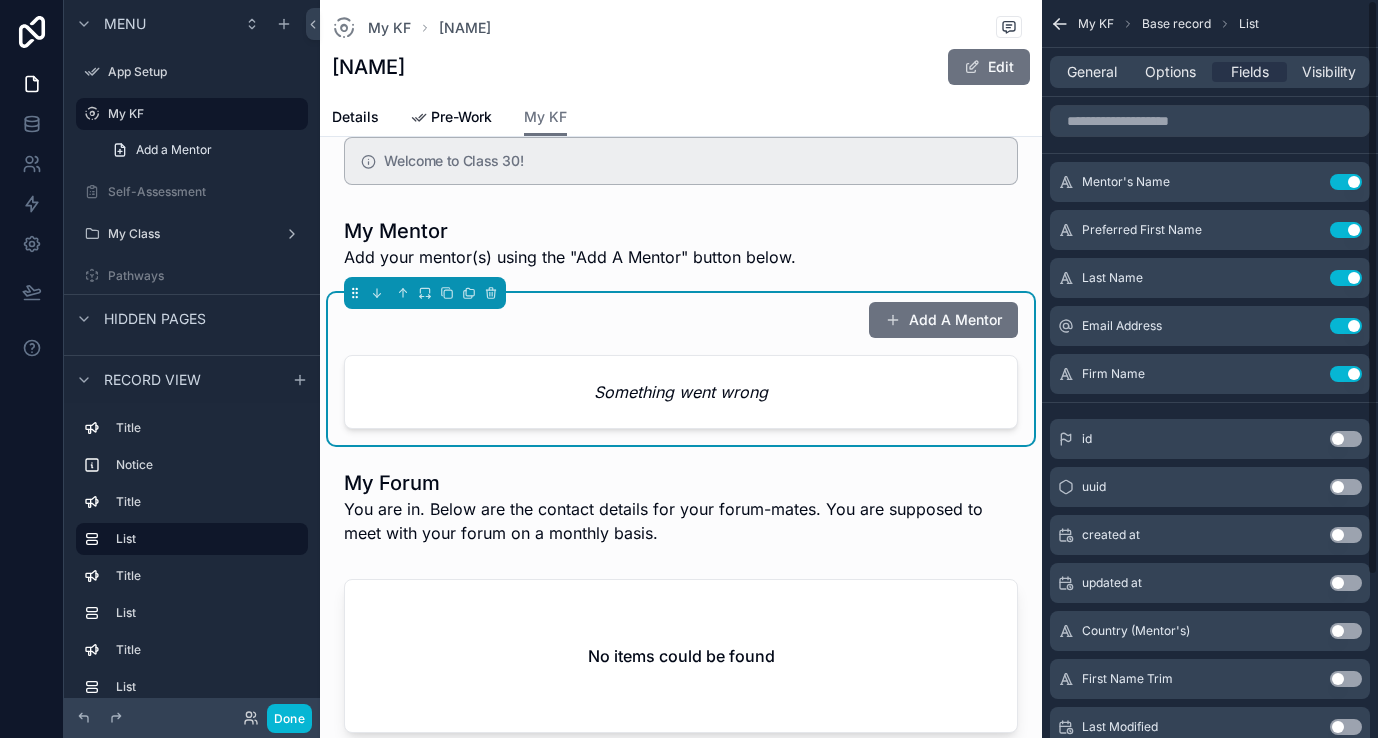 drag, startPoint x: 625, startPoint y: 422, endPoint x: 626, endPoint y: 398, distance: 24.020824 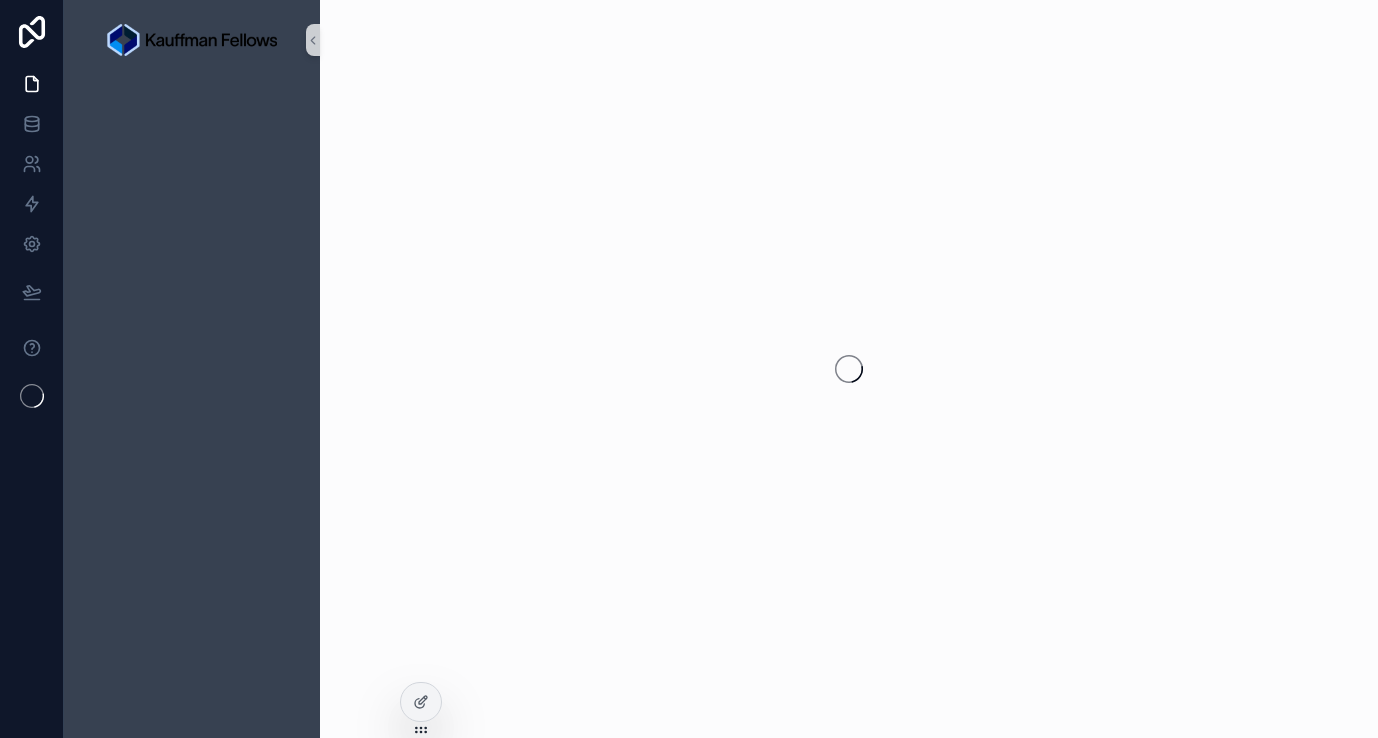 scroll, scrollTop: 0, scrollLeft: 0, axis: both 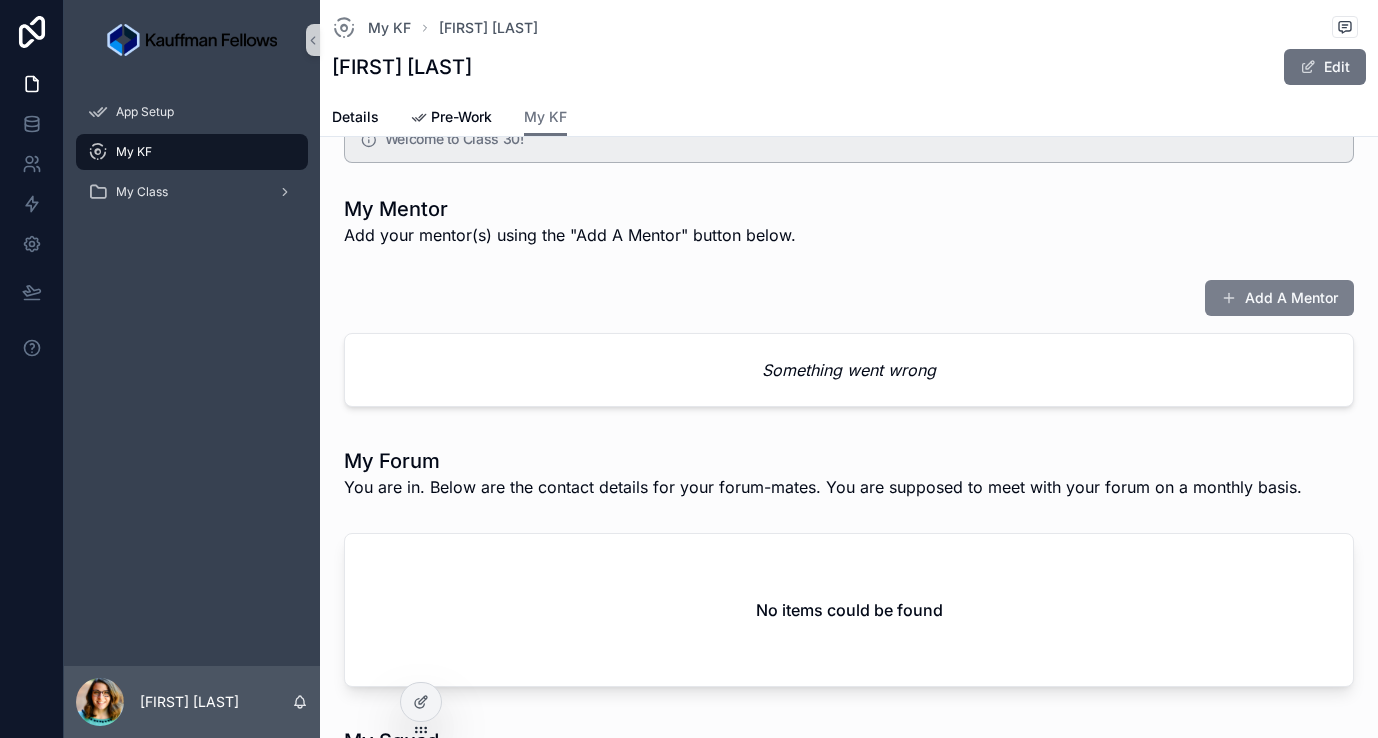 click on "Add A Mentor" at bounding box center (1279, 298) 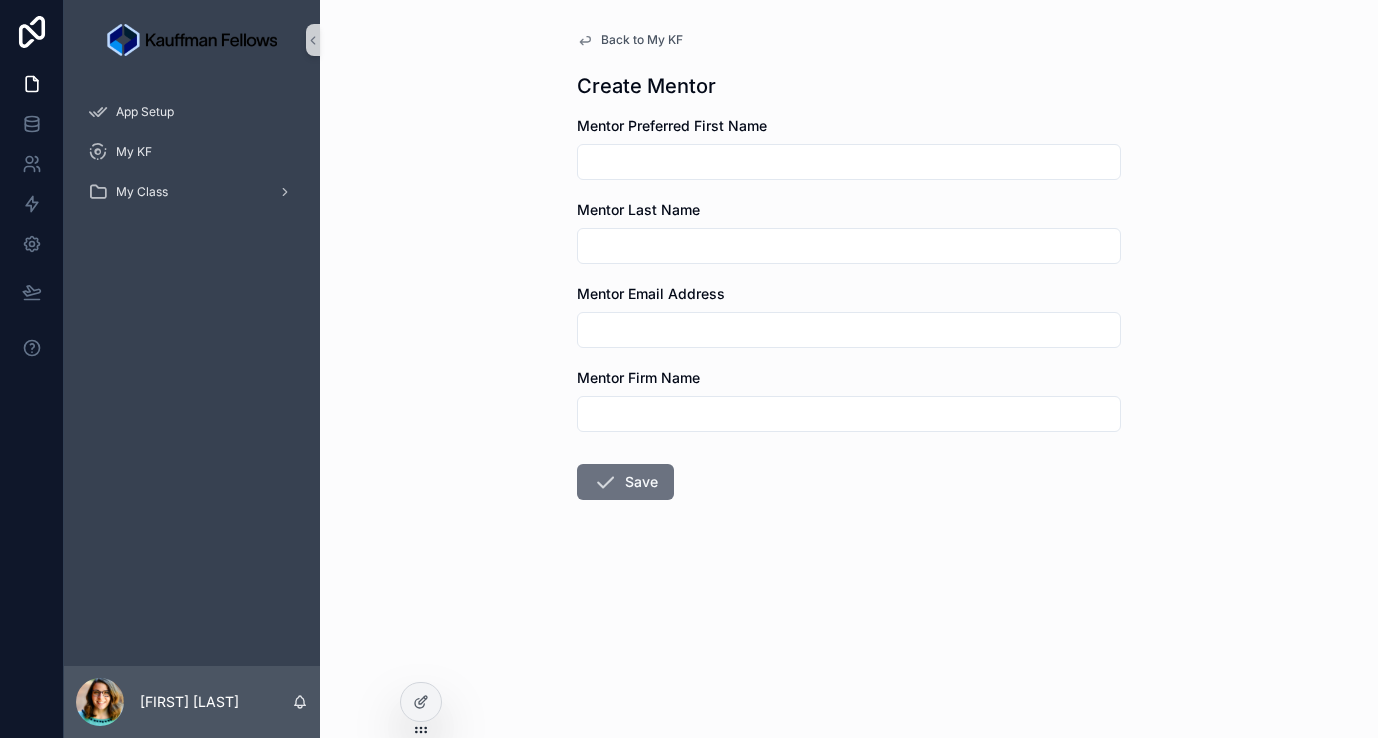 click on "Back to My KF" at bounding box center [642, 40] 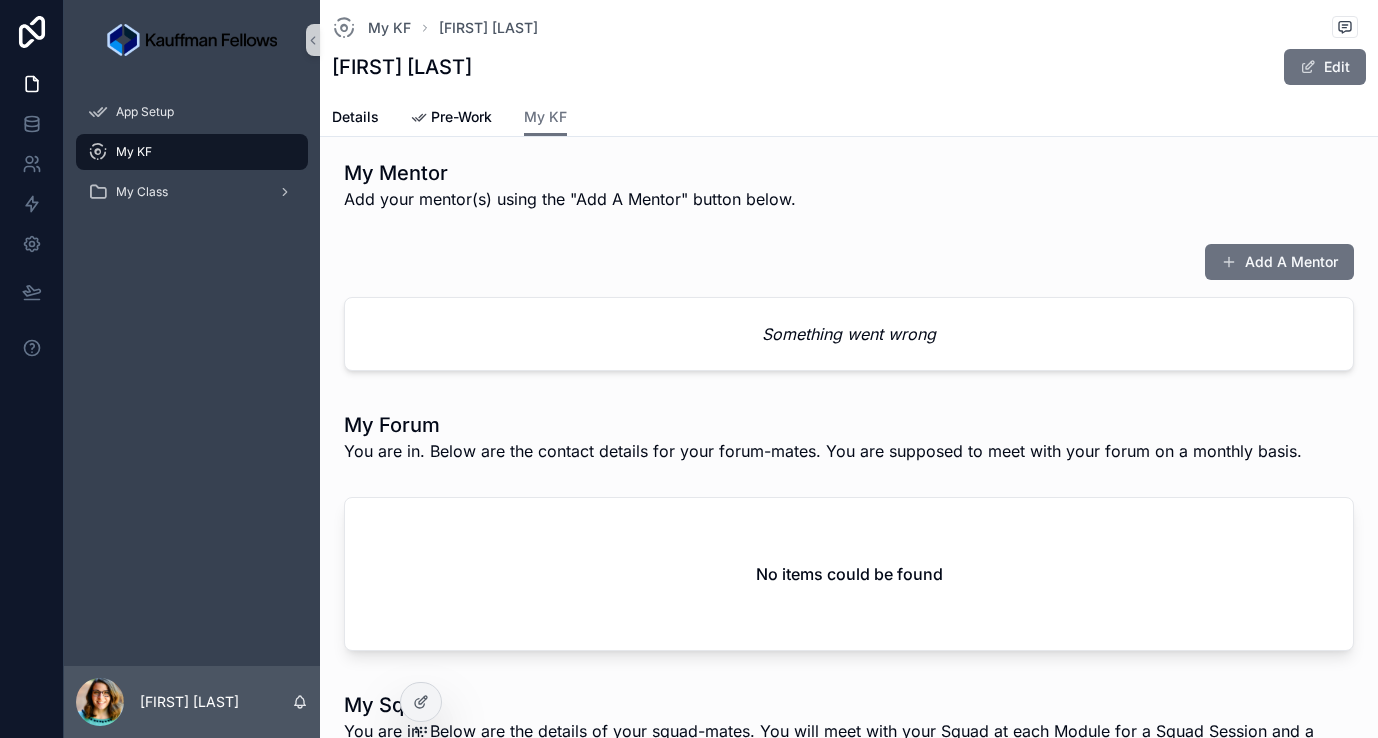 scroll, scrollTop: 192, scrollLeft: 0, axis: vertical 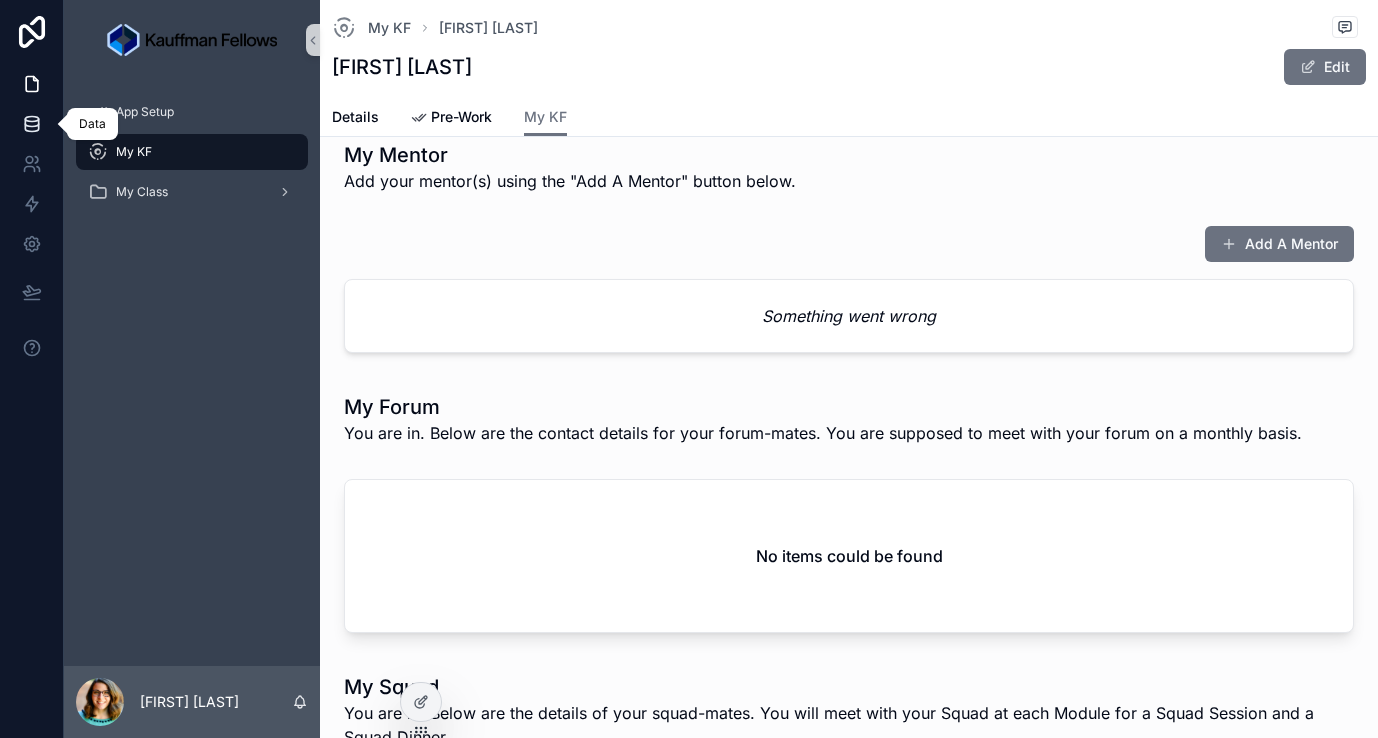 click 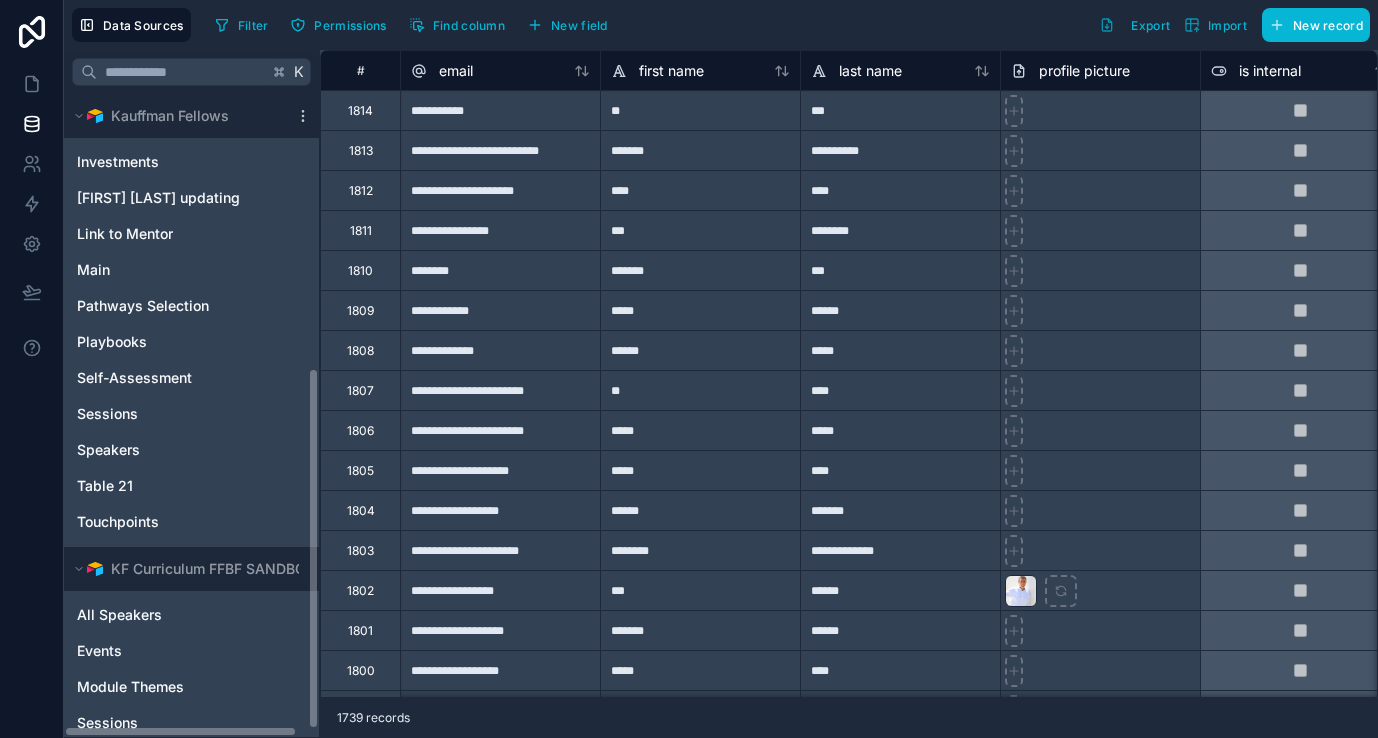 scroll, scrollTop: 500, scrollLeft: 0, axis: vertical 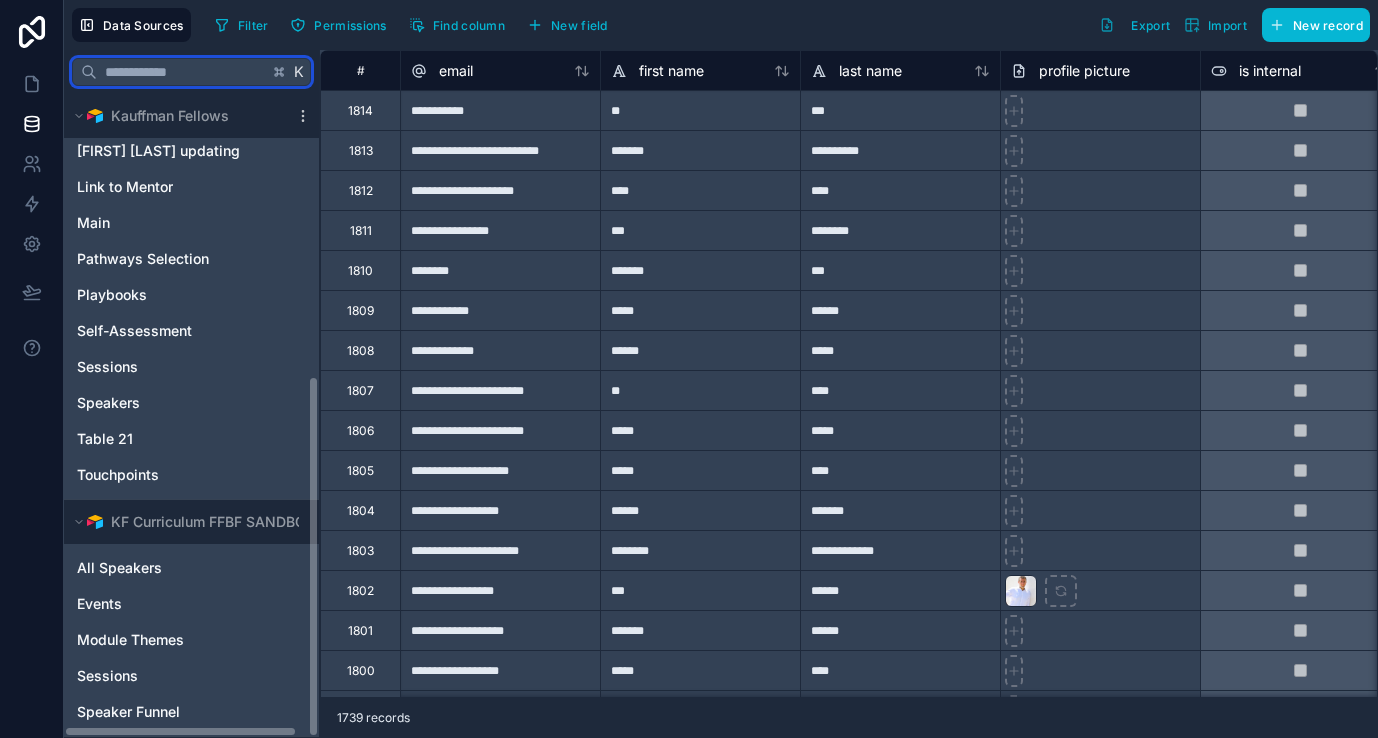 click at bounding box center [182, 72] 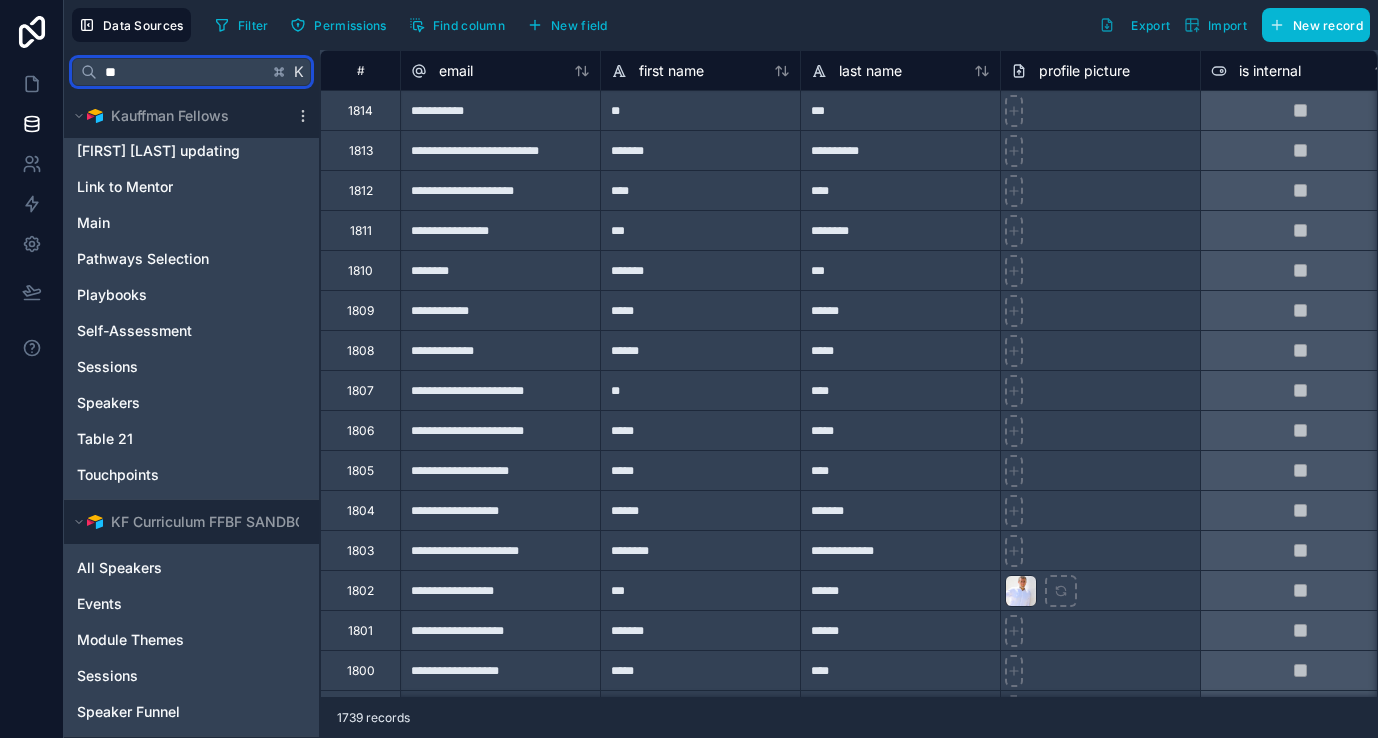 scroll, scrollTop: 0, scrollLeft: 0, axis: both 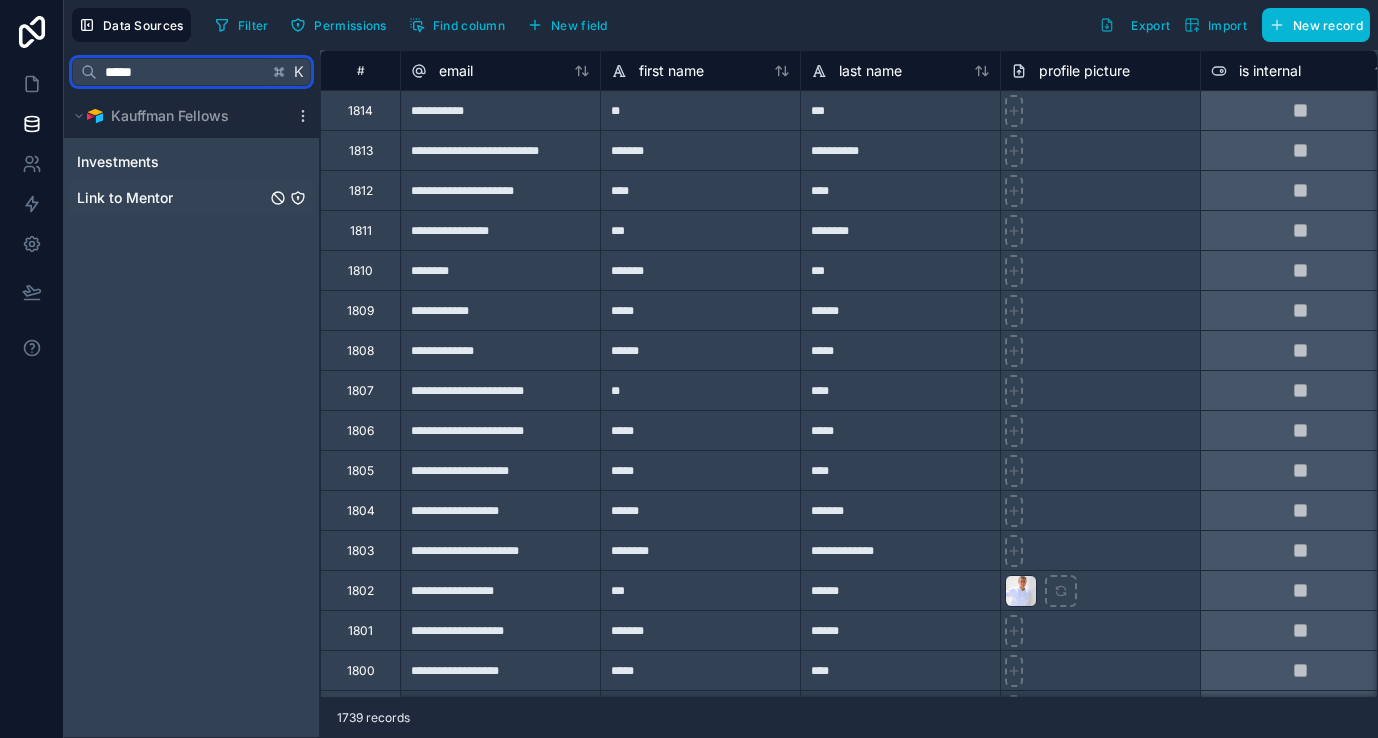 type on "*****" 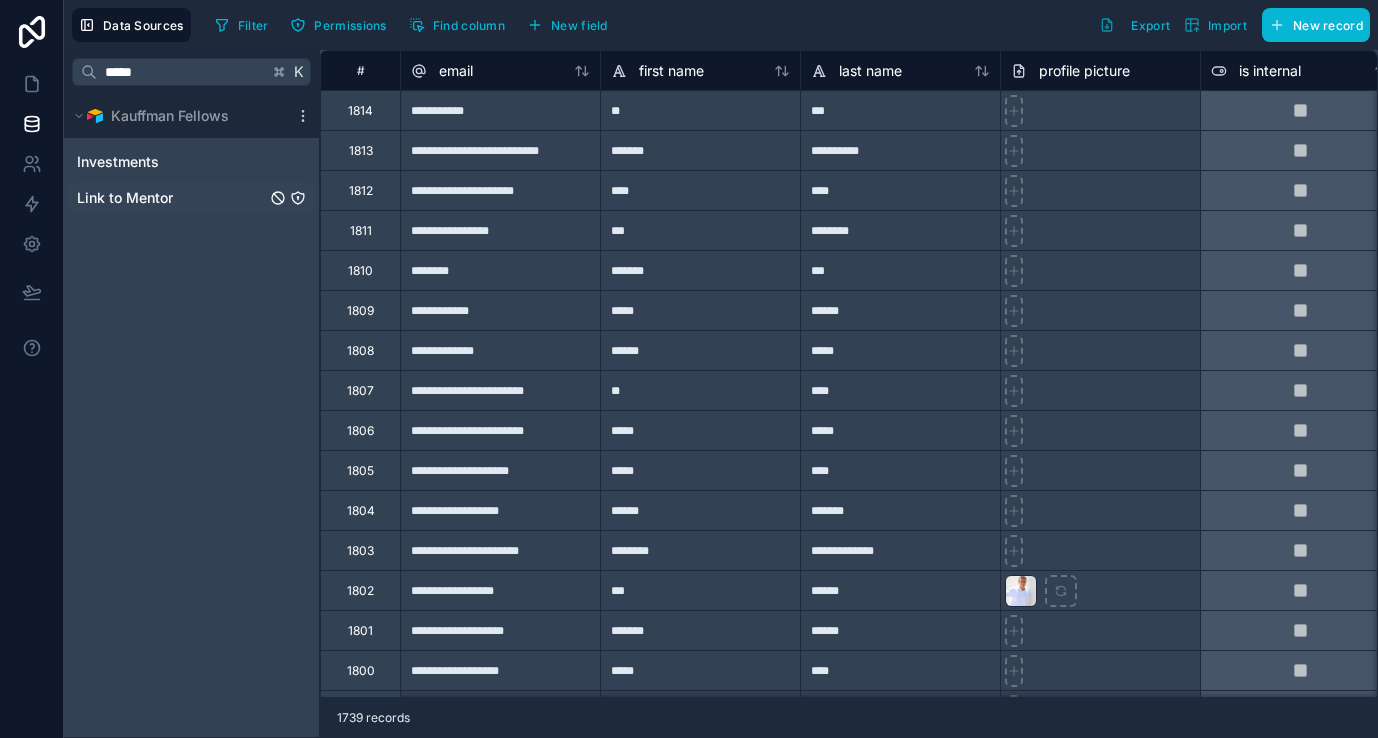 click on "Link to Mentor" at bounding box center [125, 198] 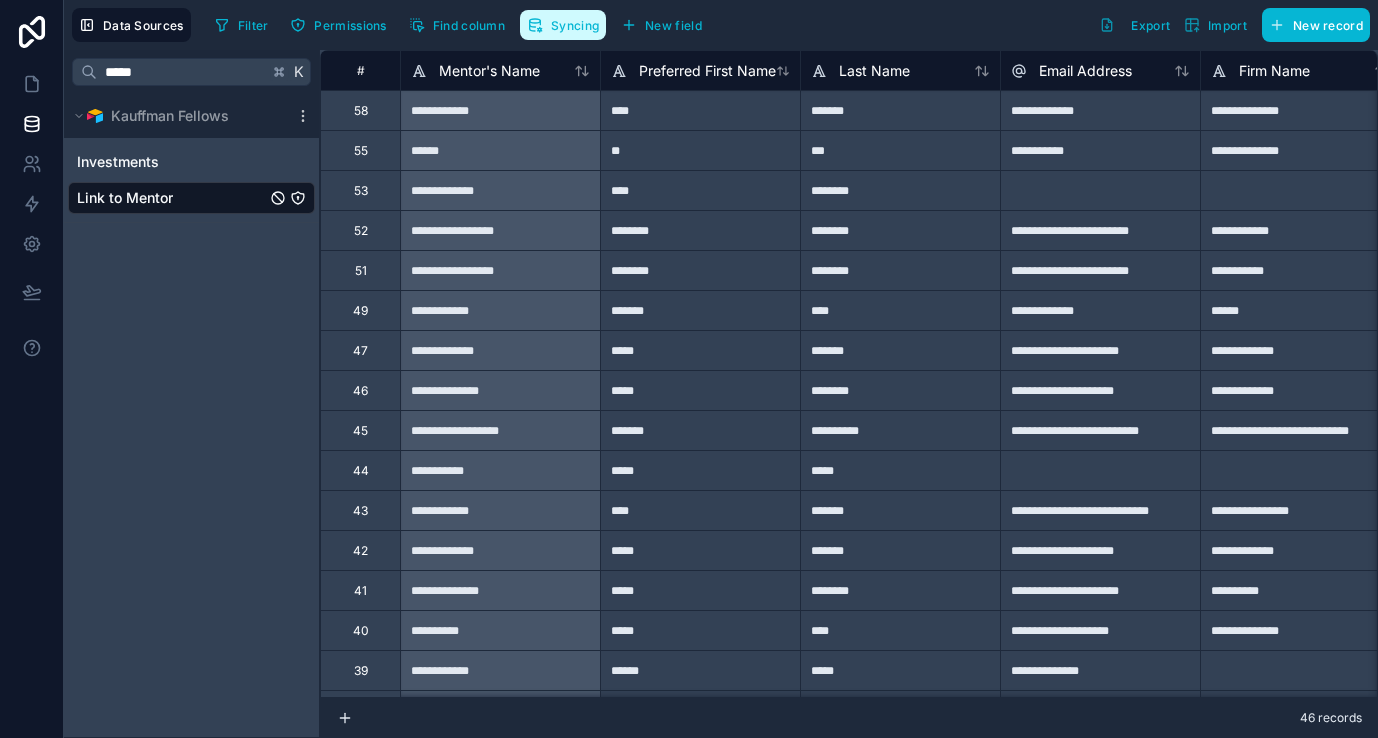 click on "Syncing" at bounding box center [575, 25] 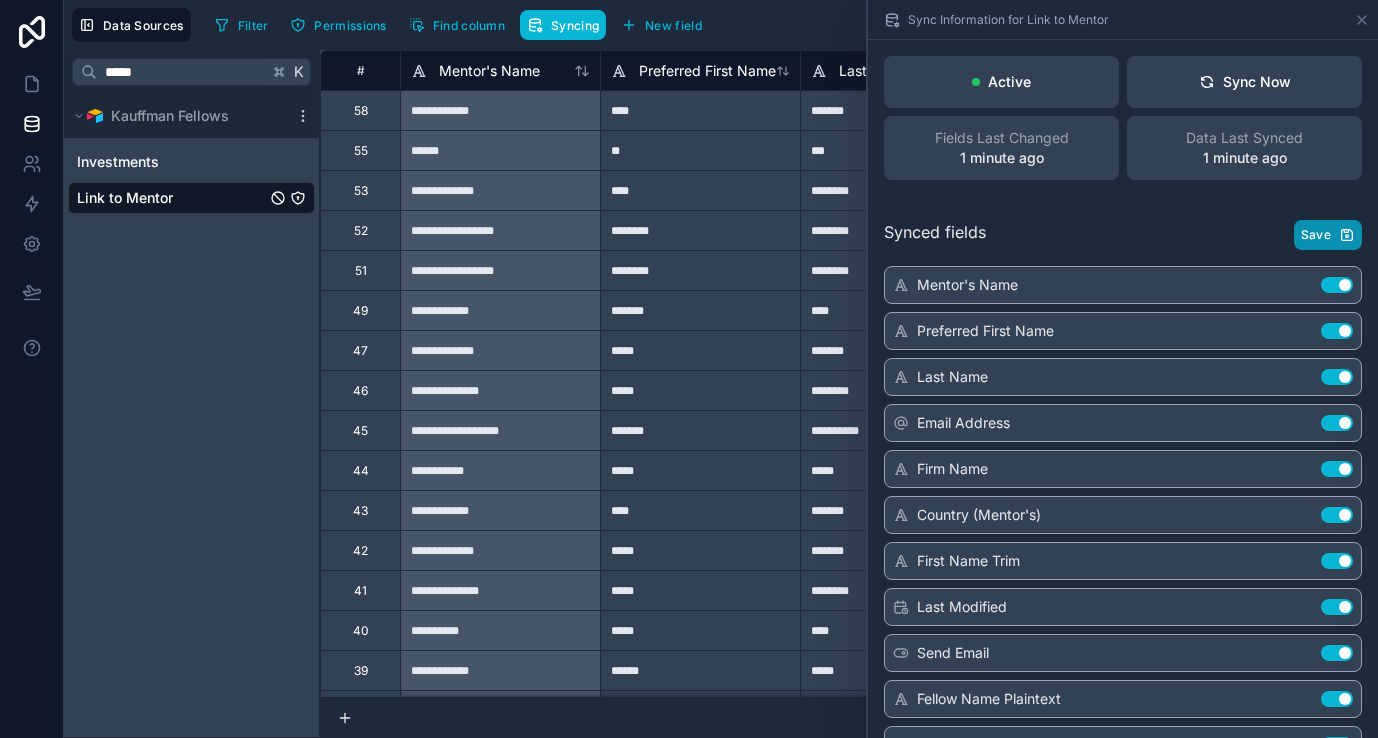 click on "Save" at bounding box center [1316, 235] 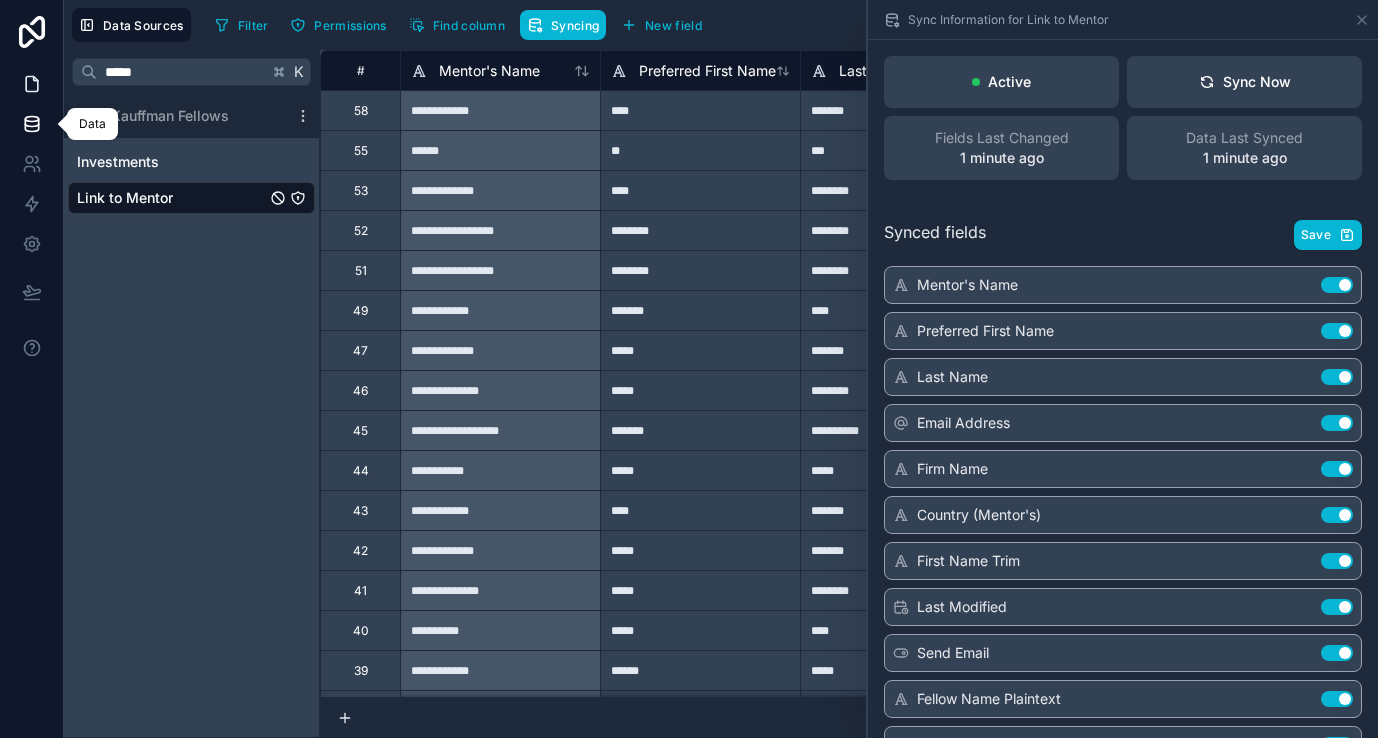 click 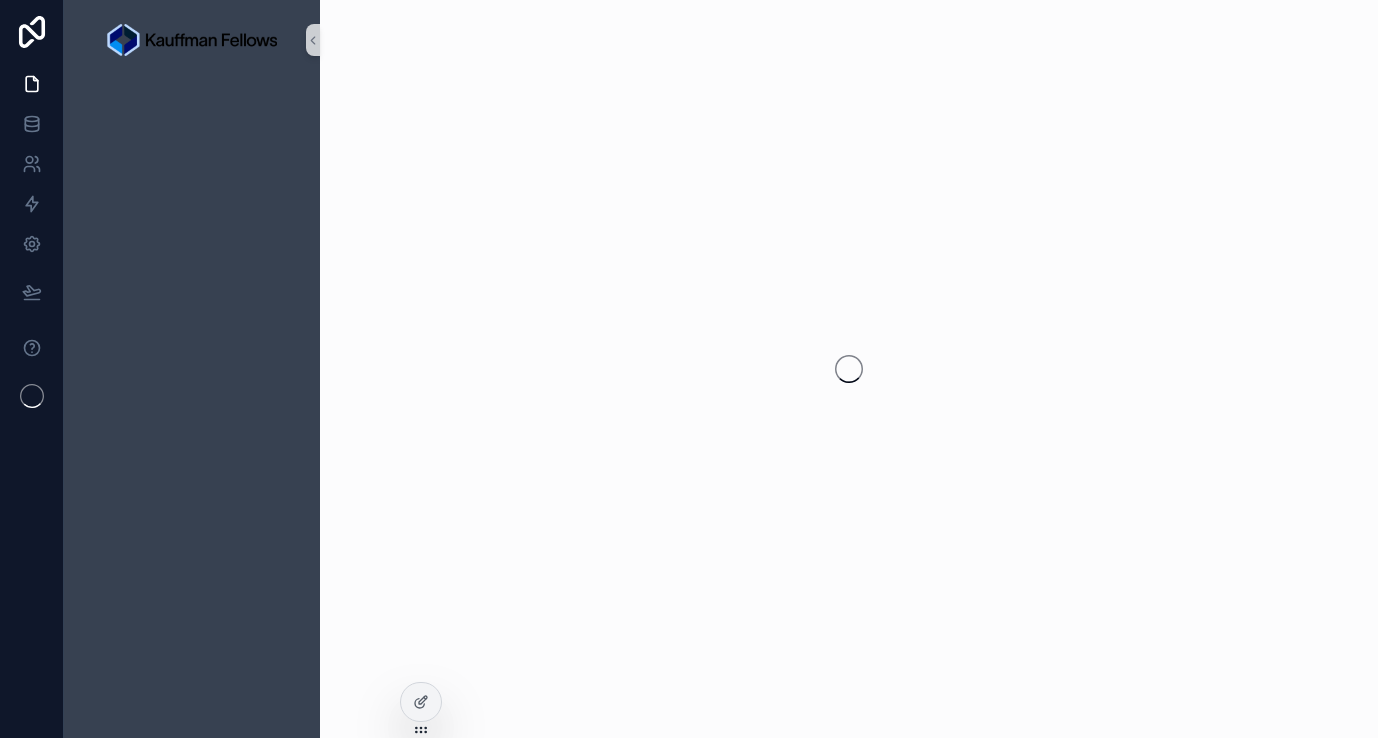 scroll, scrollTop: 0, scrollLeft: 0, axis: both 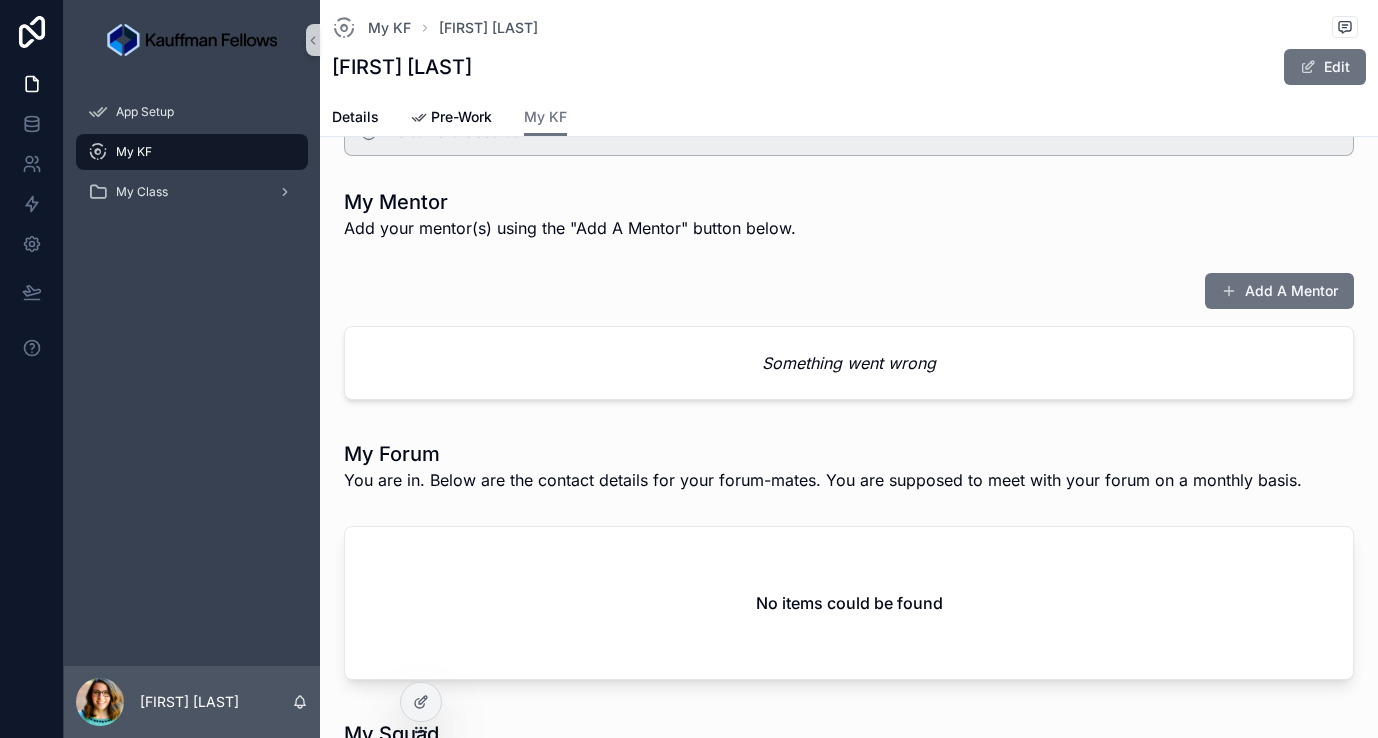 click on "Something went wrong" at bounding box center (849, 363) 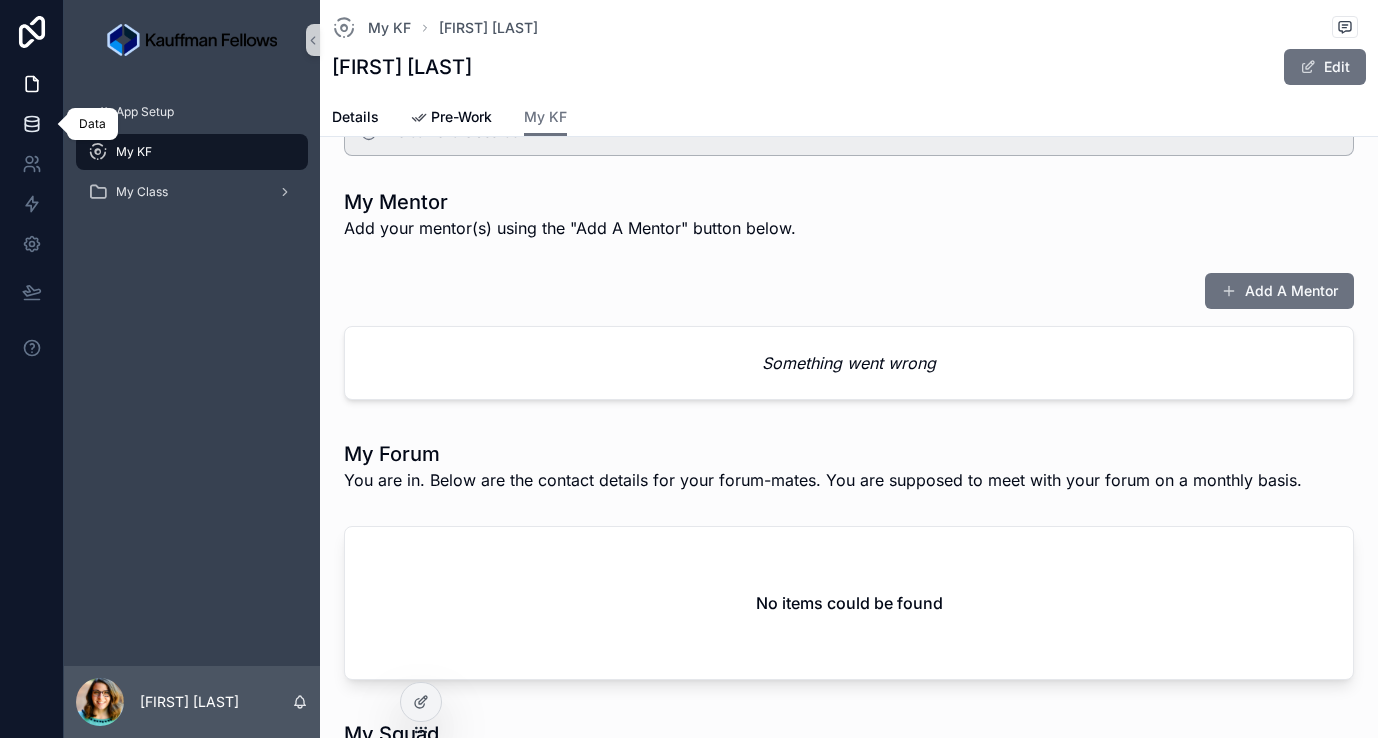 click 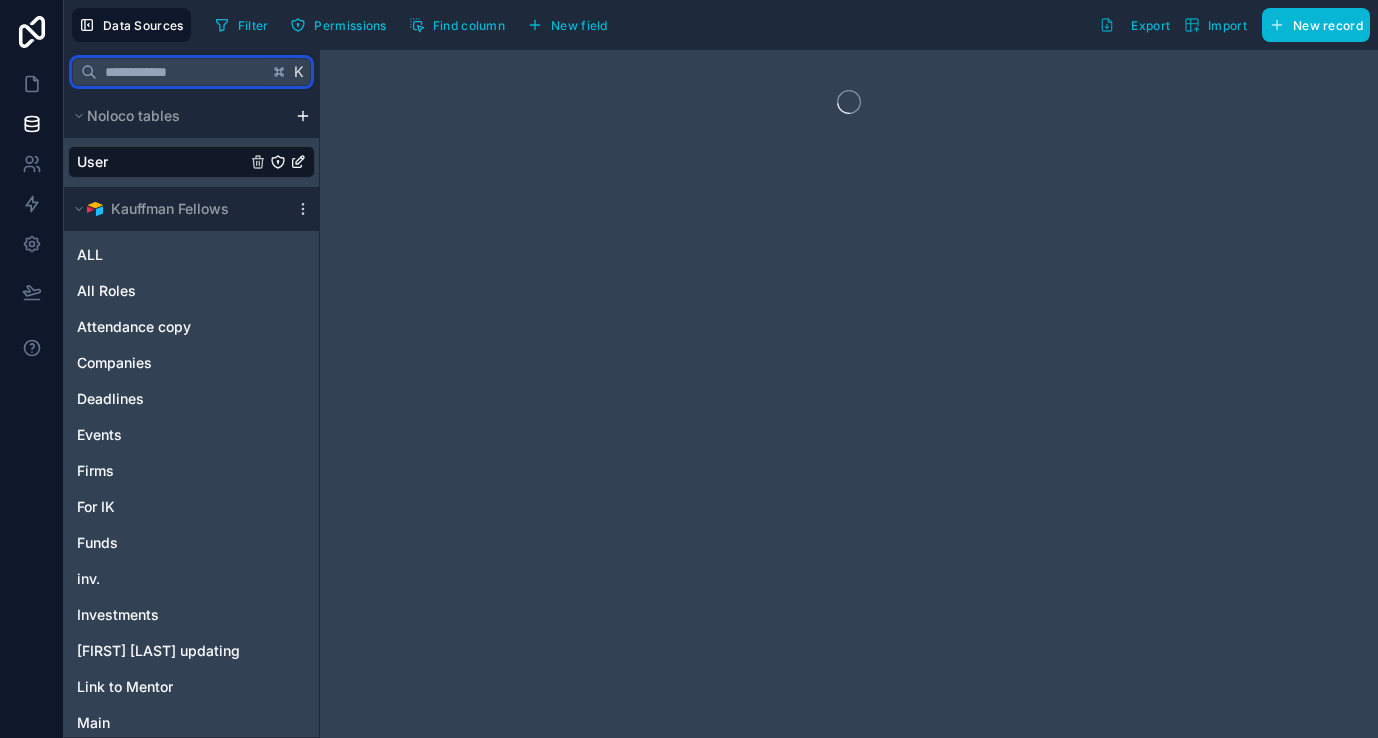 click at bounding box center [182, 72] 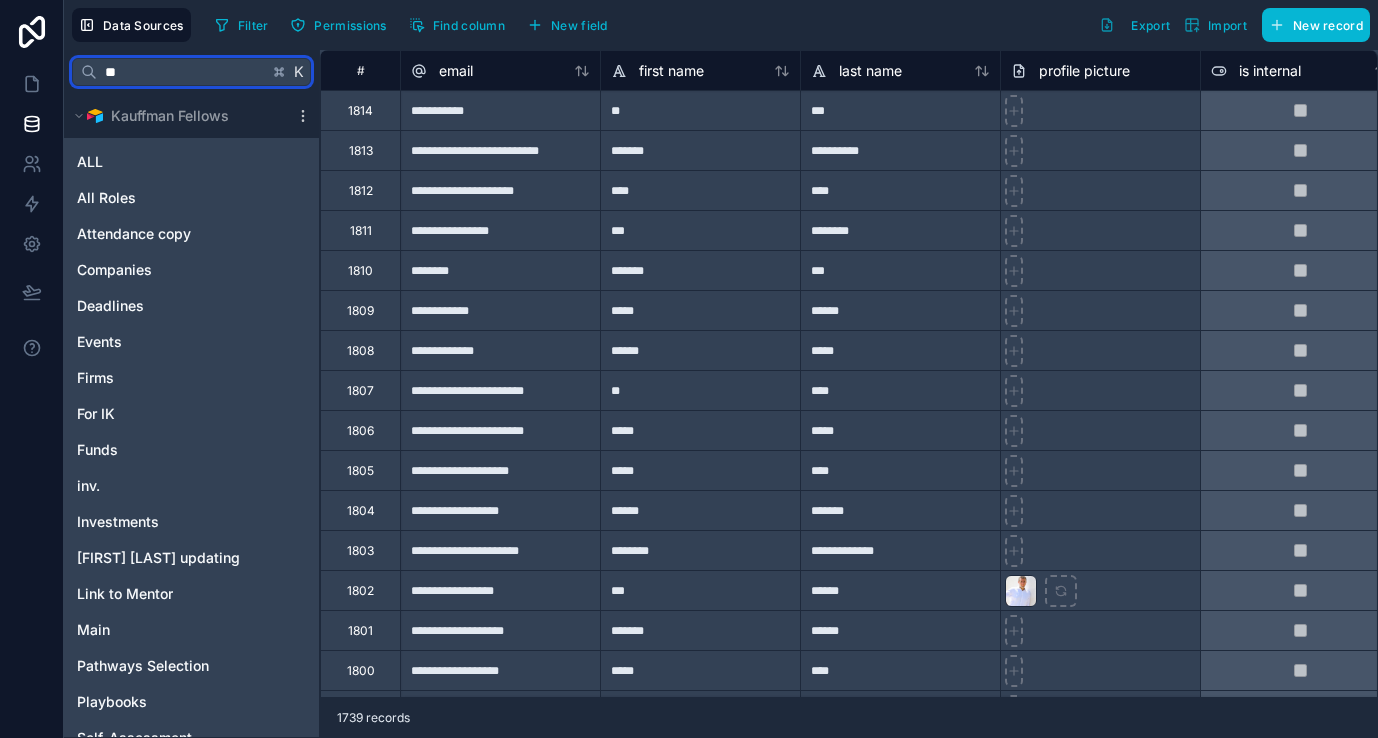 type on "*" 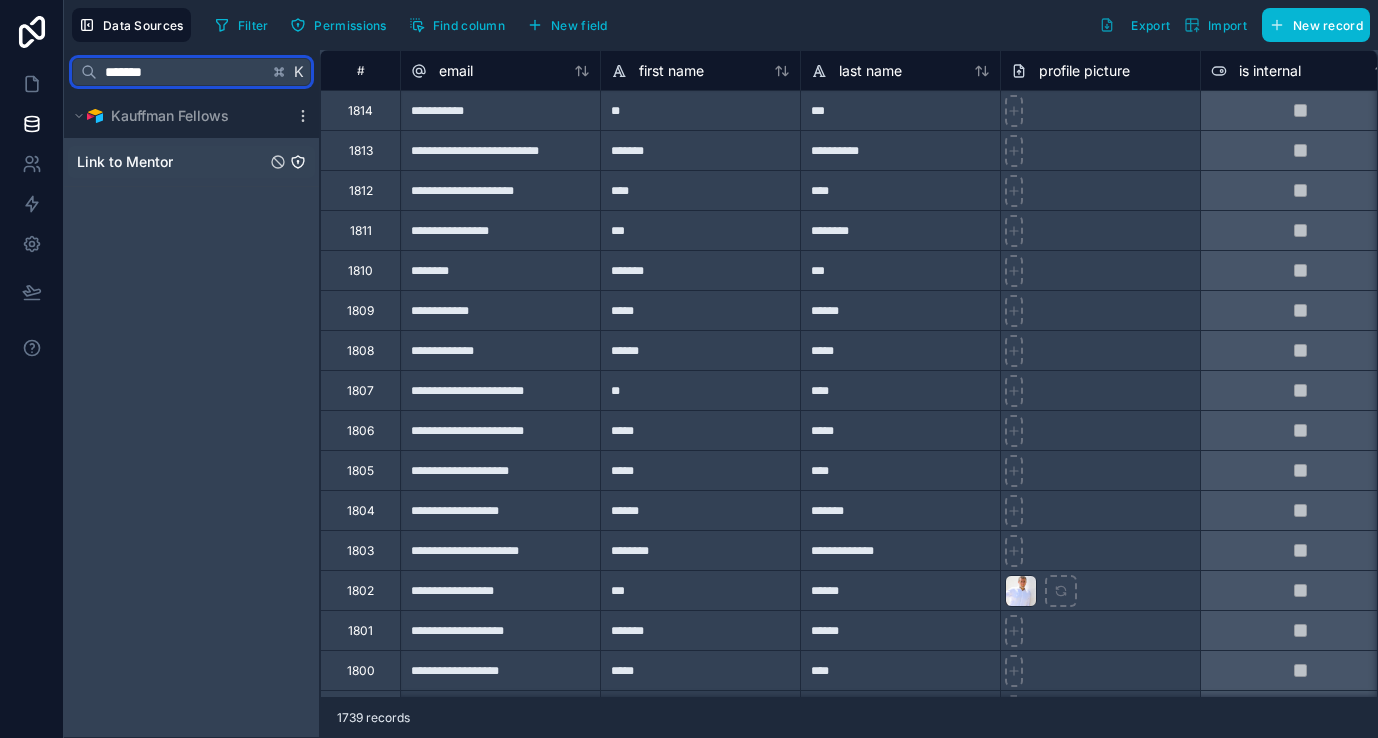 type on "*******" 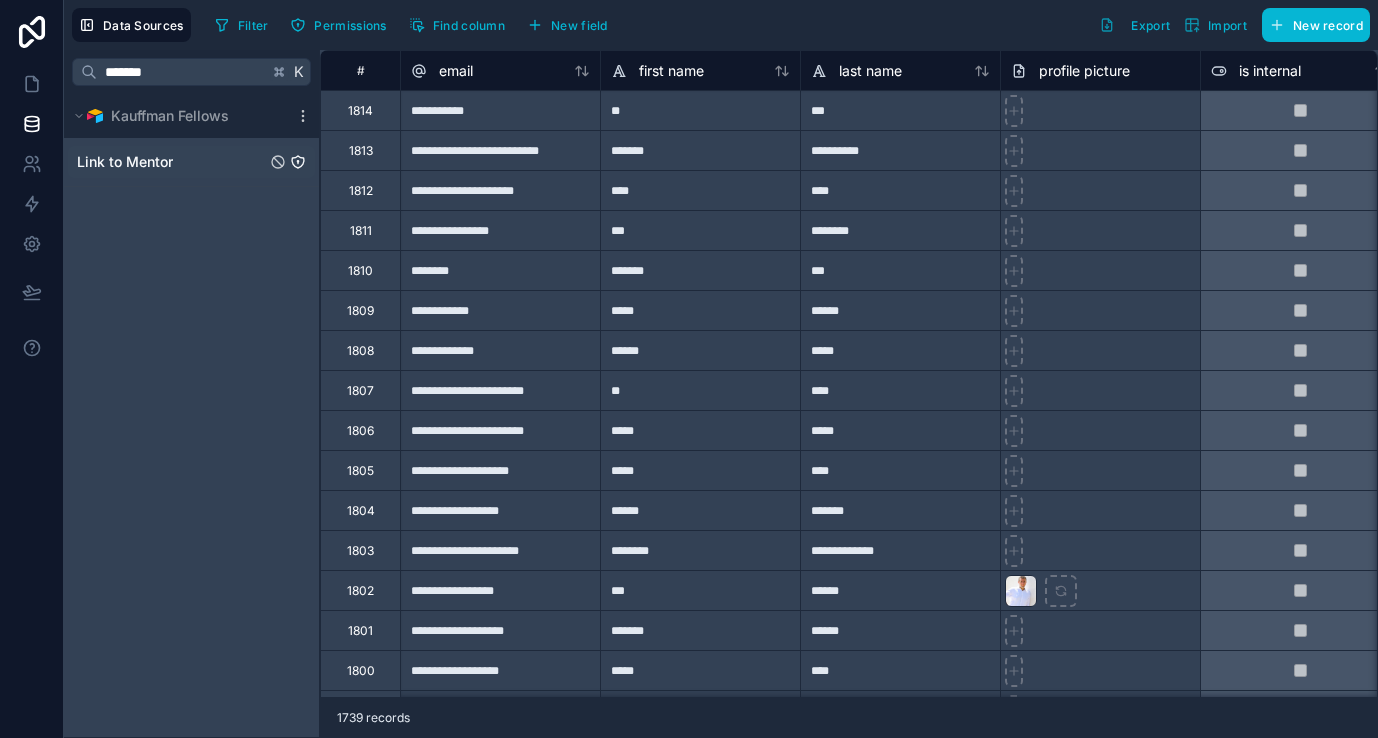 click on "Link to Mentor" at bounding box center (125, 162) 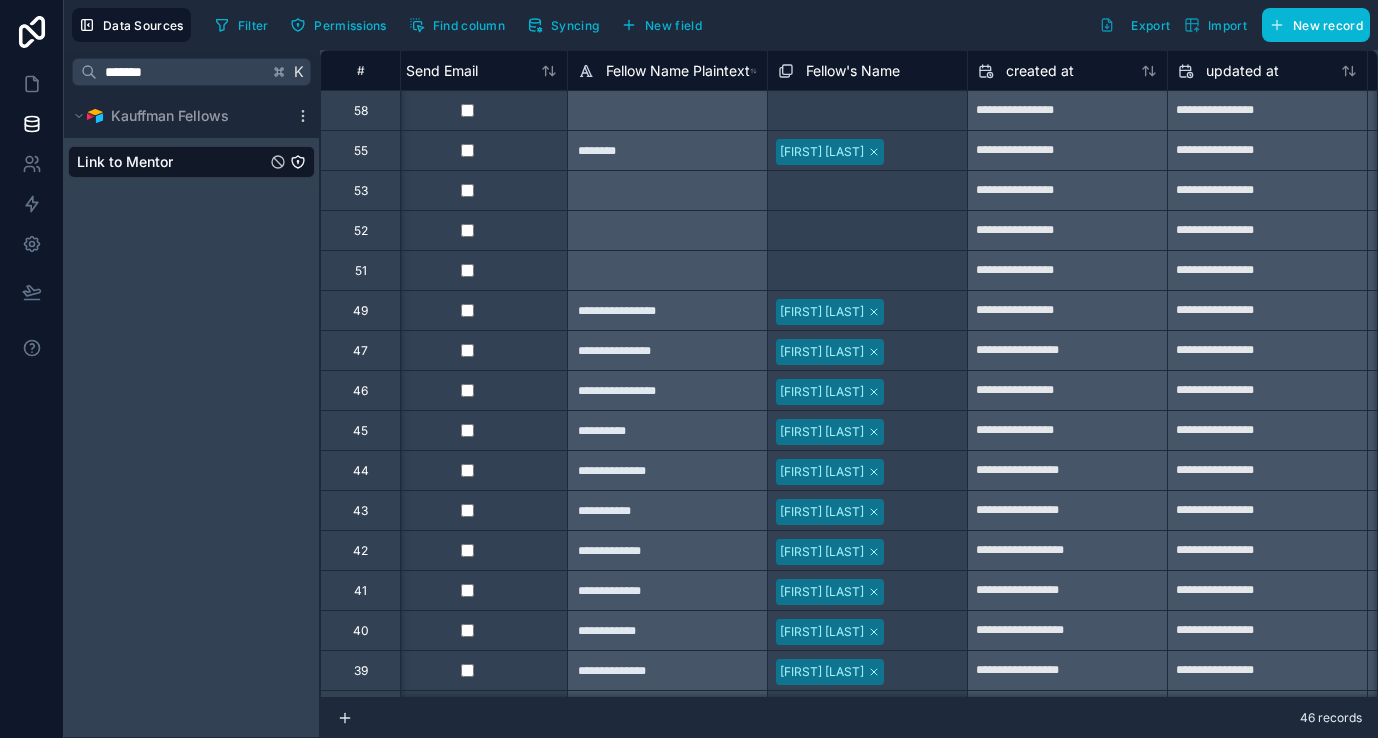 scroll, scrollTop: 0, scrollLeft: 1663, axis: horizontal 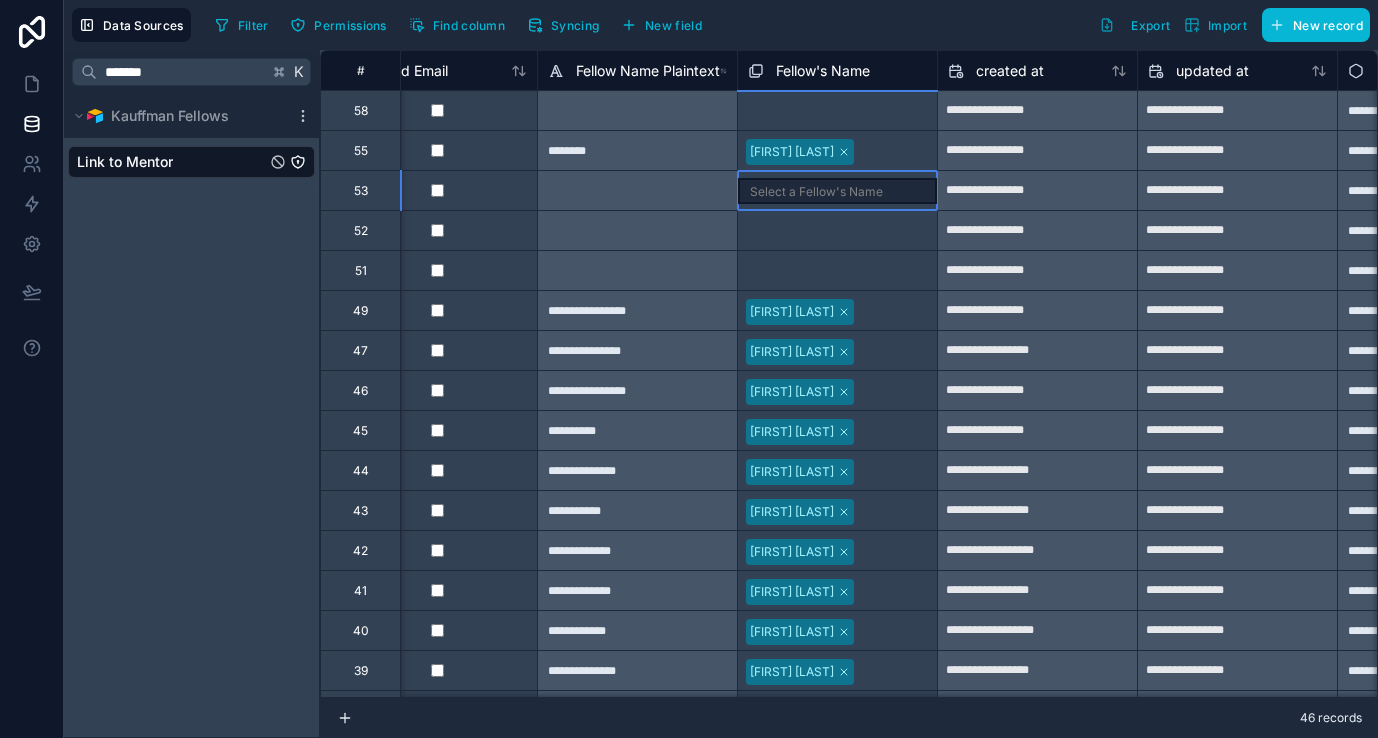 click on "Select a Fellow's Name" at bounding box center [837, 190] 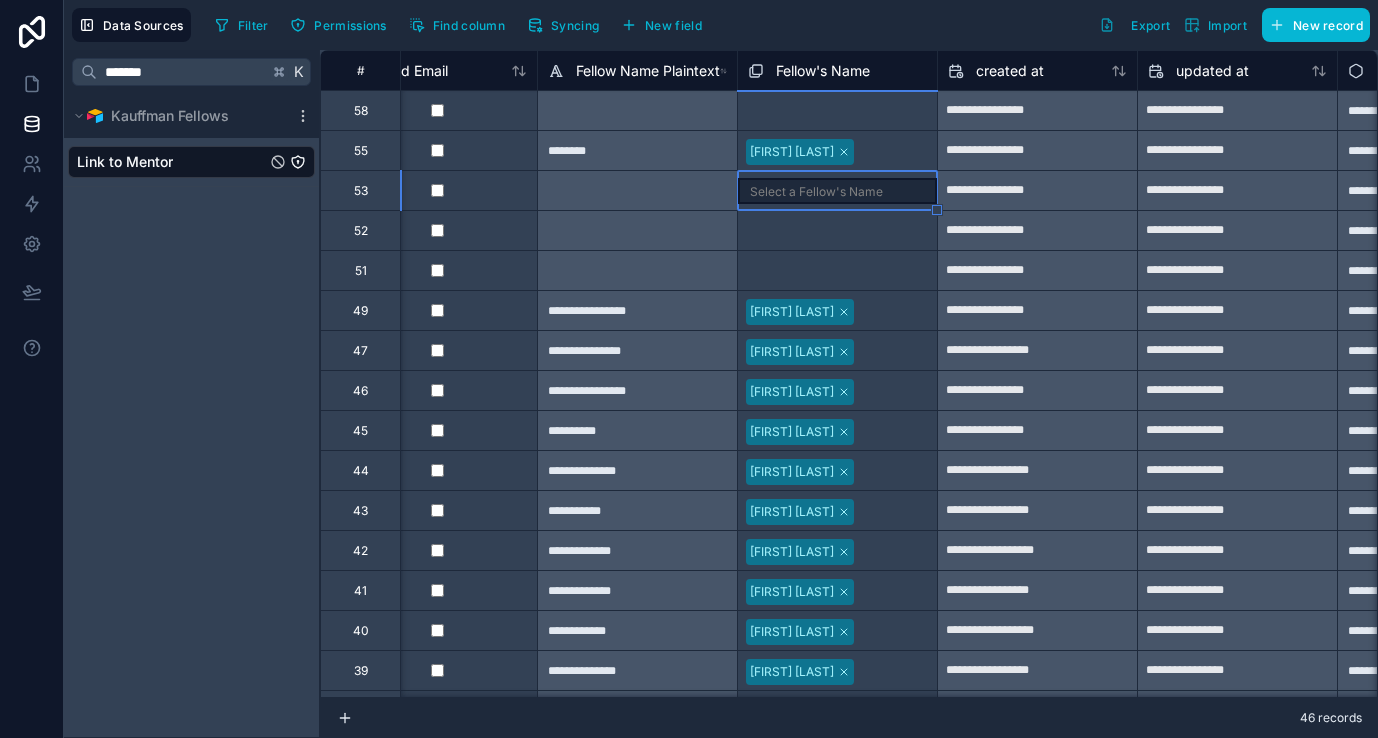 scroll, scrollTop: 0, scrollLeft: 1823, axis: horizontal 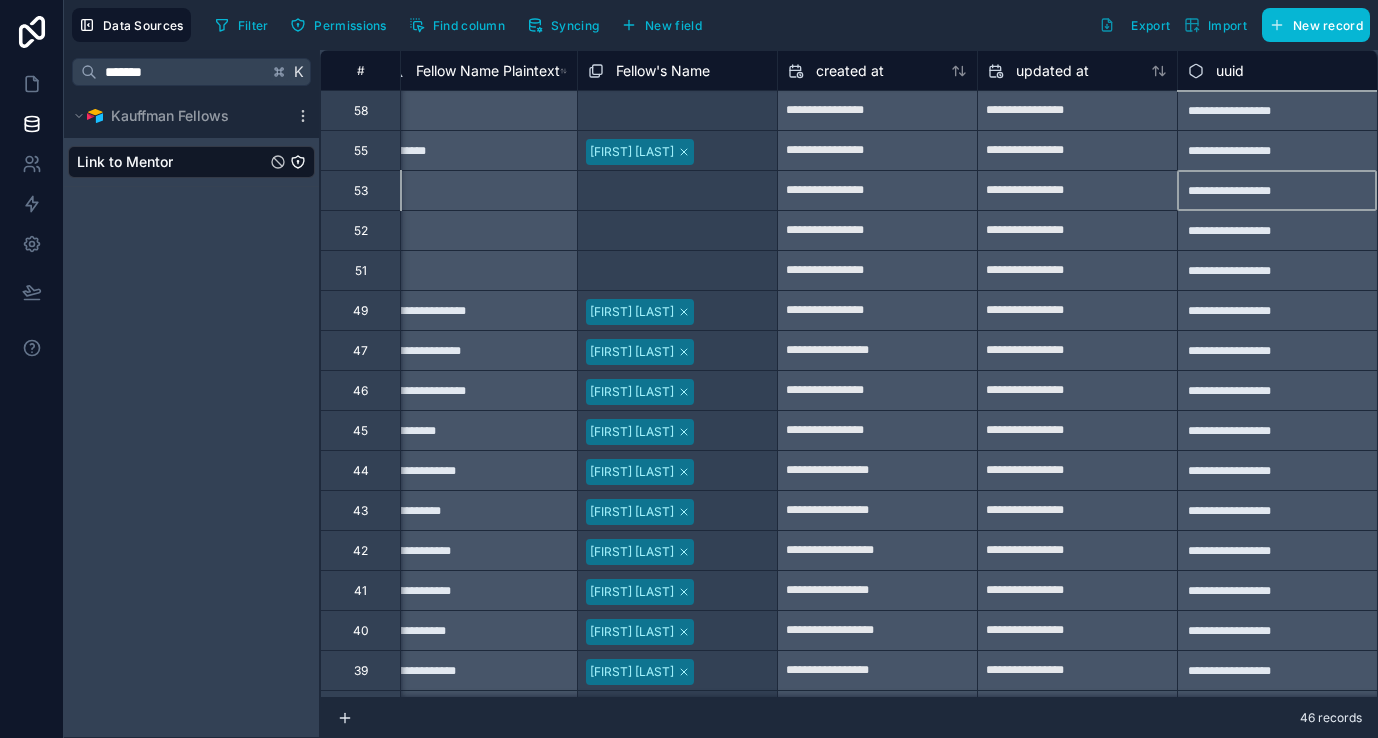 click on "**********" at bounding box center [1277, 190] 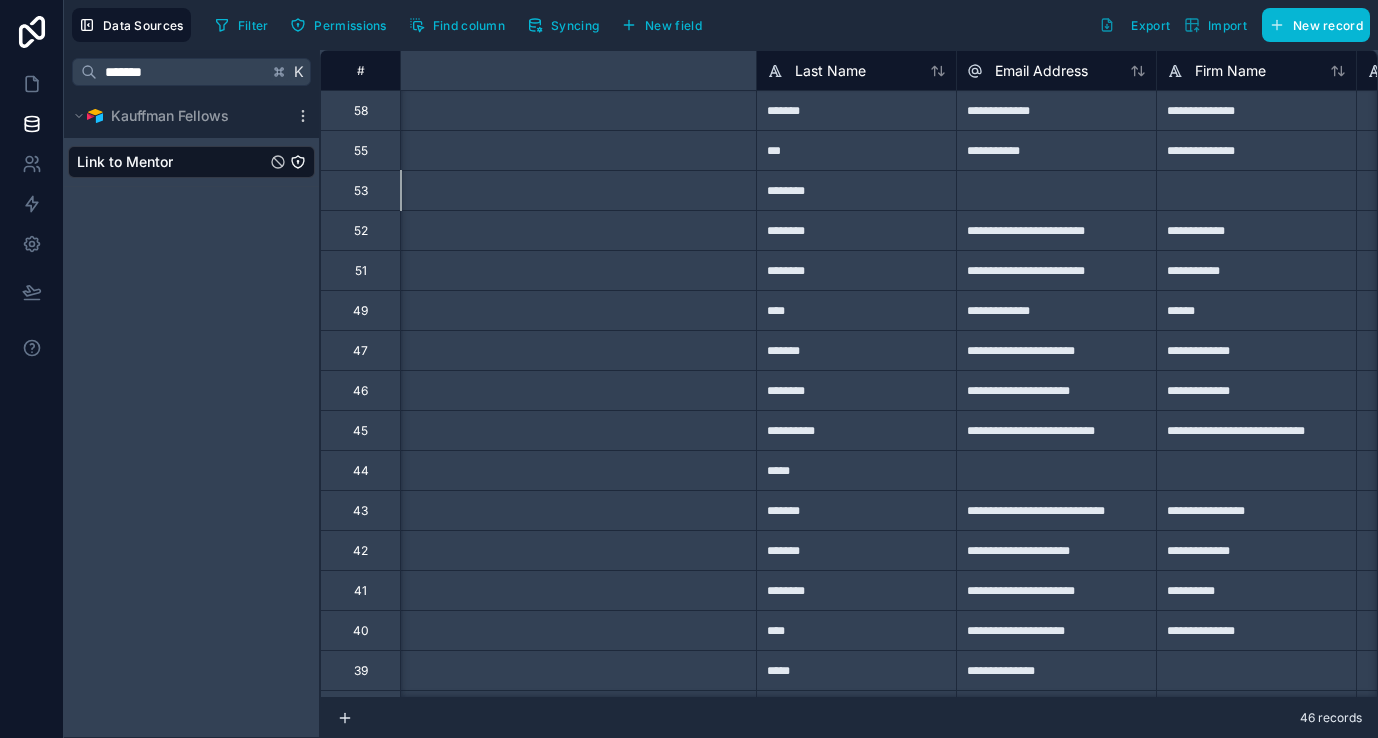 scroll, scrollTop: 0, scrollLeft: 0, axis: both 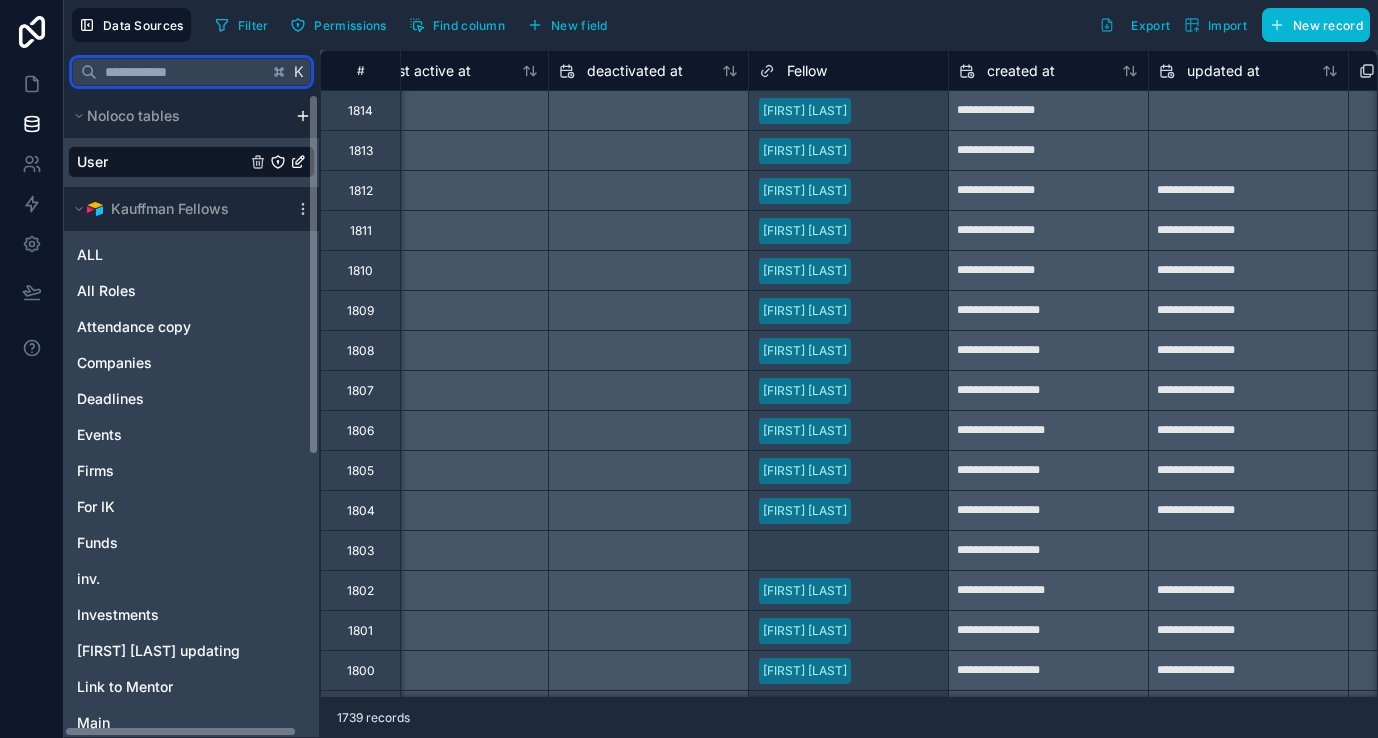 click at bounding box center [182, 72] 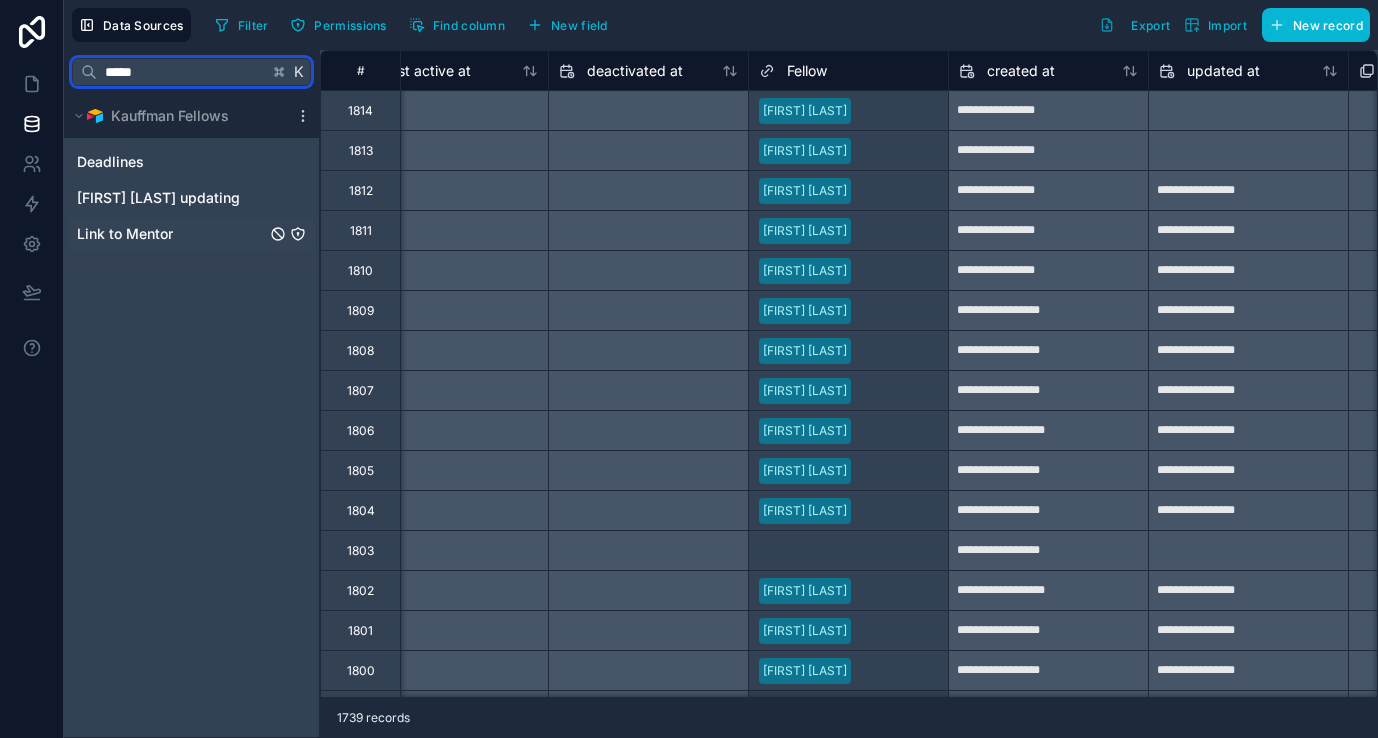 type on "****" 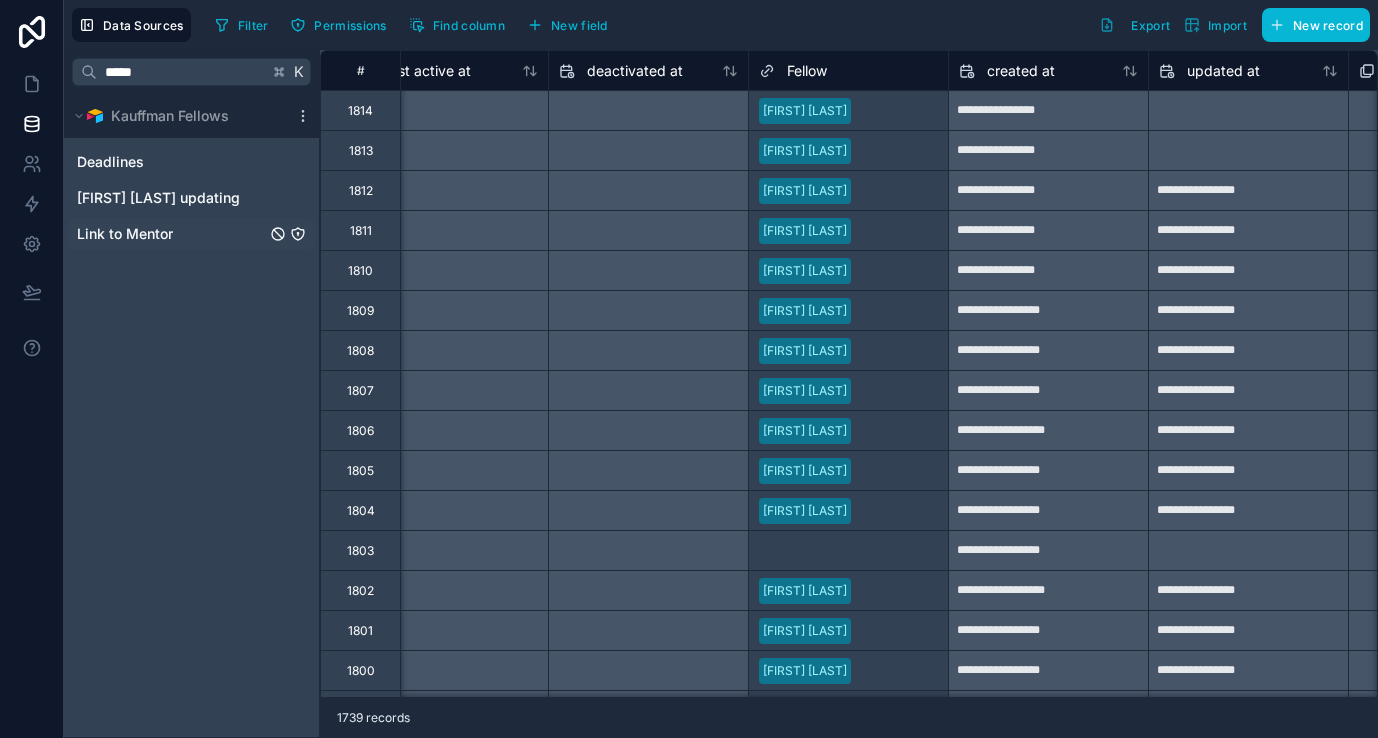 click on "Link to Mentor" at bounding box center [125, 234] 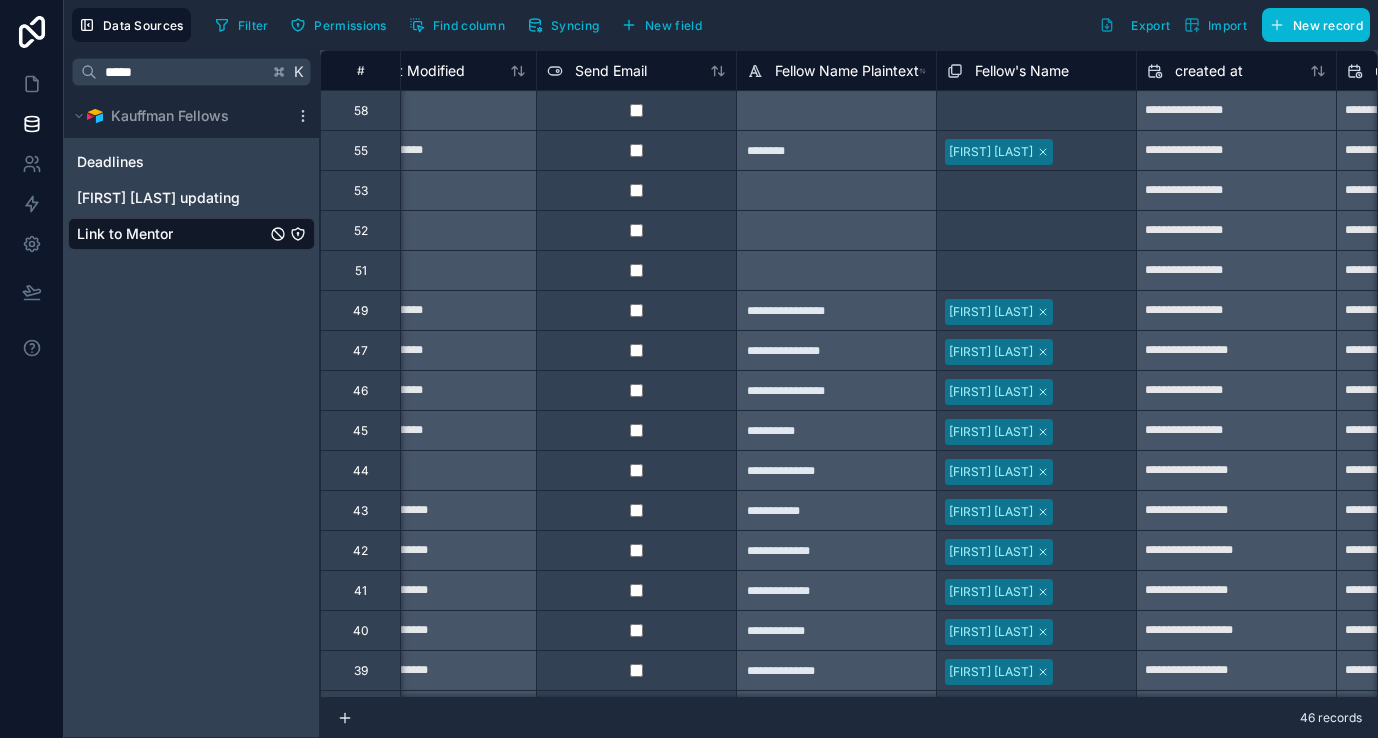 scroll, scrollTop: 0, scrollLeft: 1474, axis: horizontal 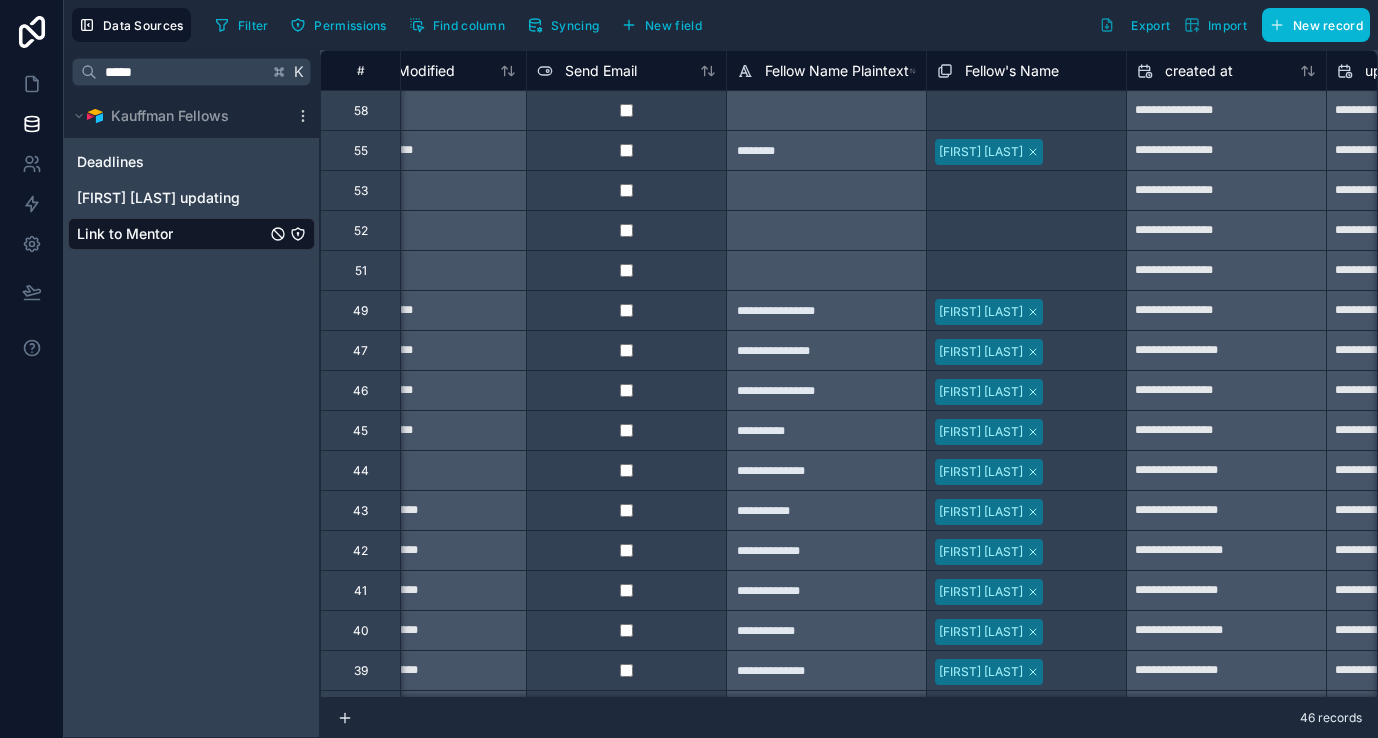 click on "Fellow's Name" at bounding box center (1012, 71) 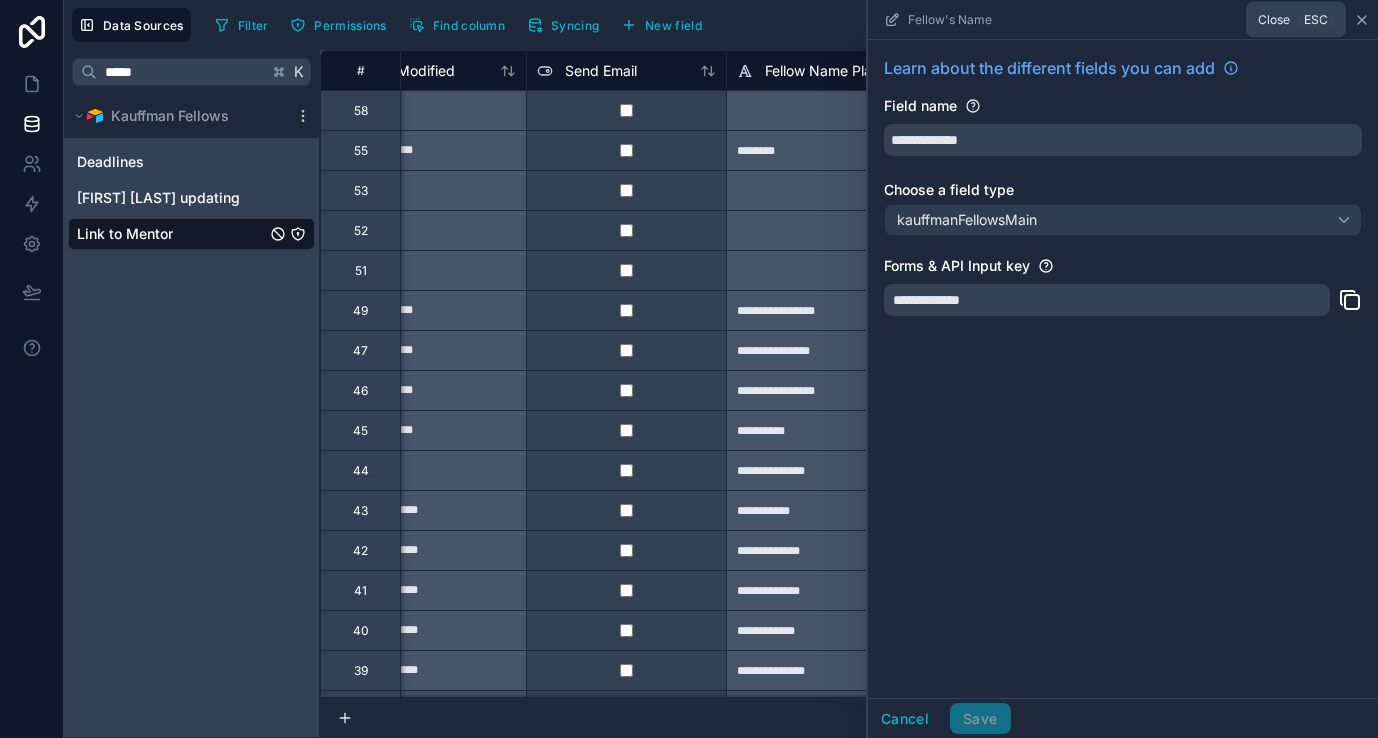 click 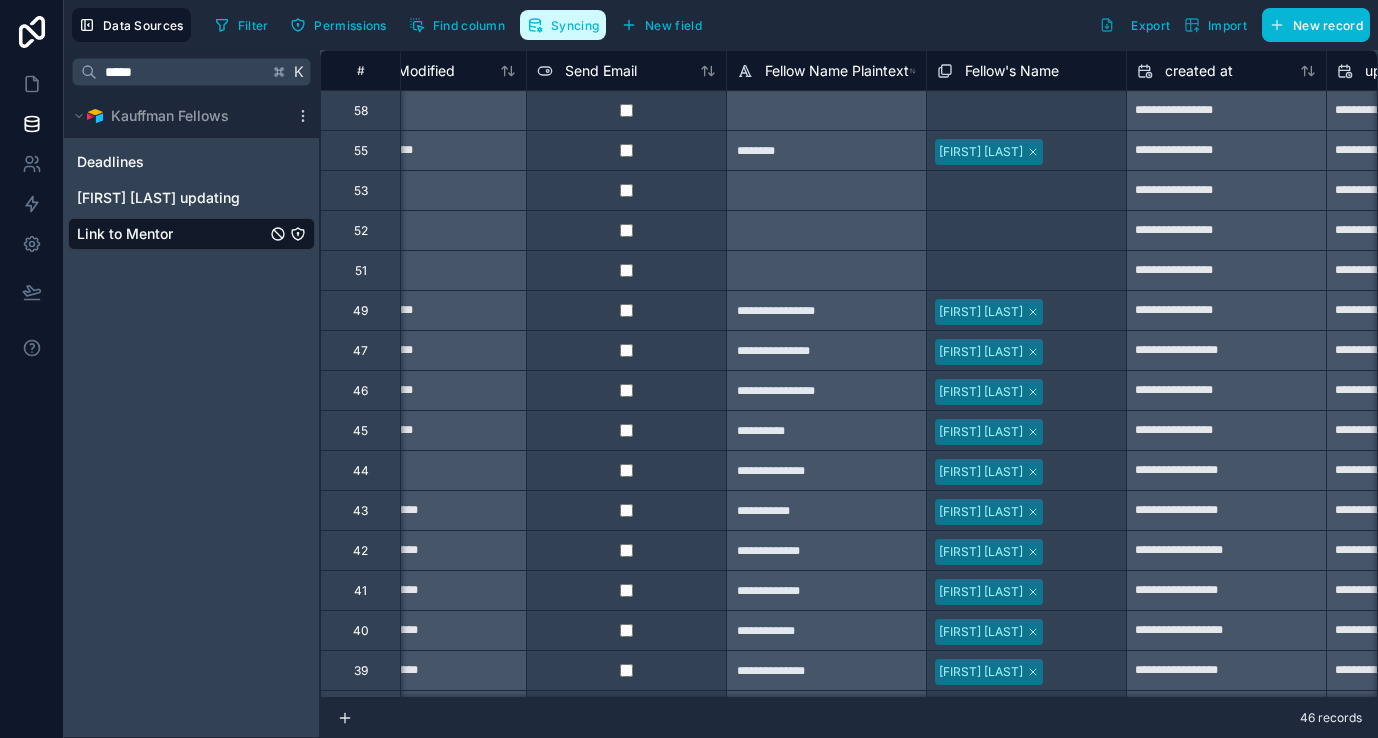 click on "Syncing" at bounding box center (575, 25) 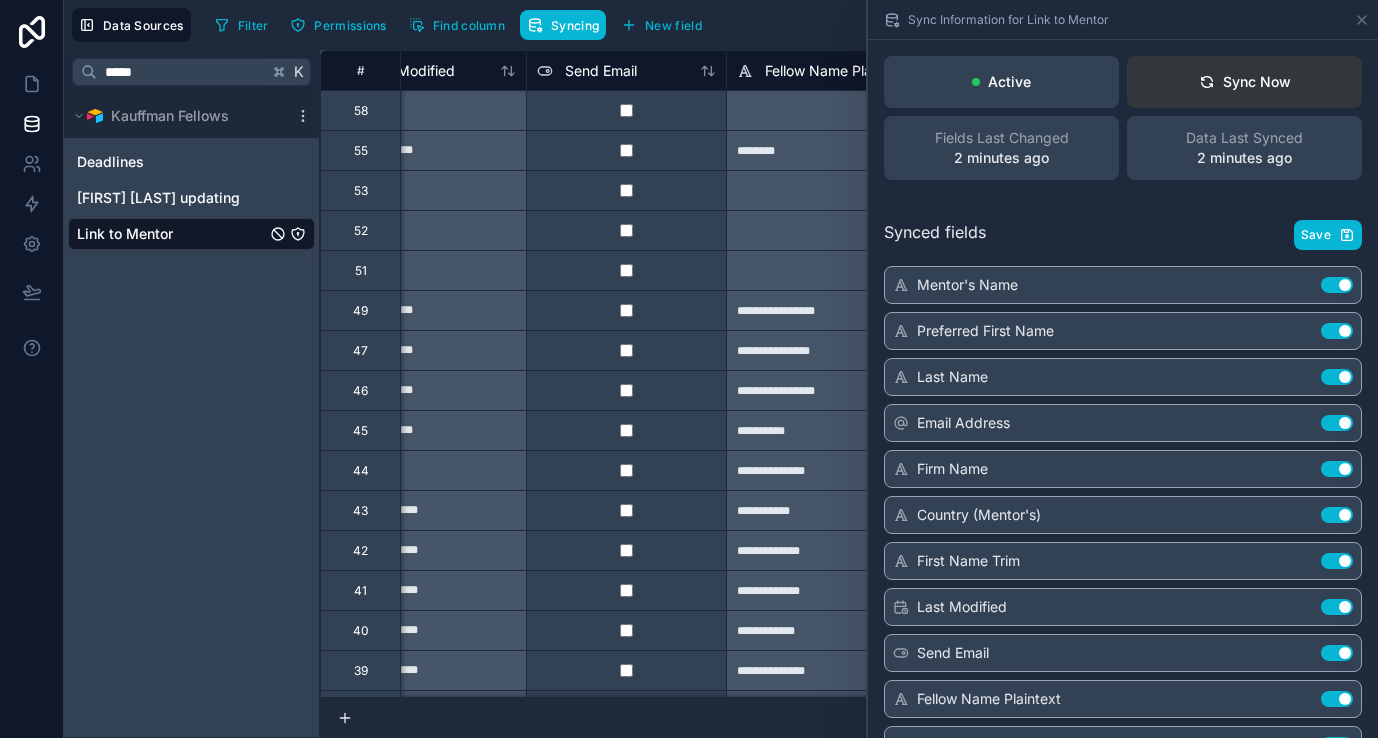 click on "Sync Now" at bounding box center [1245, 82] 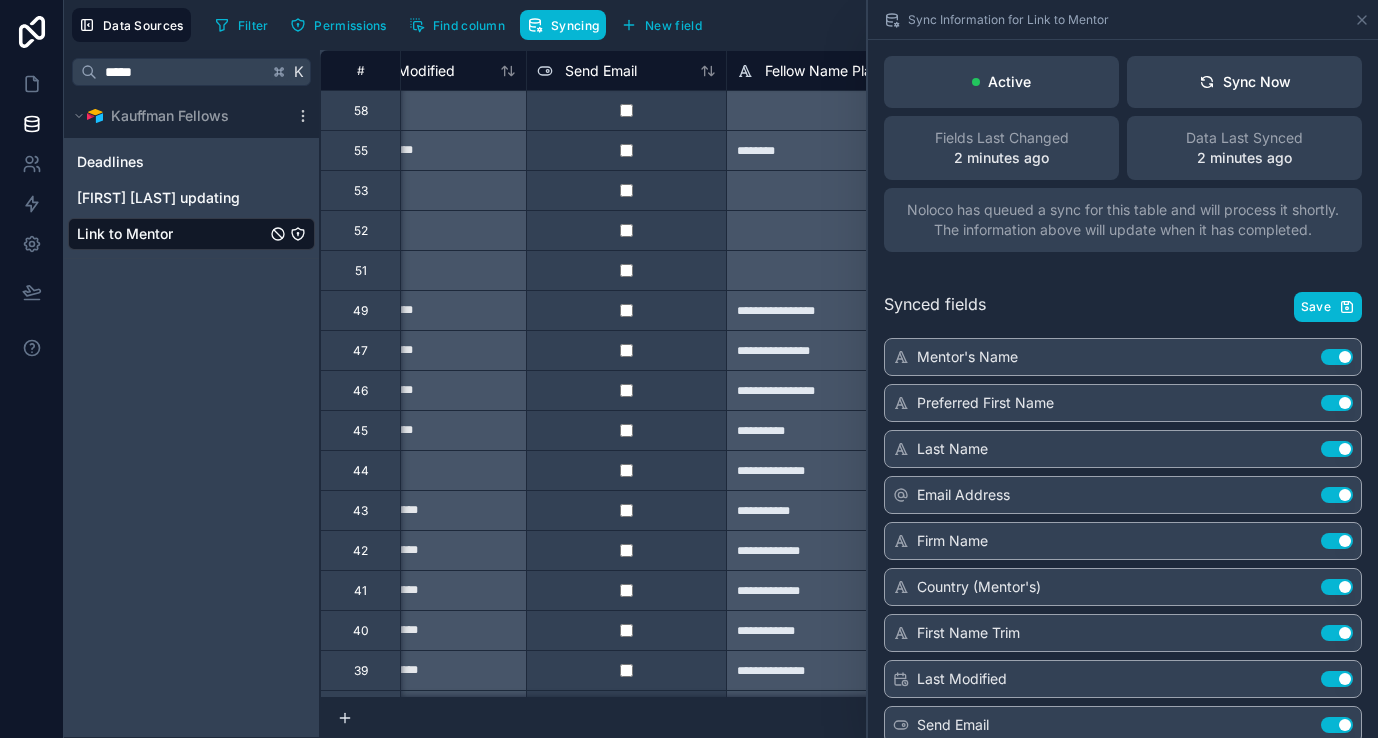 scroll, scrollTop: 114, scrollLeft: 0, axis: vertical 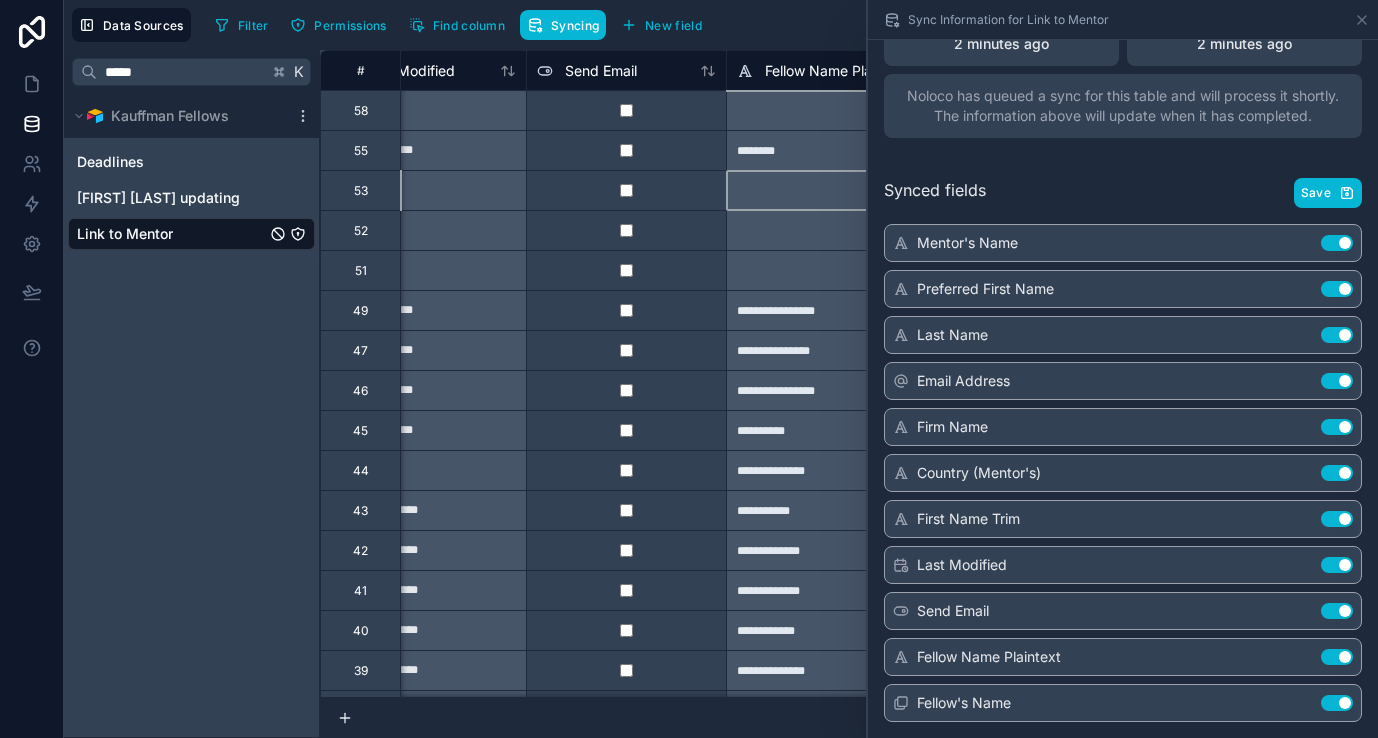 click at bounding box center (826, 190) 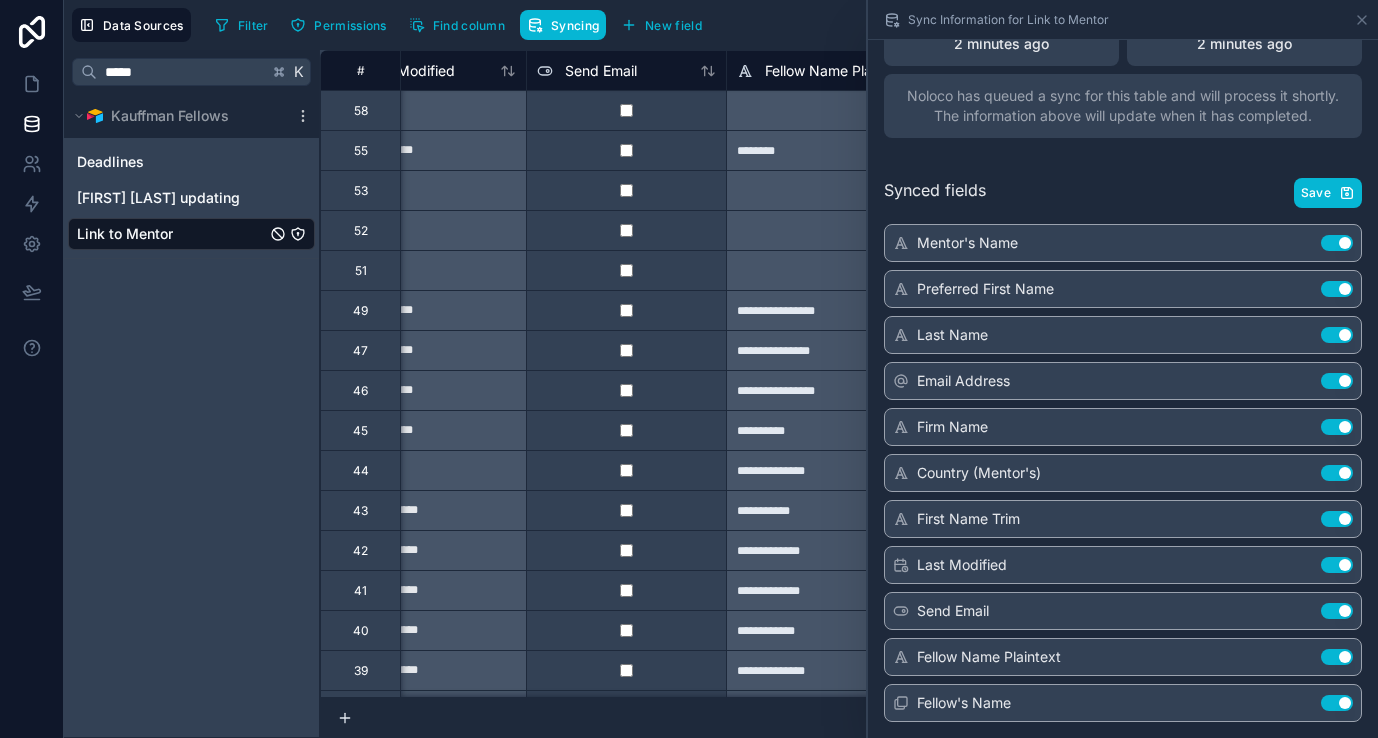 scroll, scrollTop: 42, scrollLeft: 0, axis: vertical 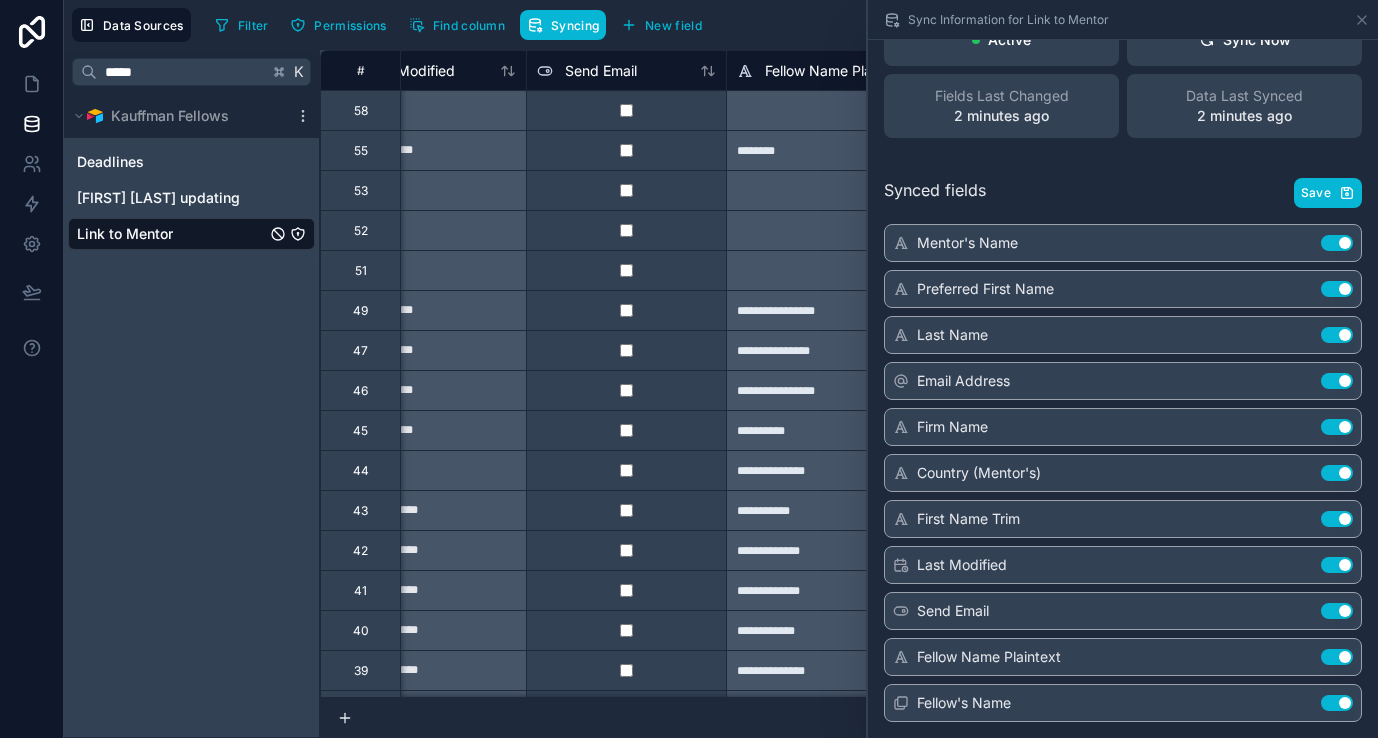 click on "58" at bounding box center [361, 111] 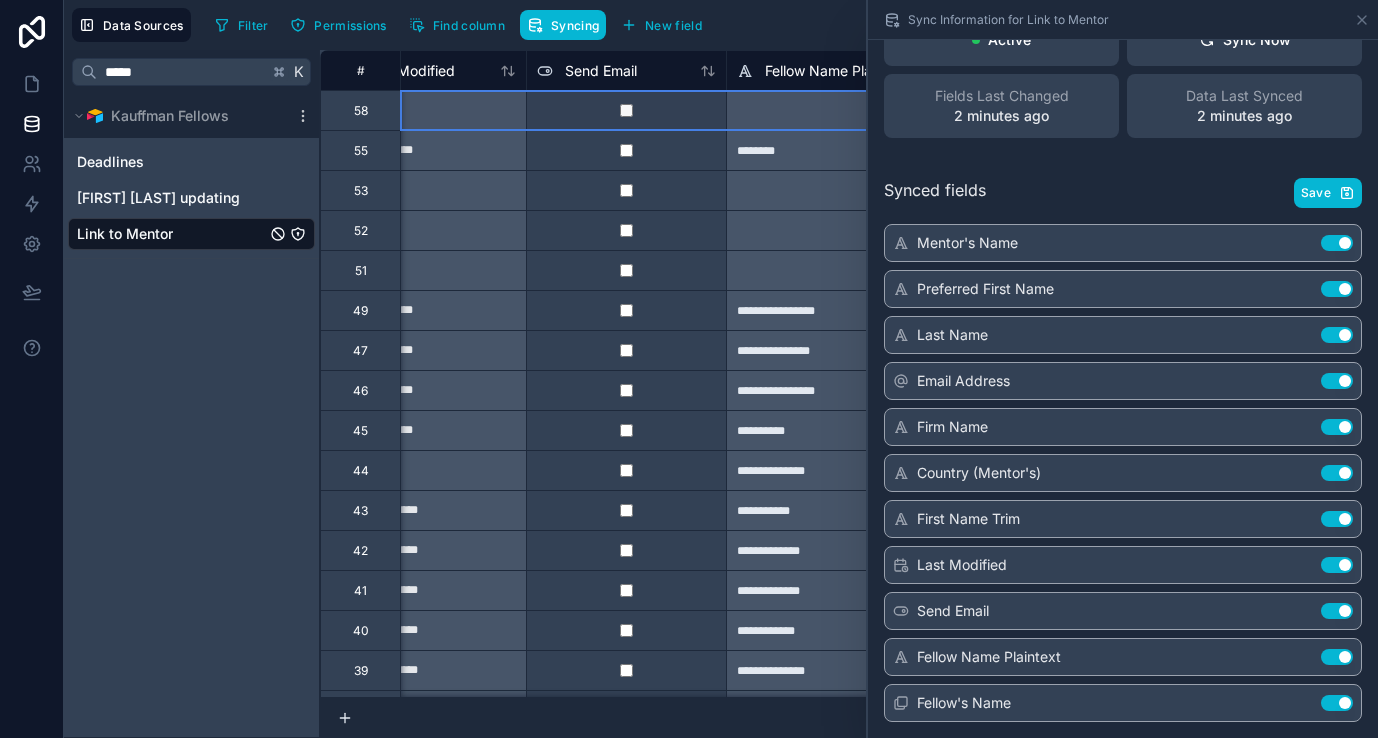 scroll, scrollTop: 0, scrollLeft: 0, axis: both 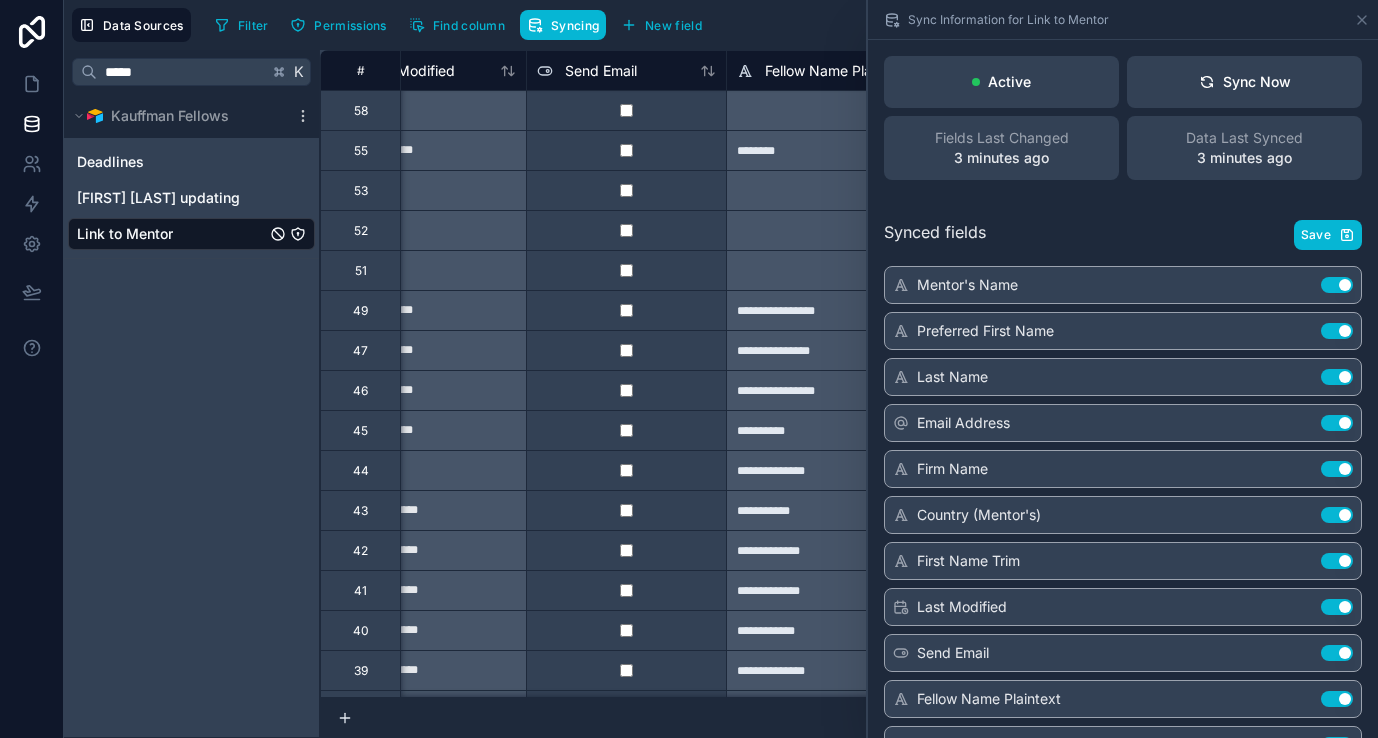 click on "**** K Kauffman Fellows Deadlines Katlyn Major updating Link to Mentor" at bounding box center [192, 394] 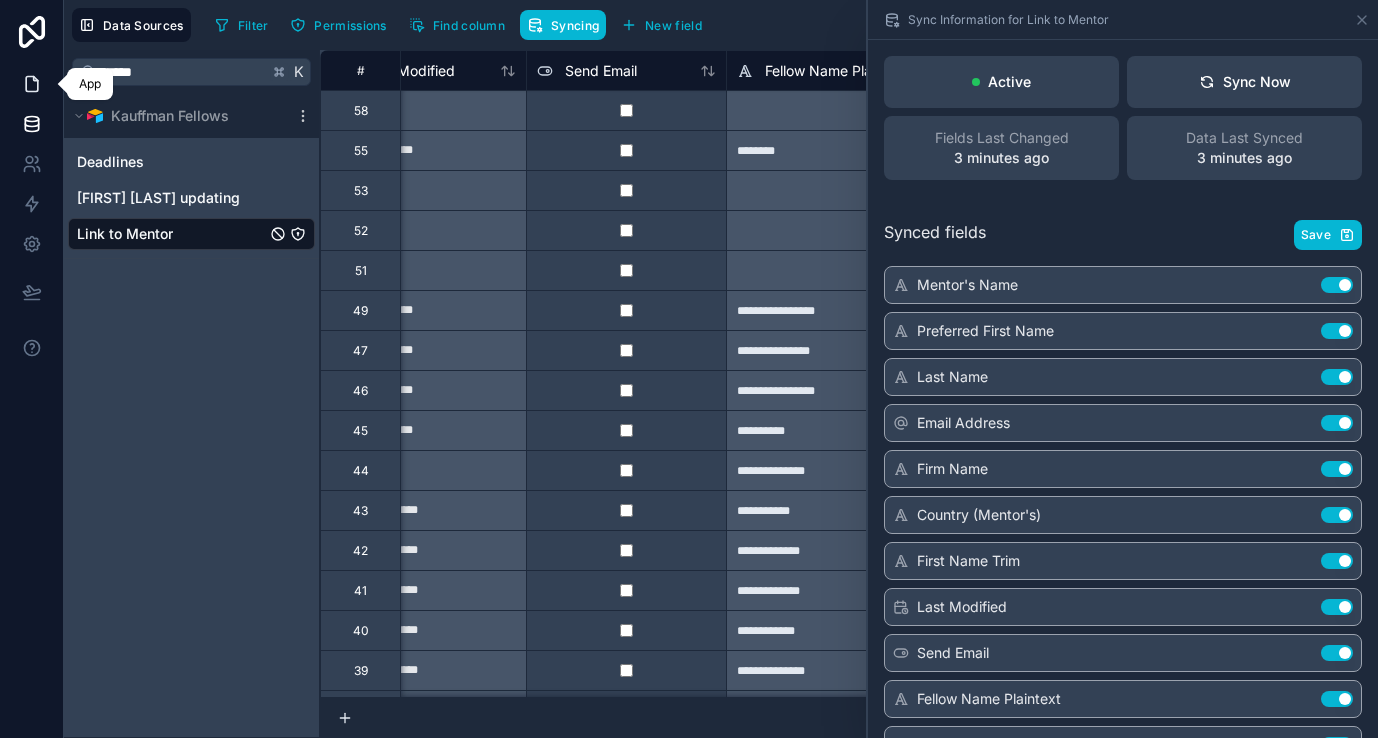 click 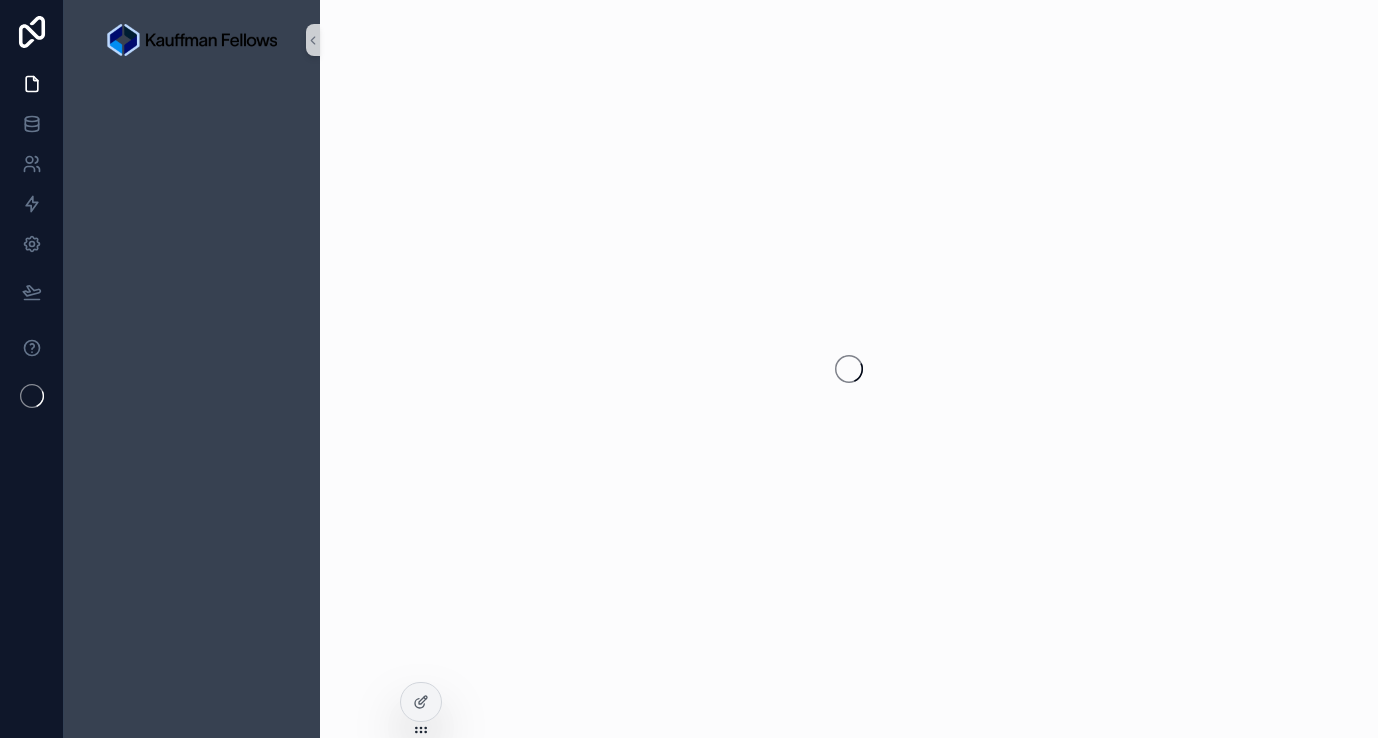 scroll, scrollTop: 0, scrollLeft: 0, axis: both 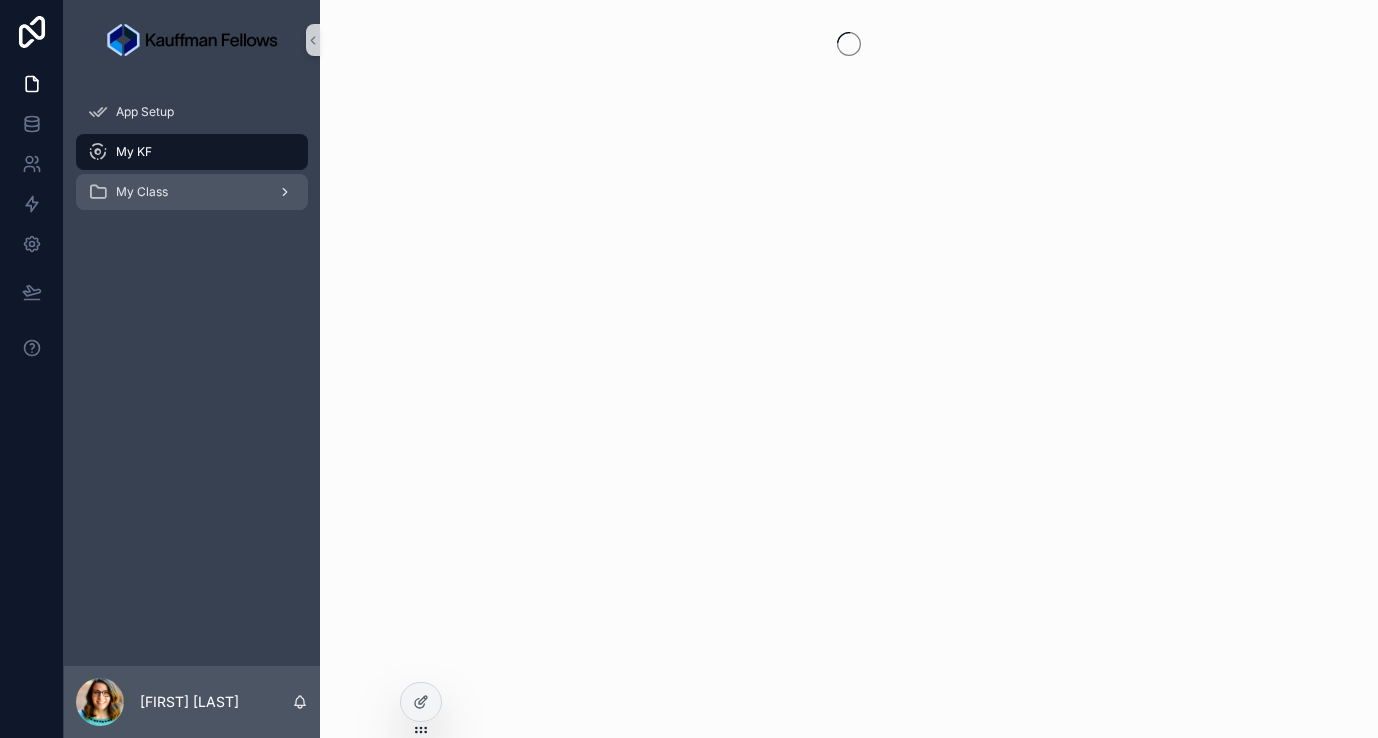 click on "My Class" at bounding box center (142, 192) 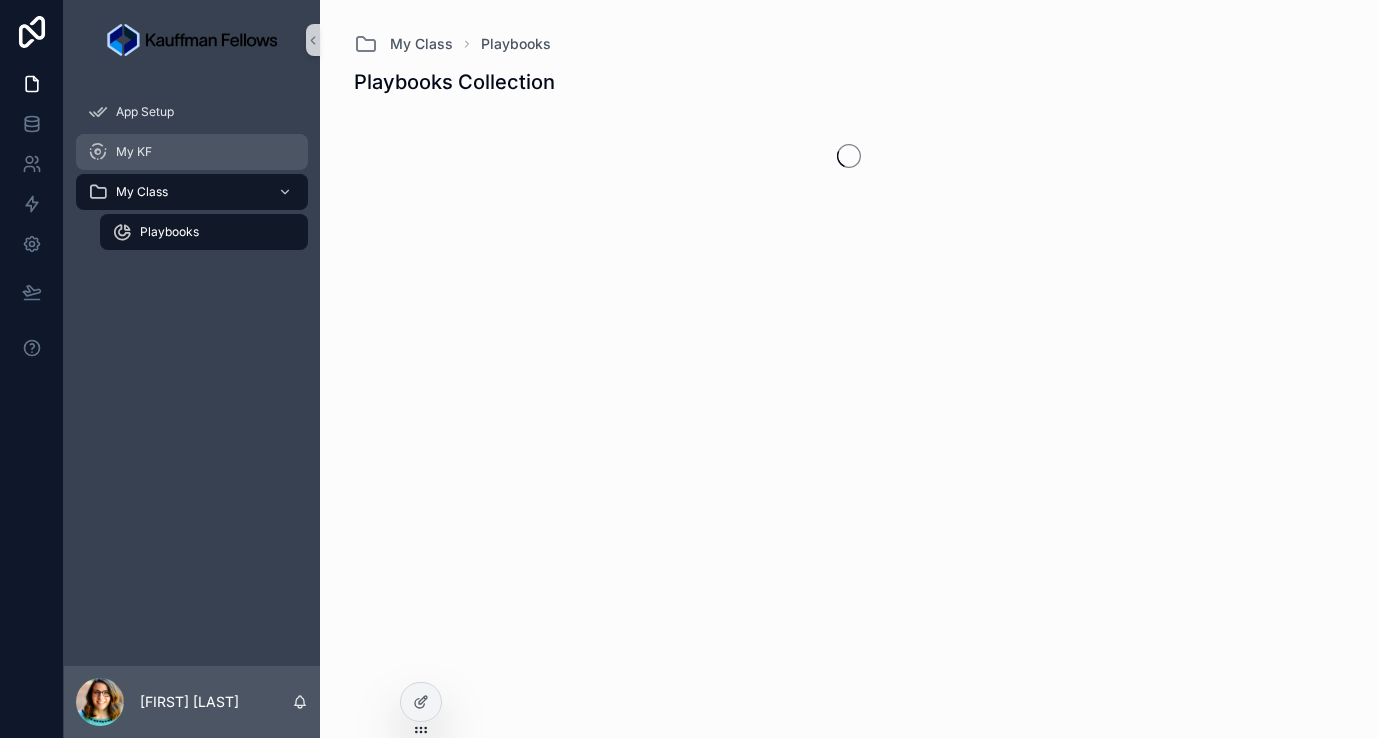 click on "My KF" at bounding box center (192, 152) 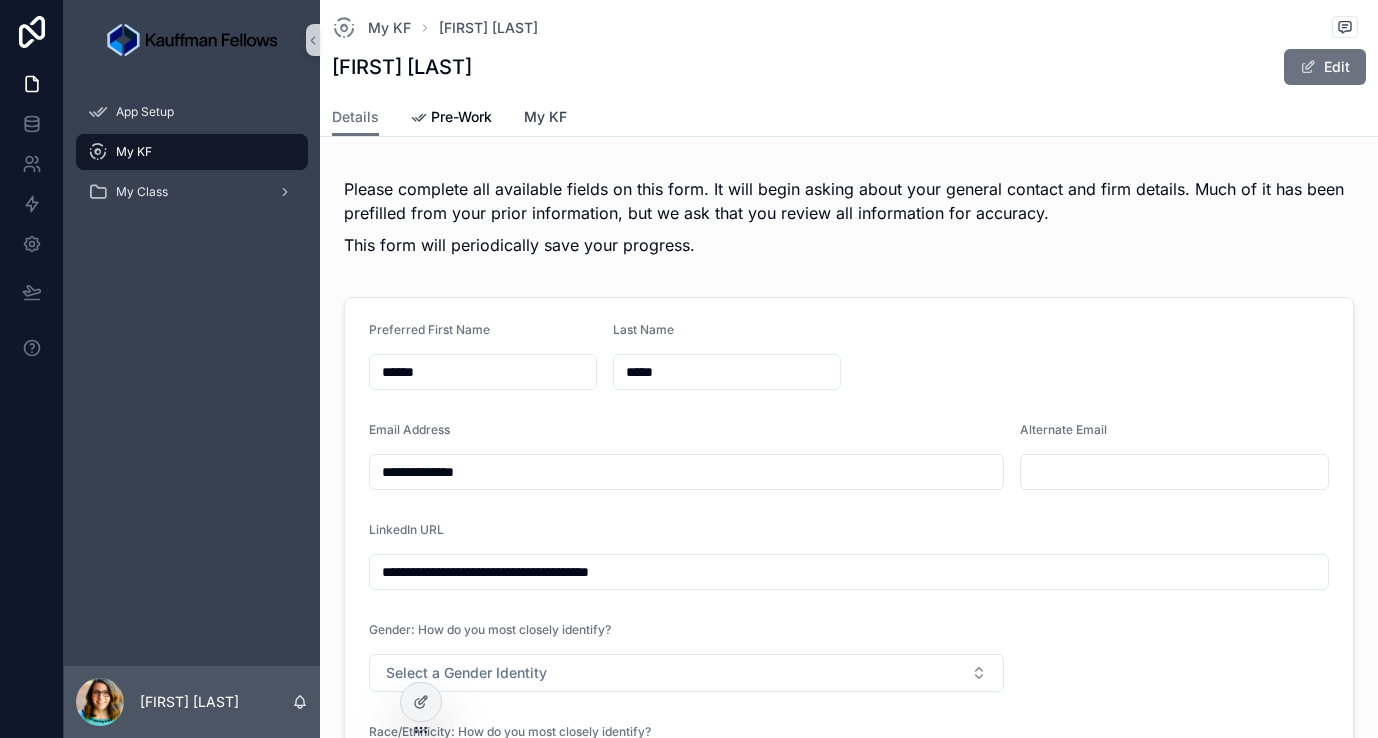 click on "My KF" at bounding box center [545, 119] 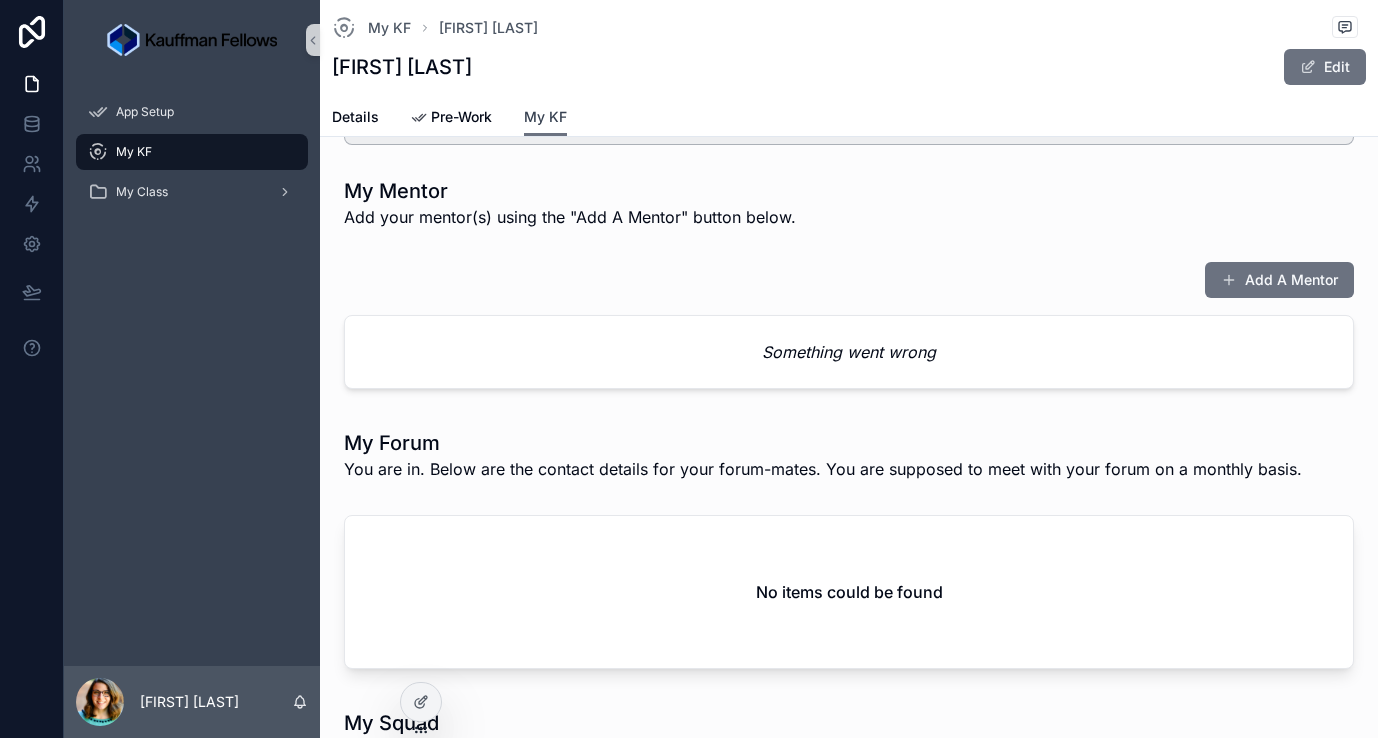 scroll, scrollTop: 157, scrollLeft: 0, axis: vertical 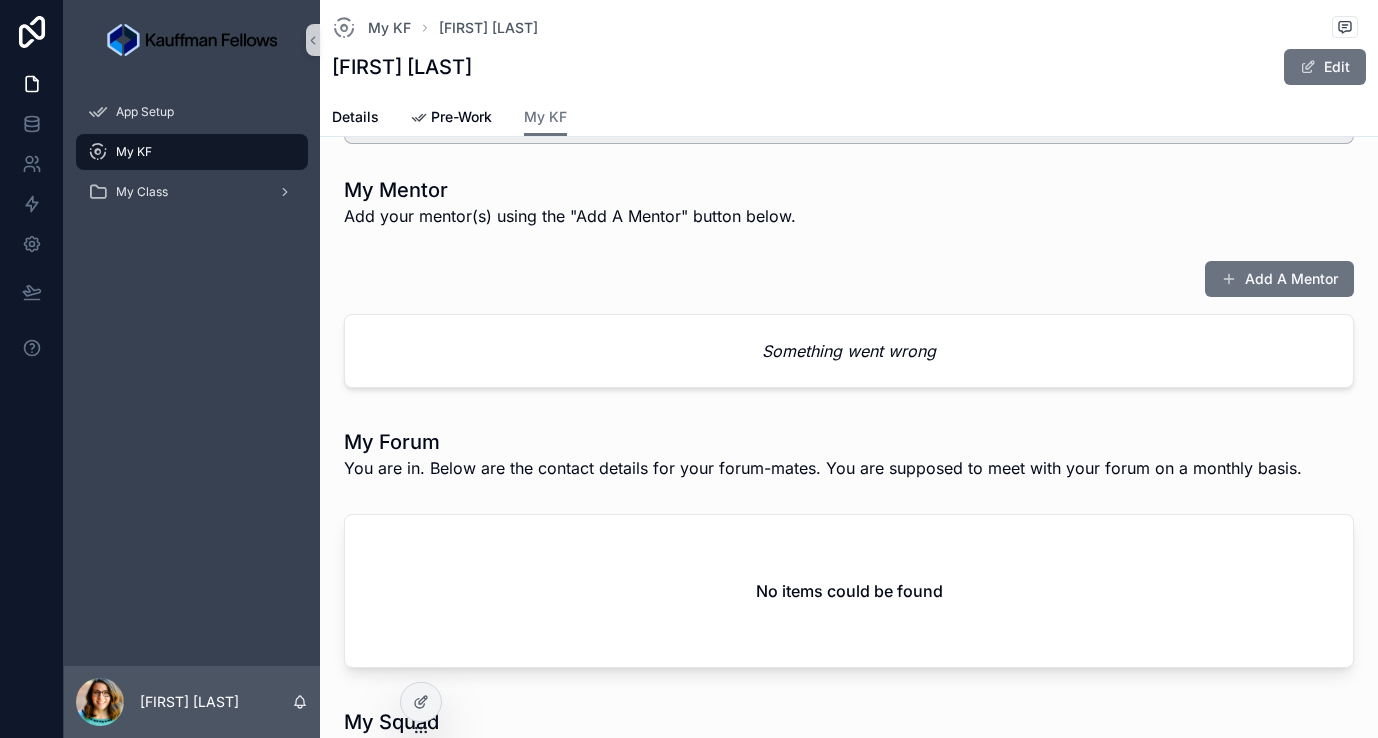 click on "Something went wrong" at bounding box center (849, 351) 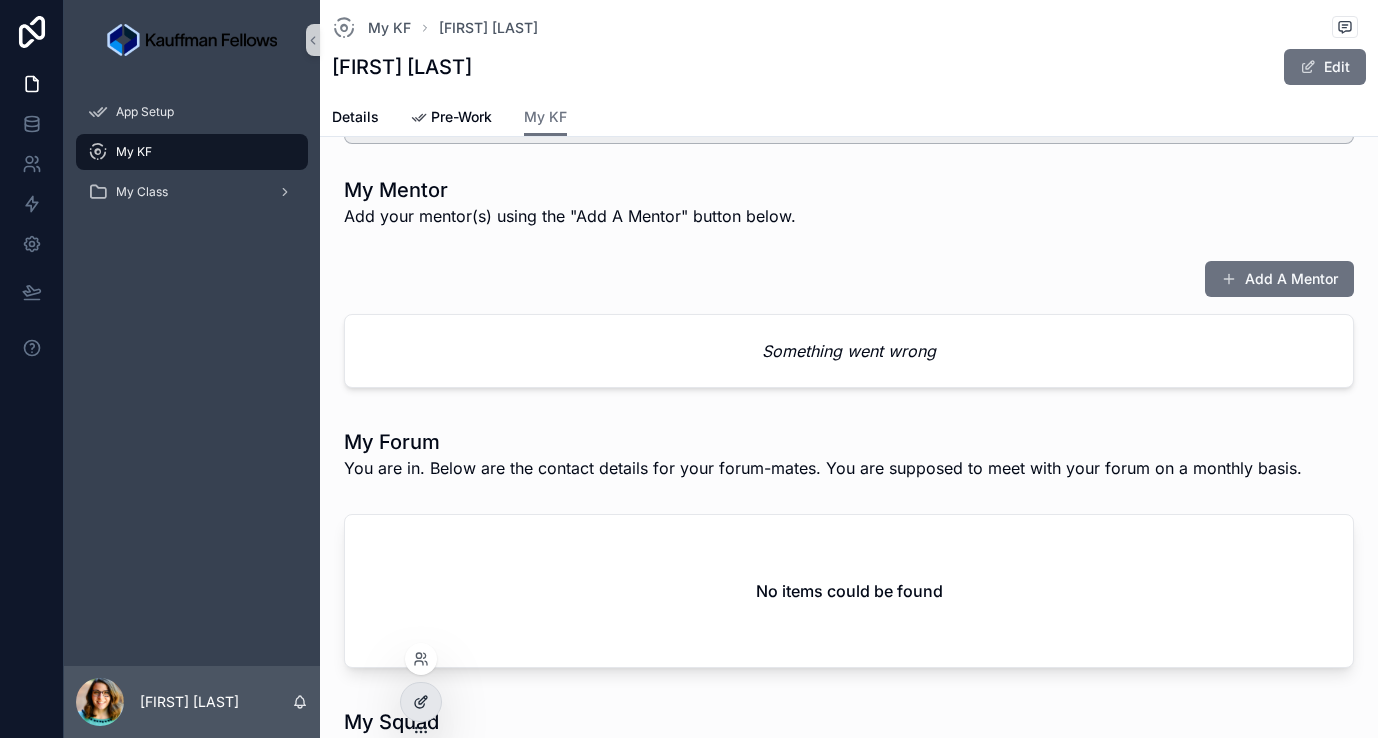 click 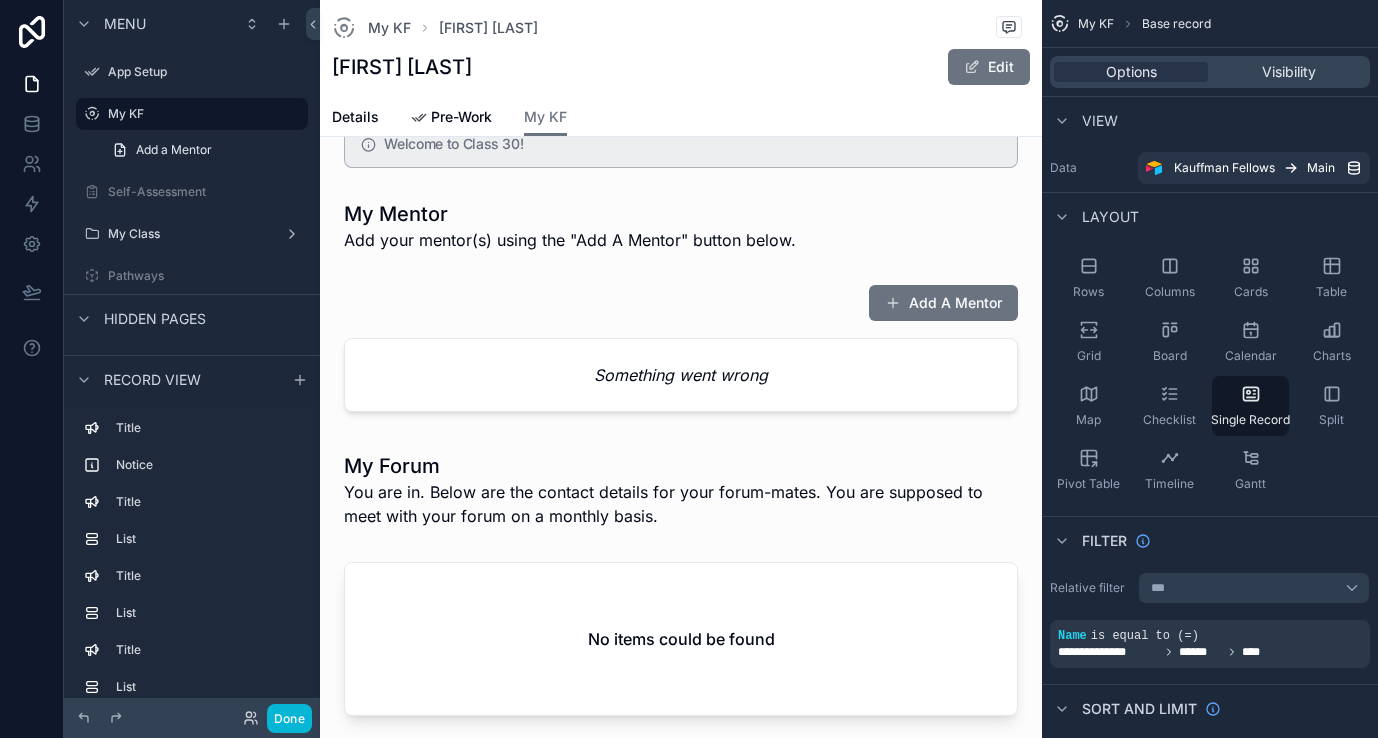 click at bounding box center (681, 899) 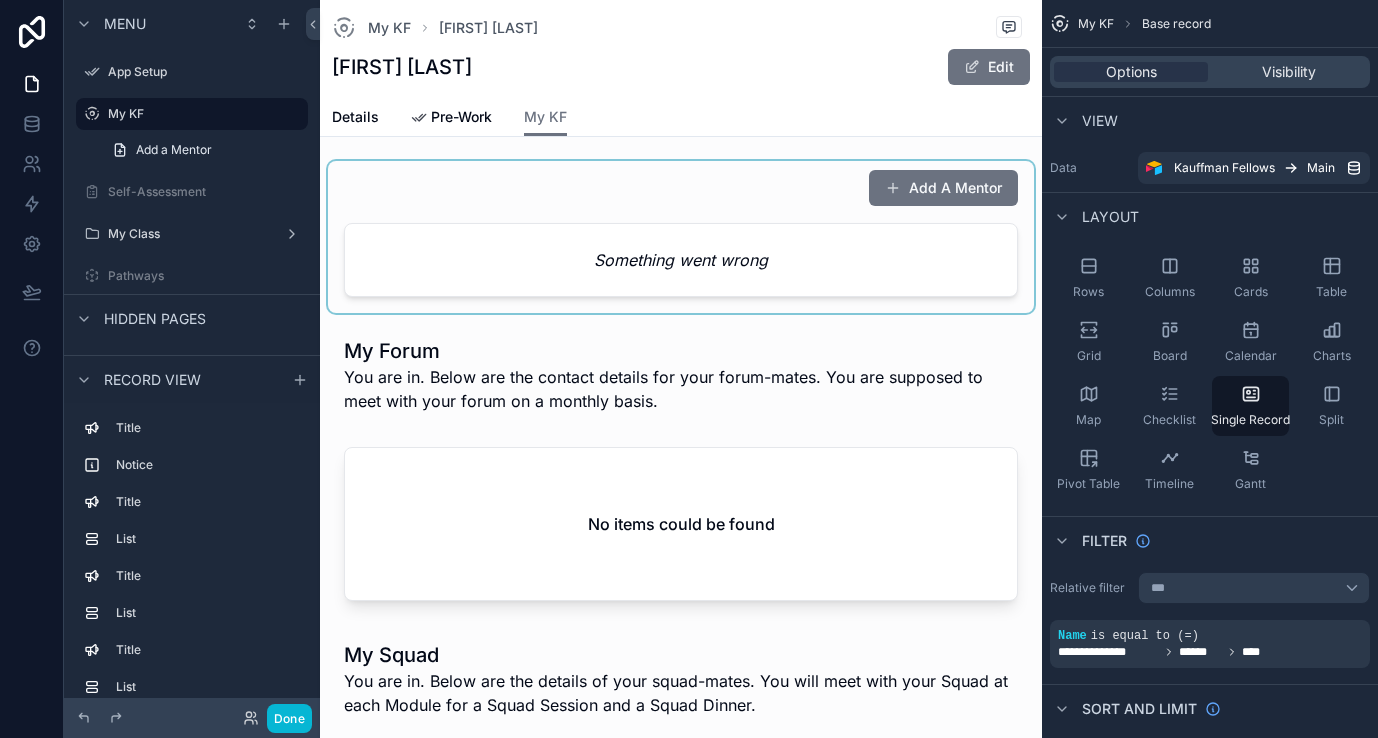 scroll, scrollTop: 271, scrollLeft: 0, axis: vertical 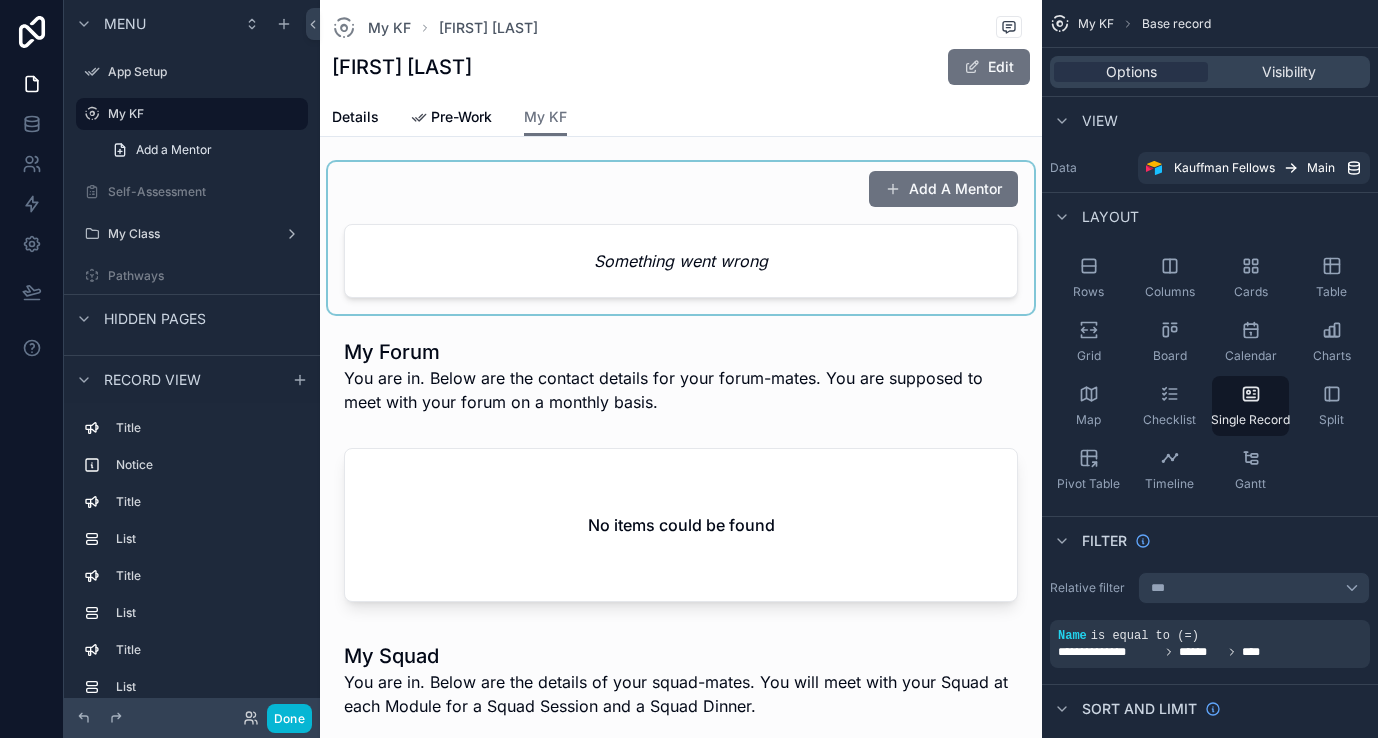 click at bounding box center (681, 238) 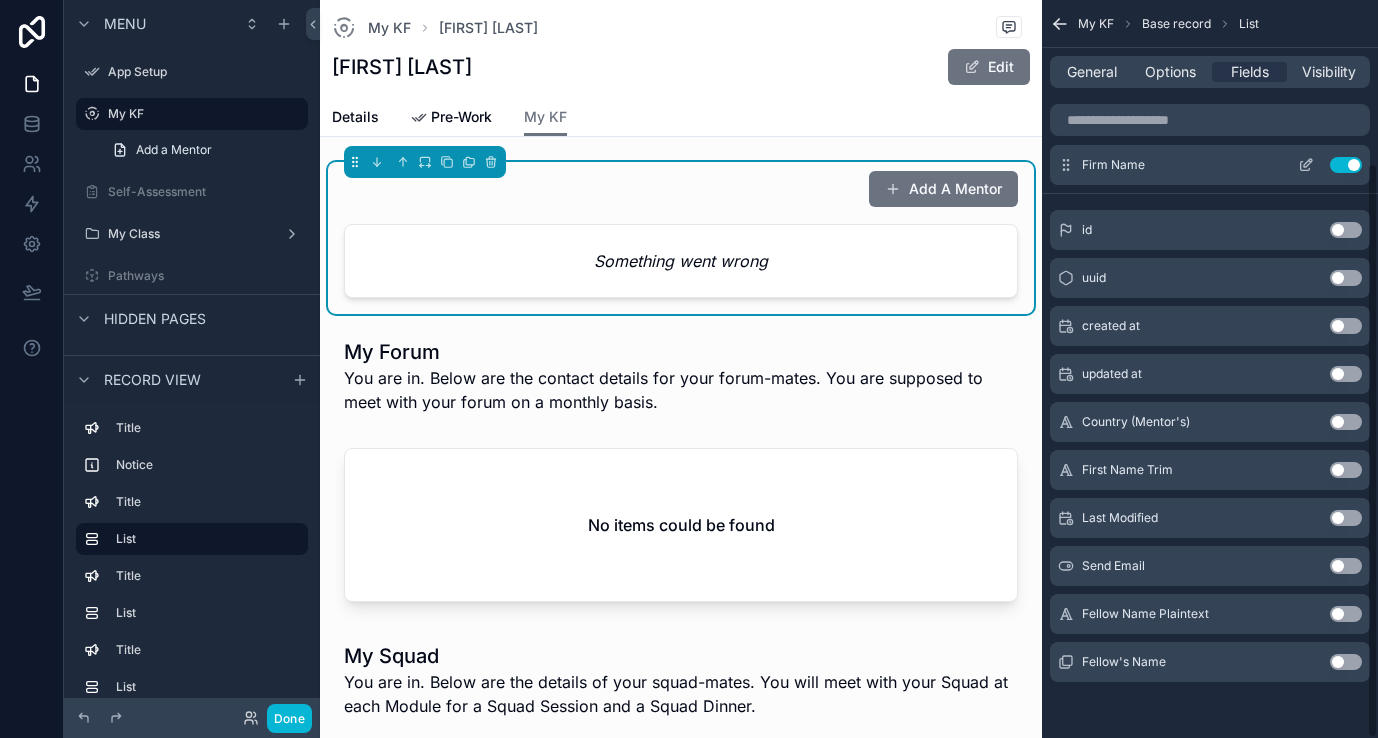 scroll, scrollTop: 207, scrollLeft: 0, axis: vertical 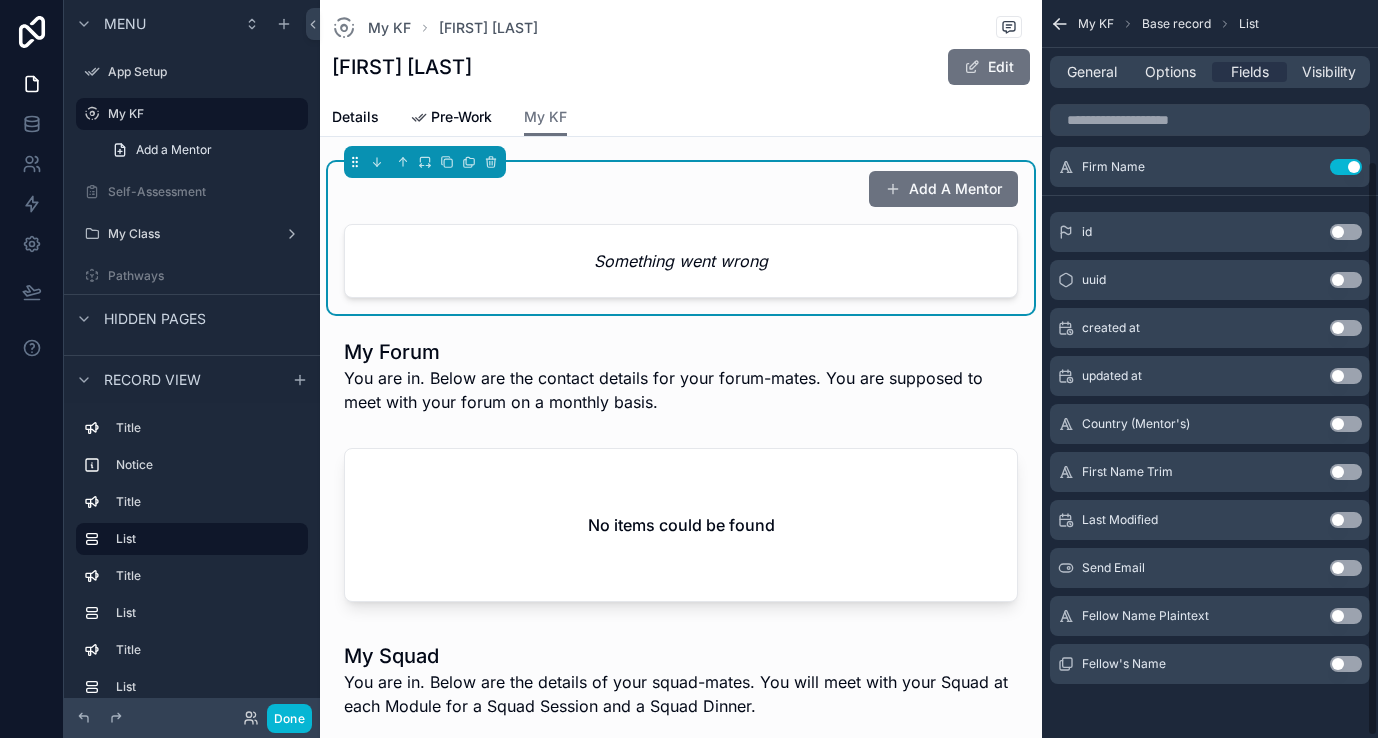 click on "Use setting" at bounding box center [1346, 664] 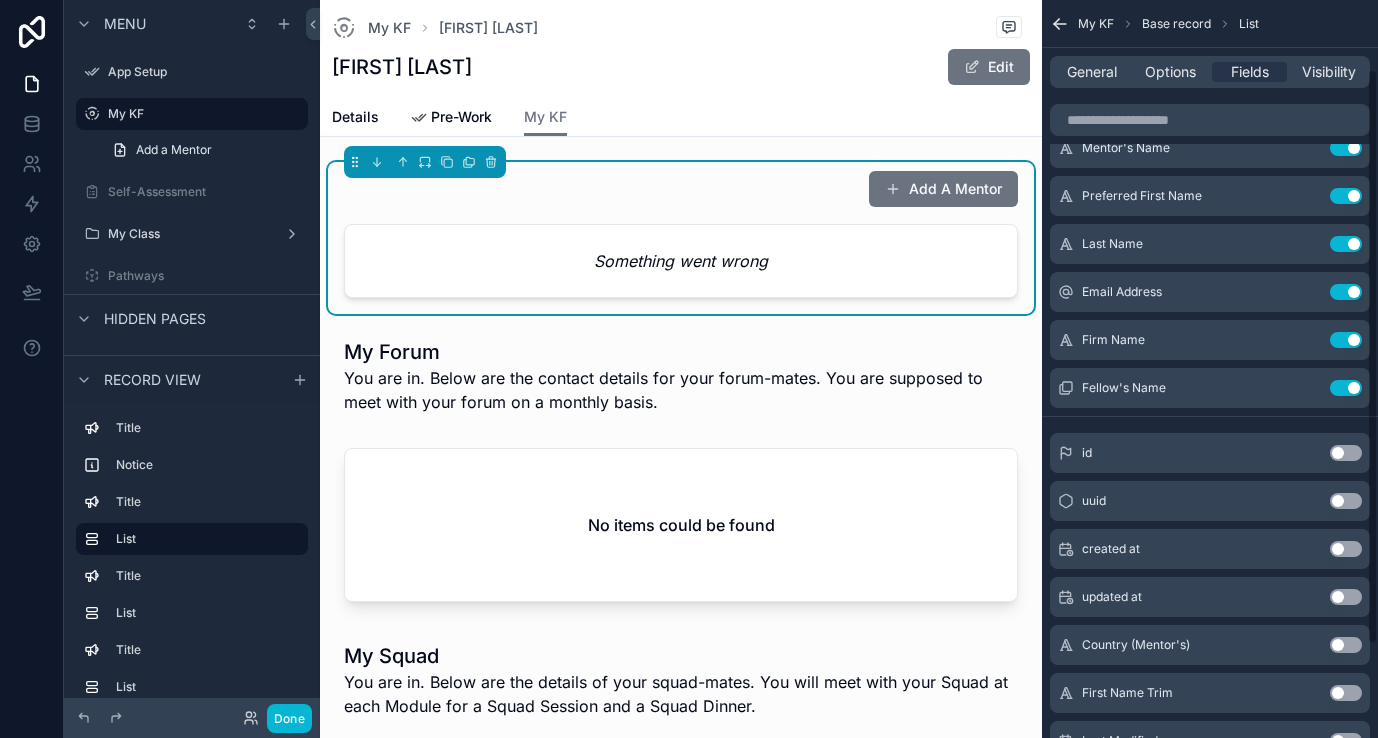 scroll, scrollTop: 33, scrollLeft: 0, axis: vertical 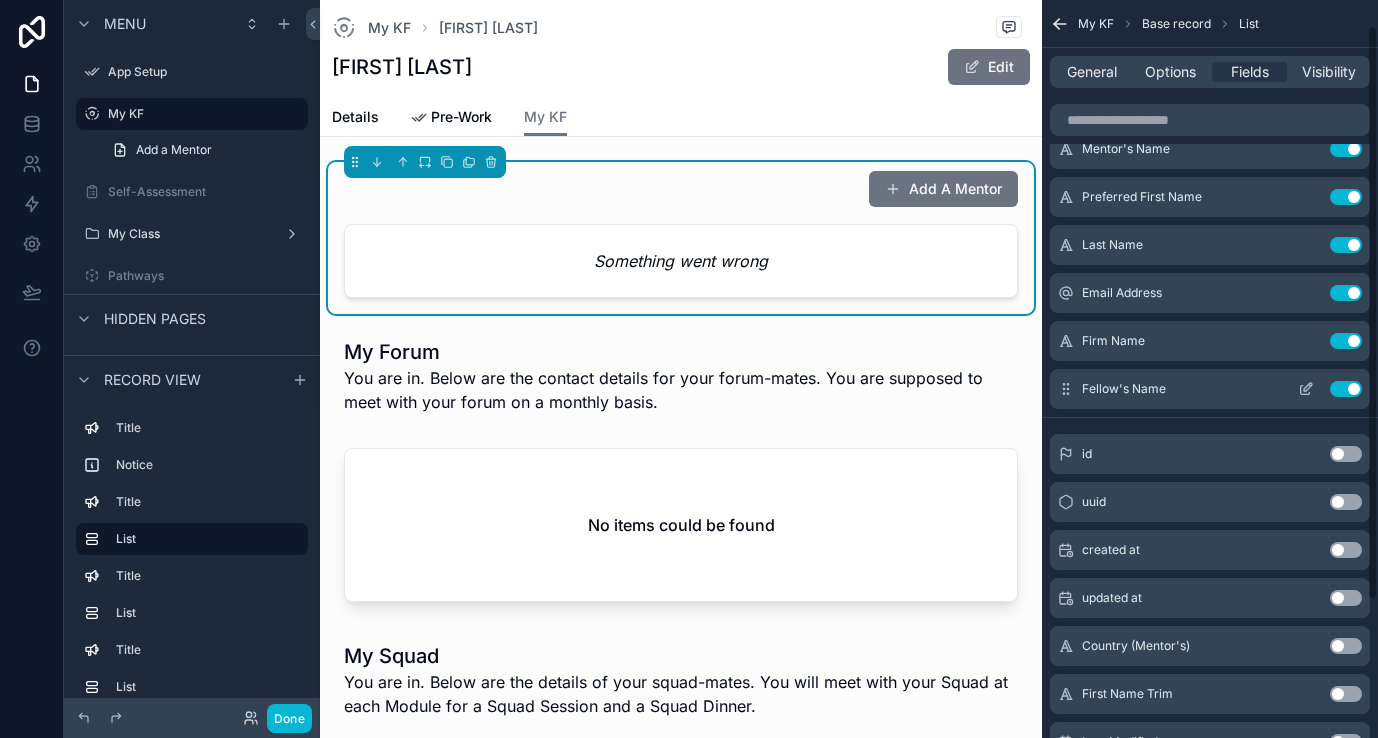 click 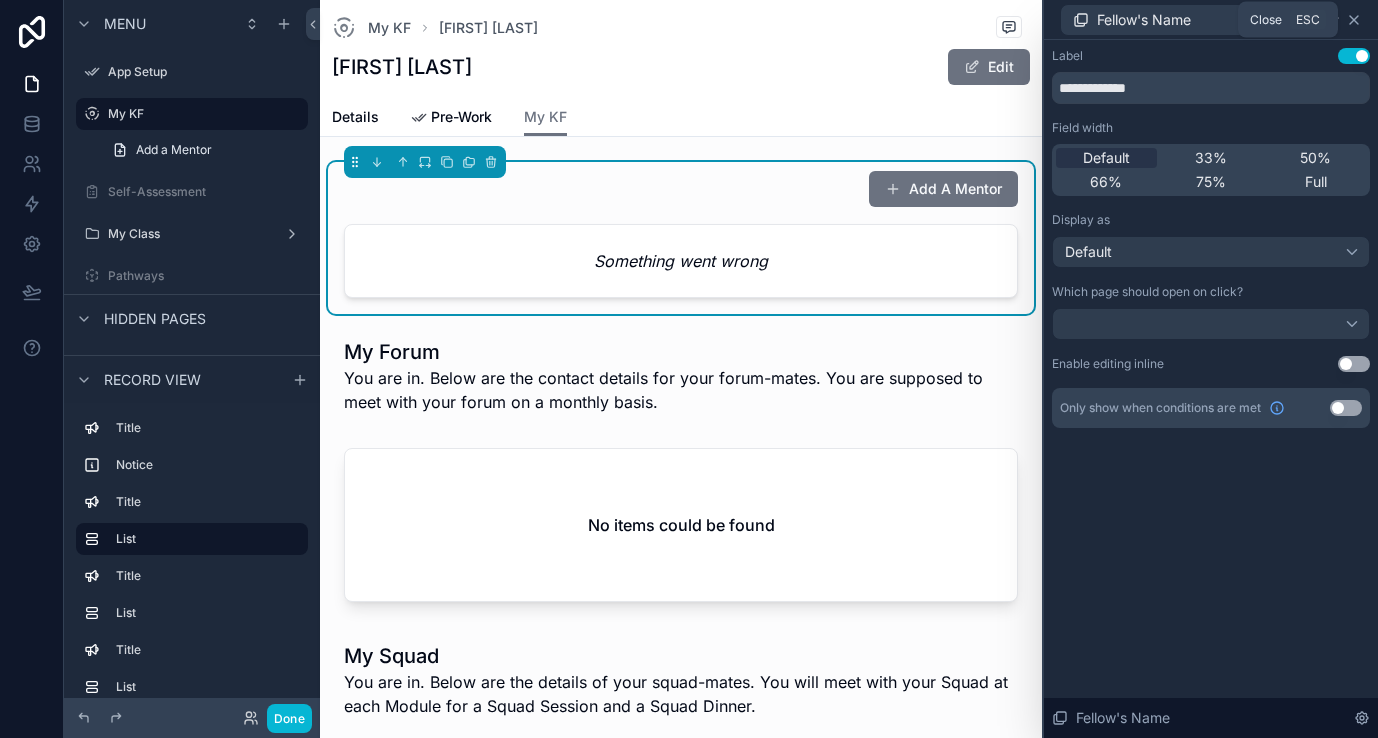 click 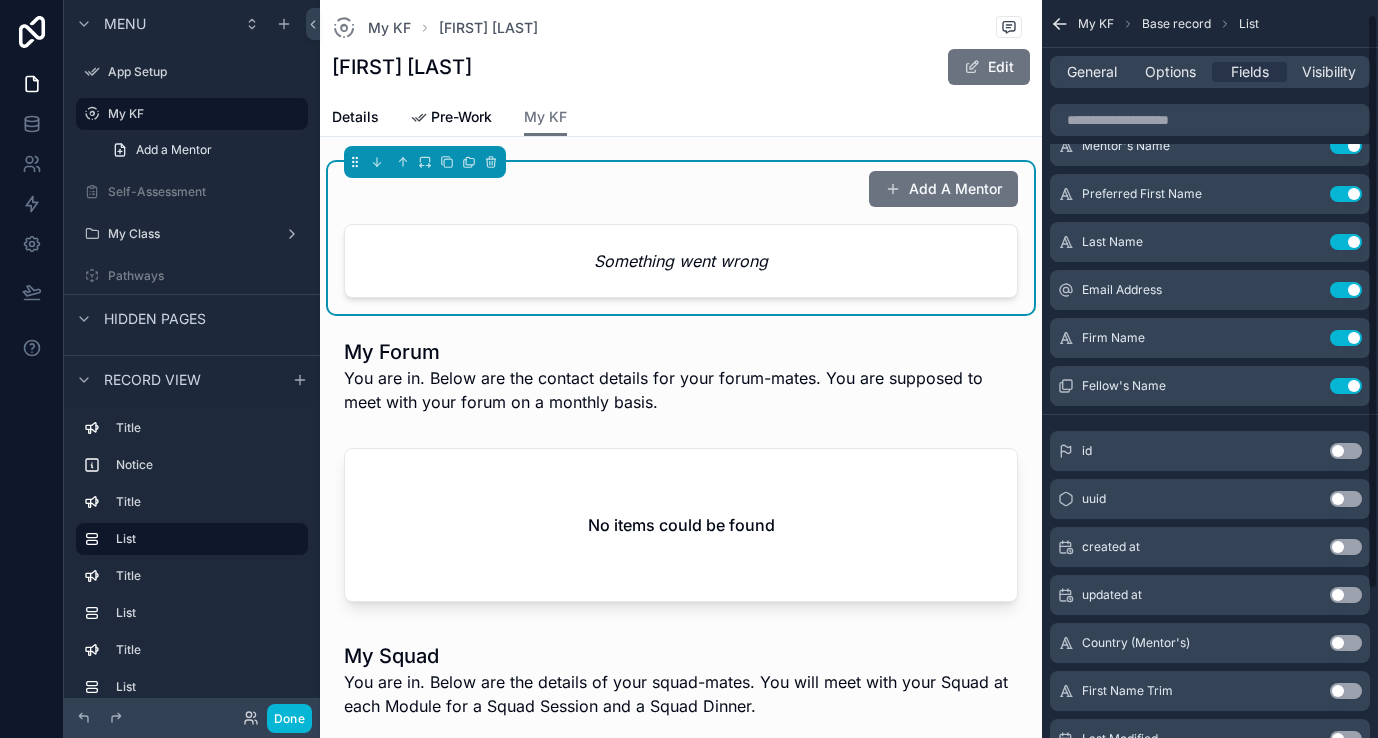 scroll, scrollTop: 0, scrollLeft: 0, axis: both 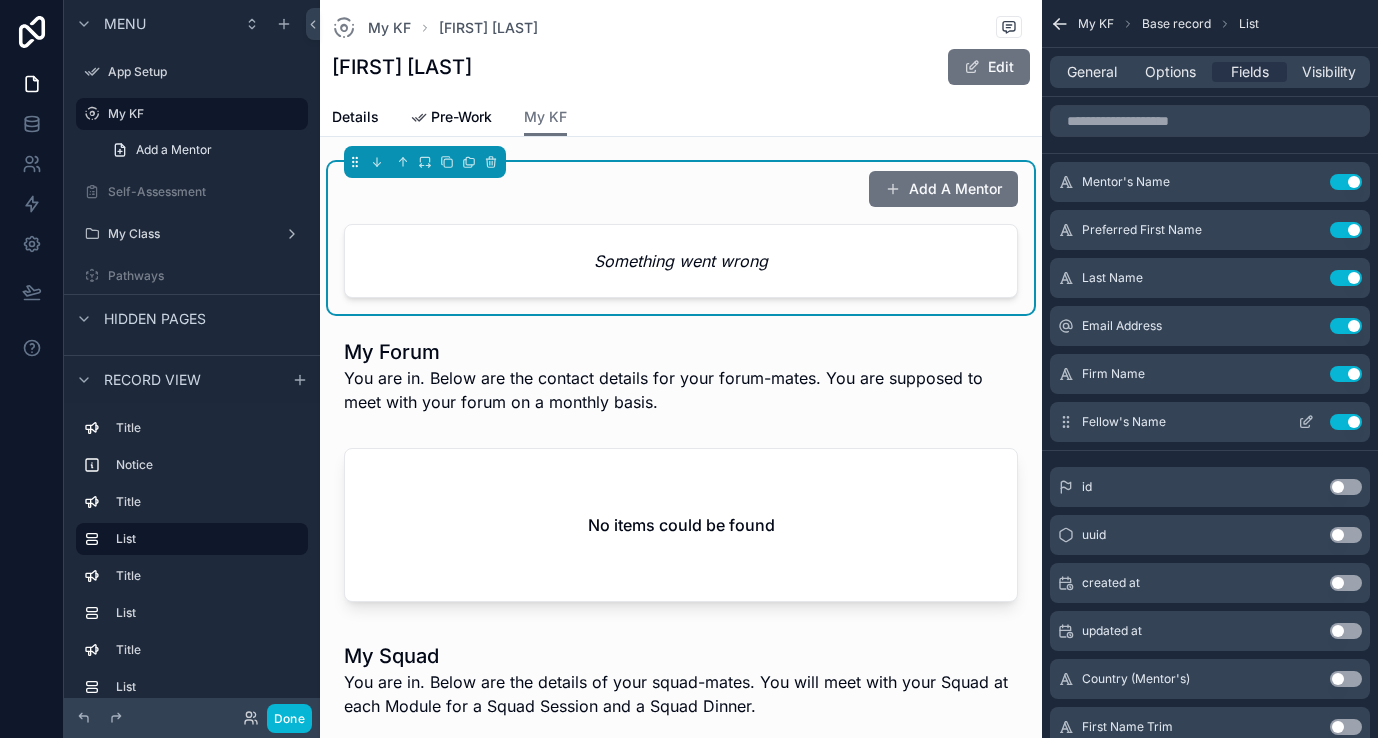 click 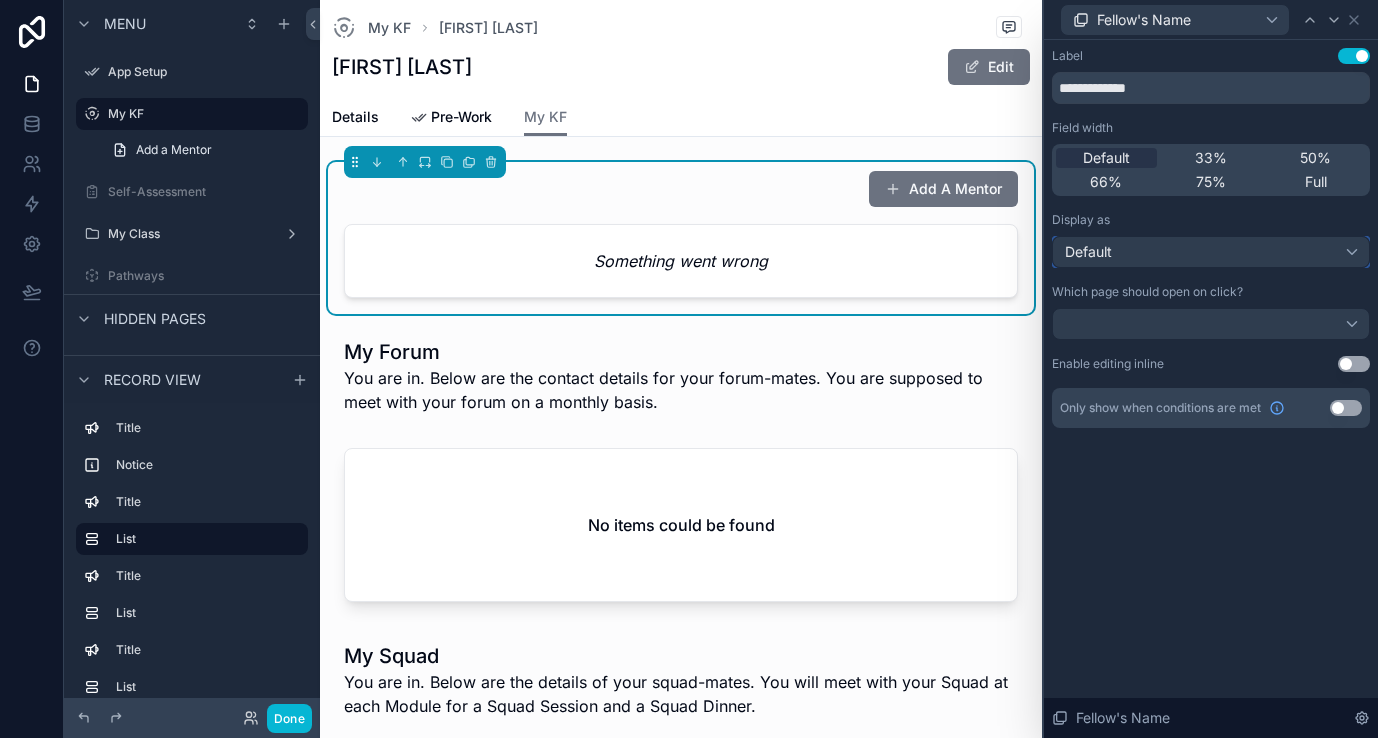 click on "Default" at bounding box center (1088, 252) 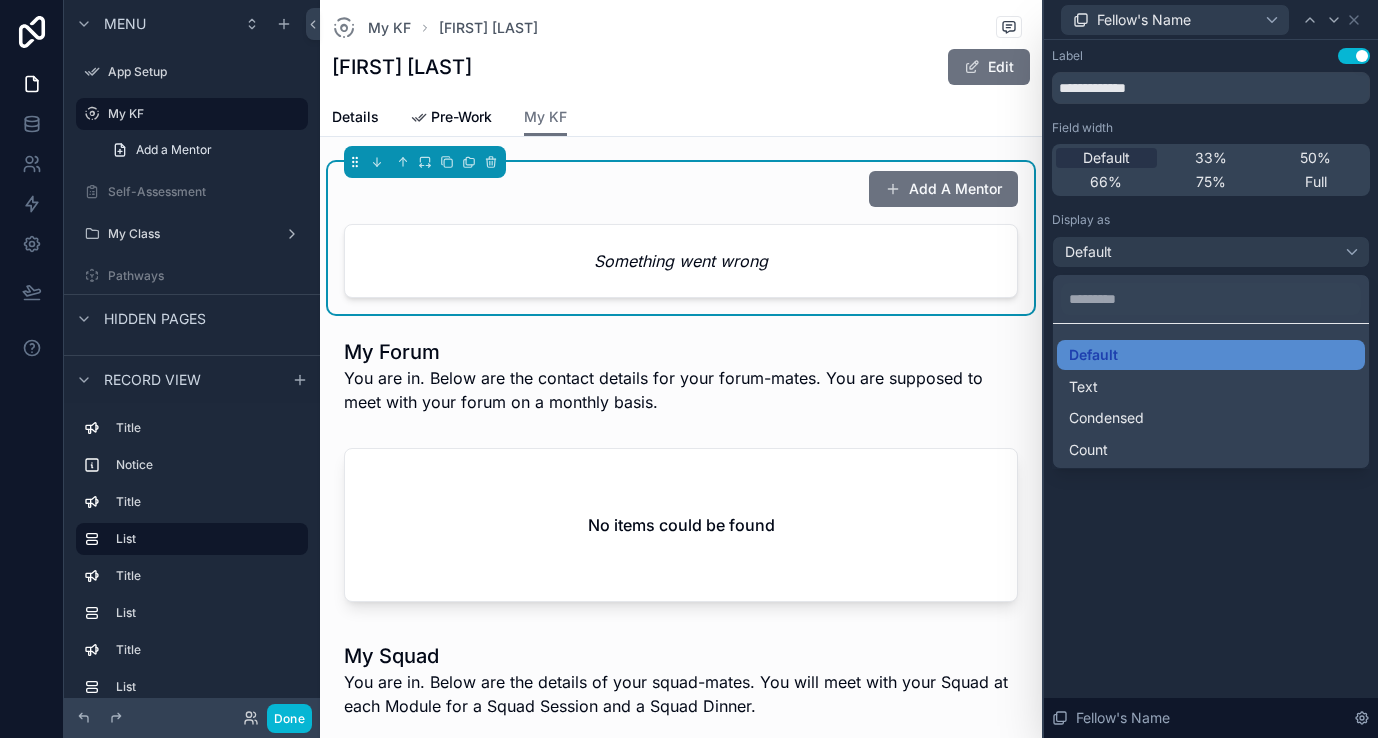 click at bounding box center [1211, 369] 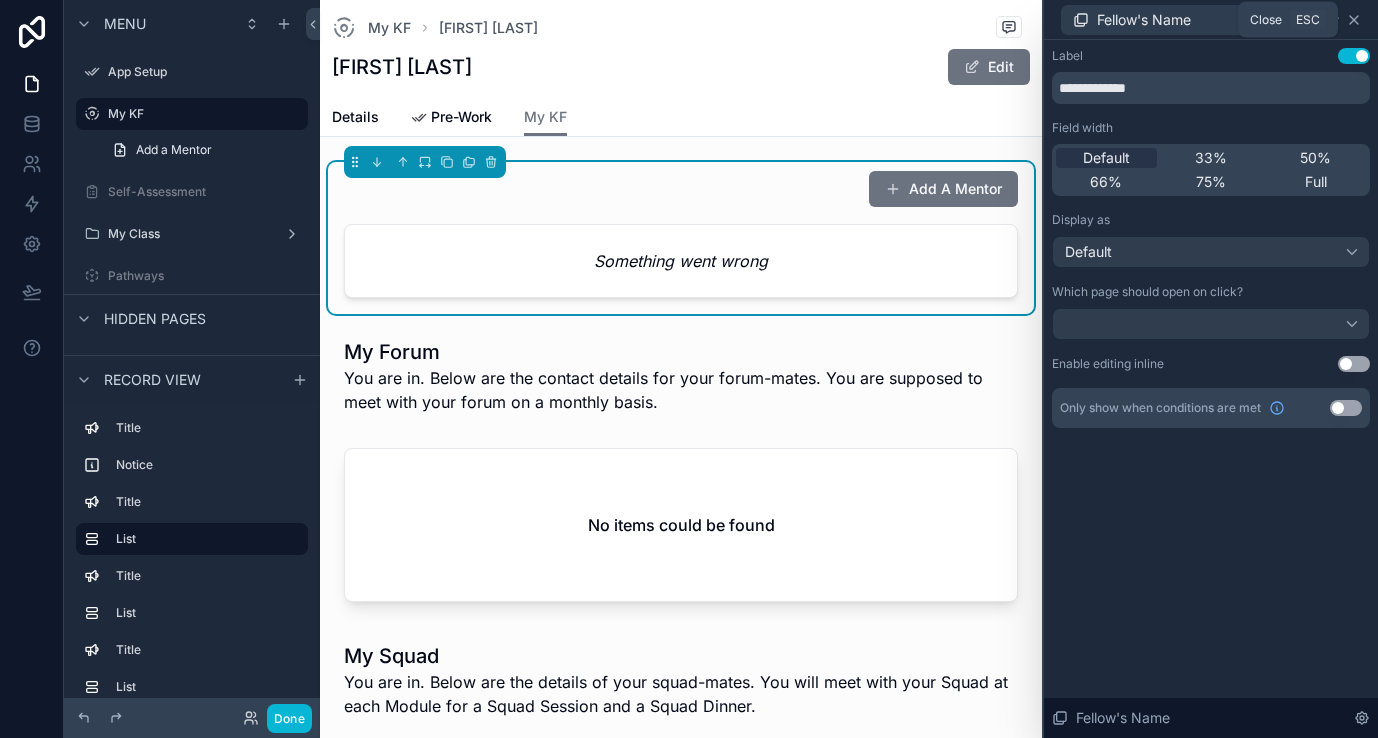 click 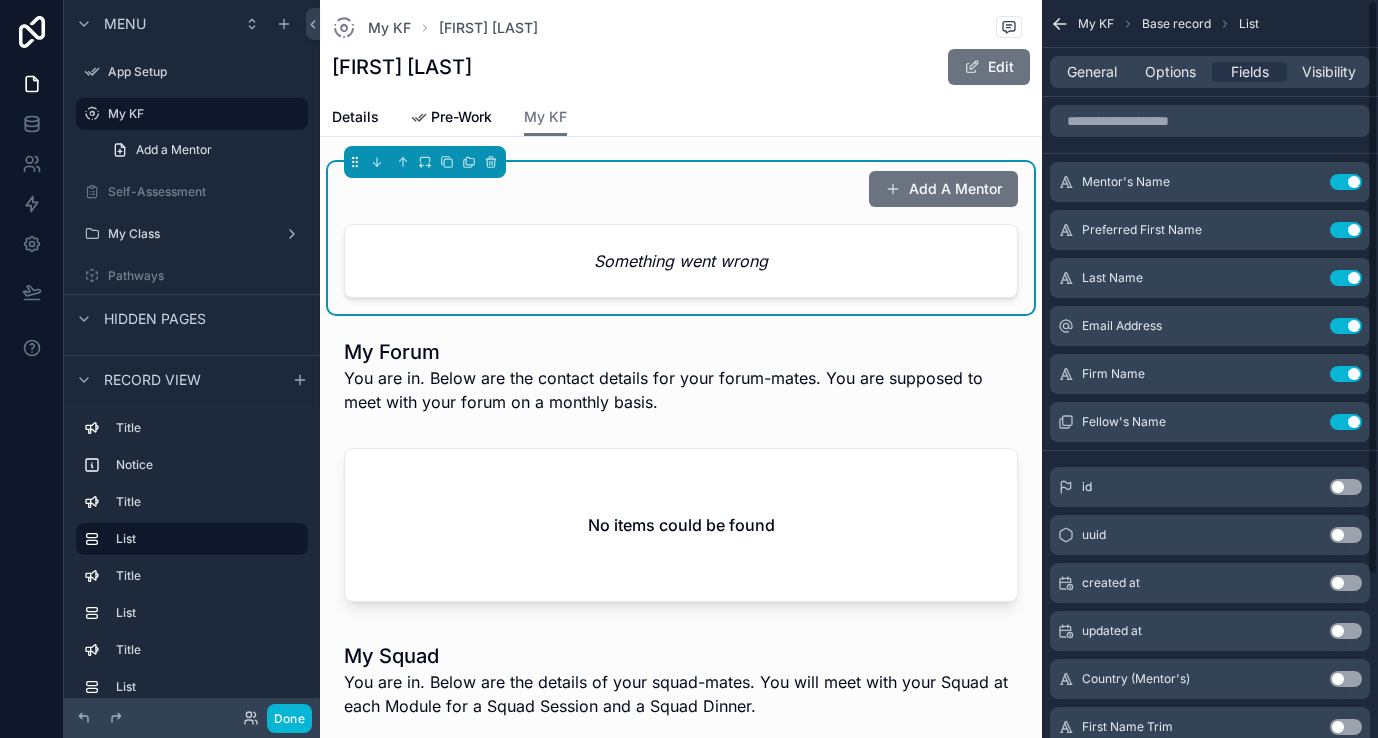 click on "General Options Fields Visibility" at bounding box center [1210, 72] 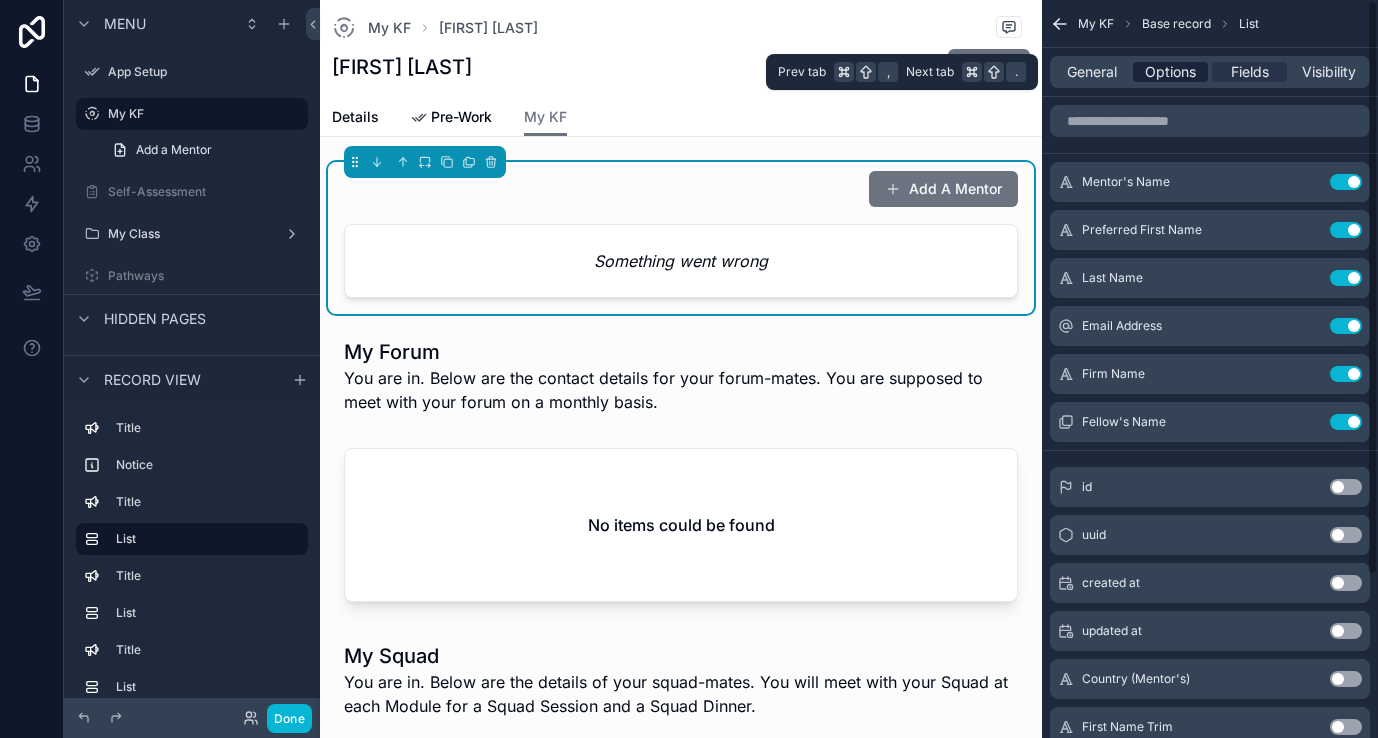 click on "Options" at bounding box center [1170, 72] 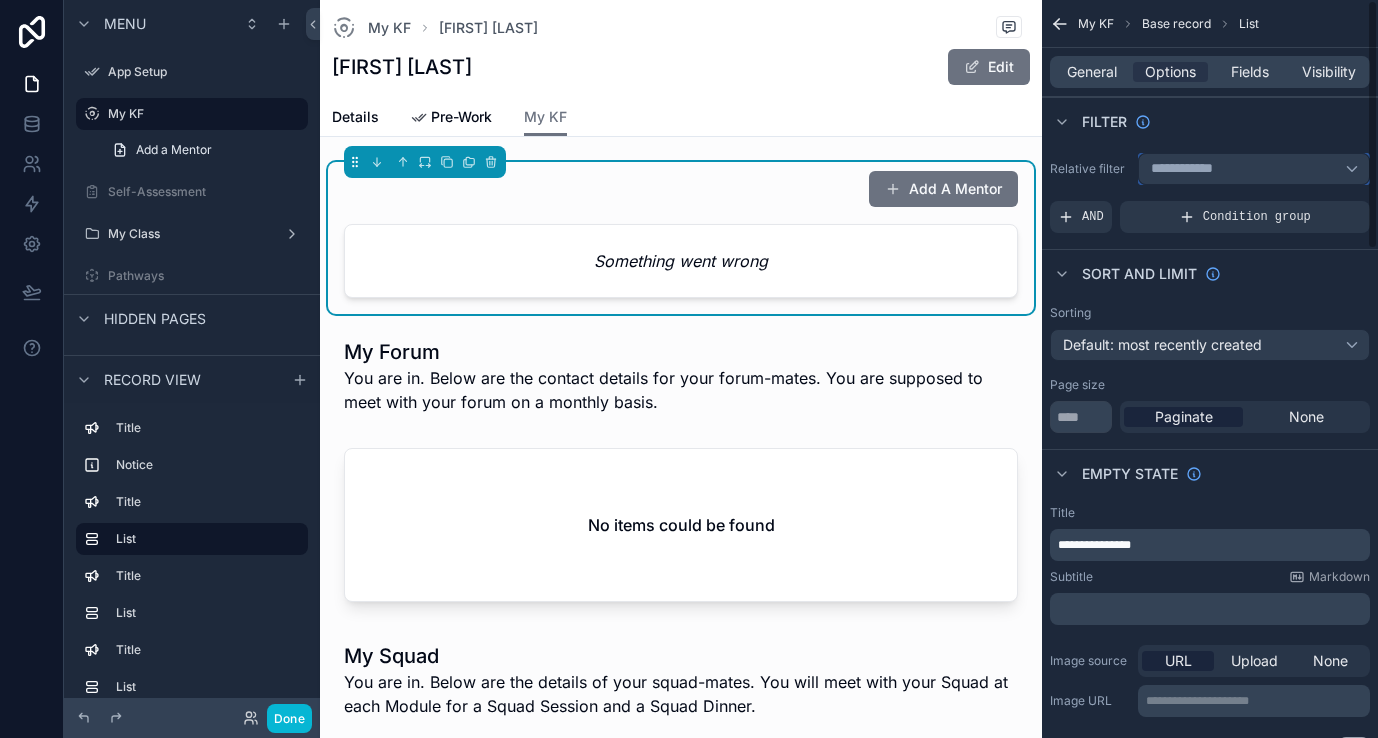 click on "**********" at bounding box center (1254, 169) 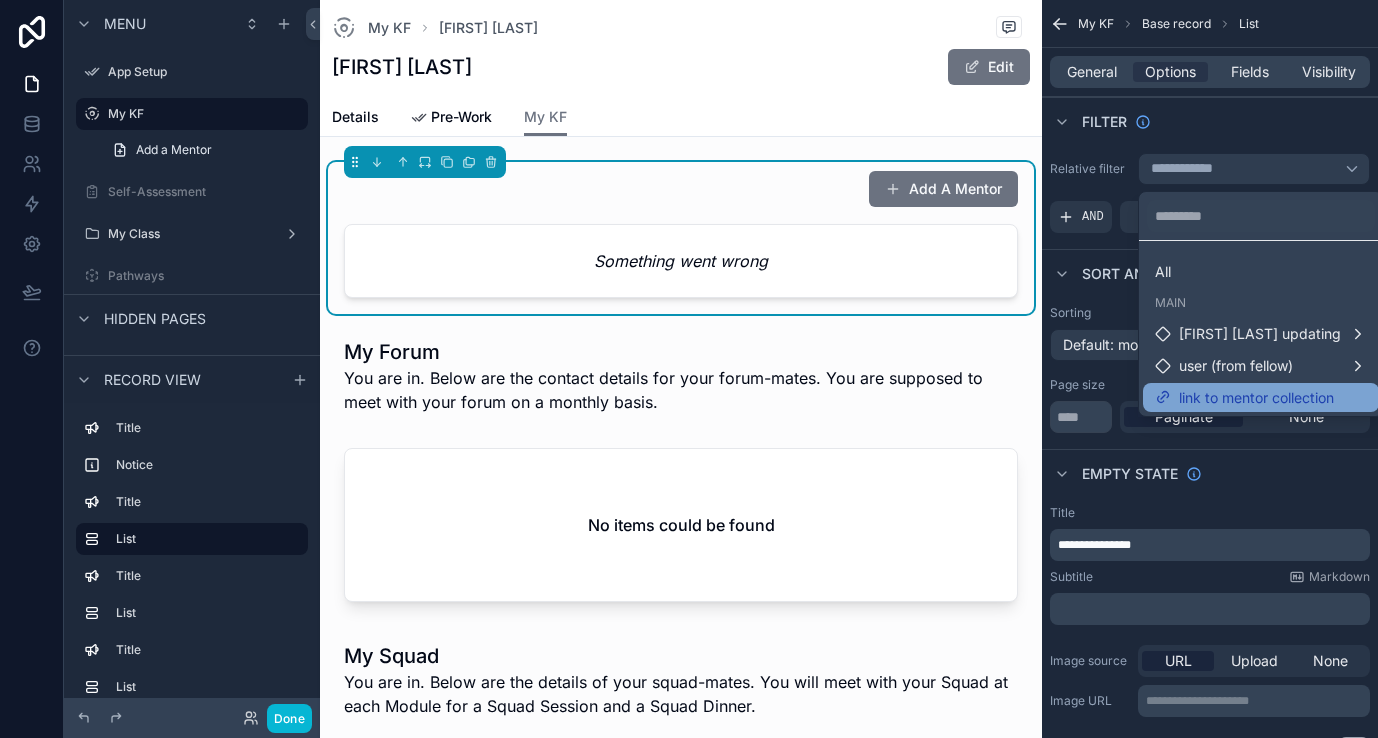 click on "link to mentor collection" at bounding box center (1256, 398) 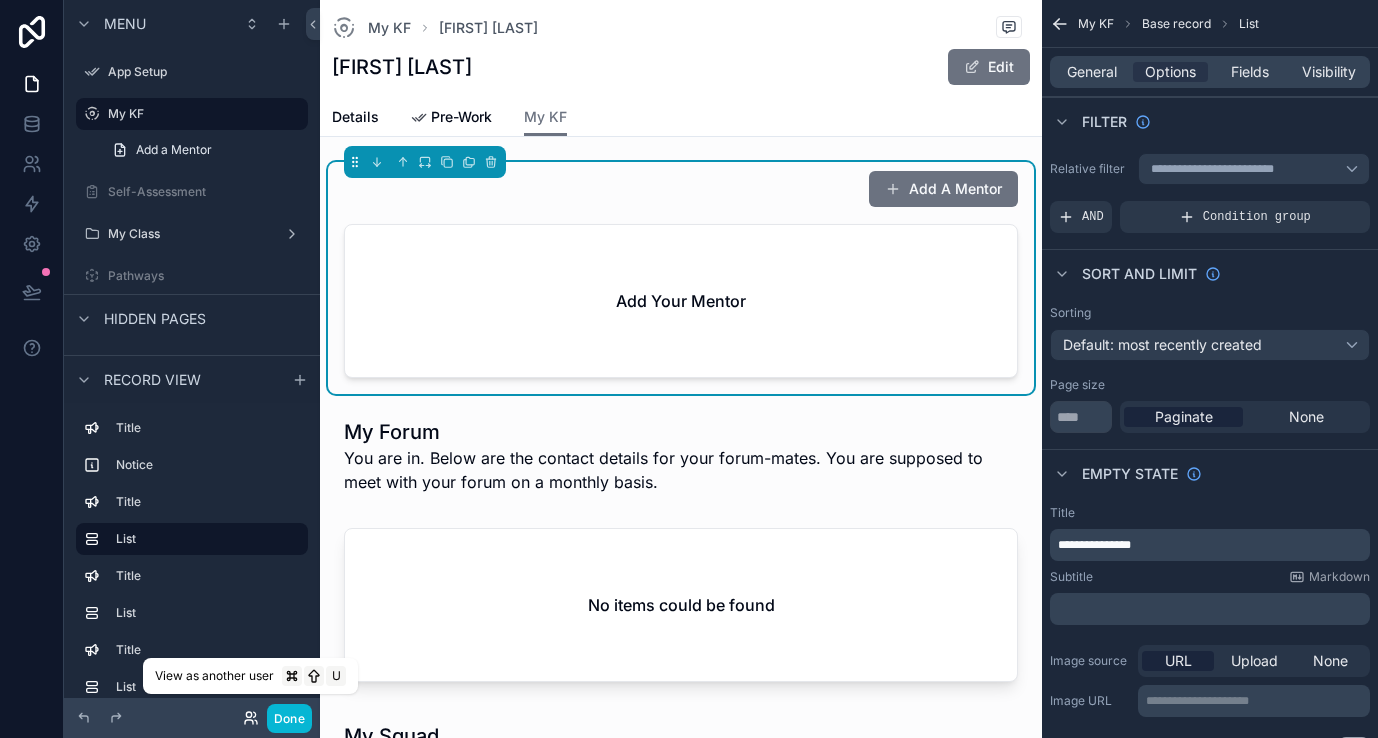 click 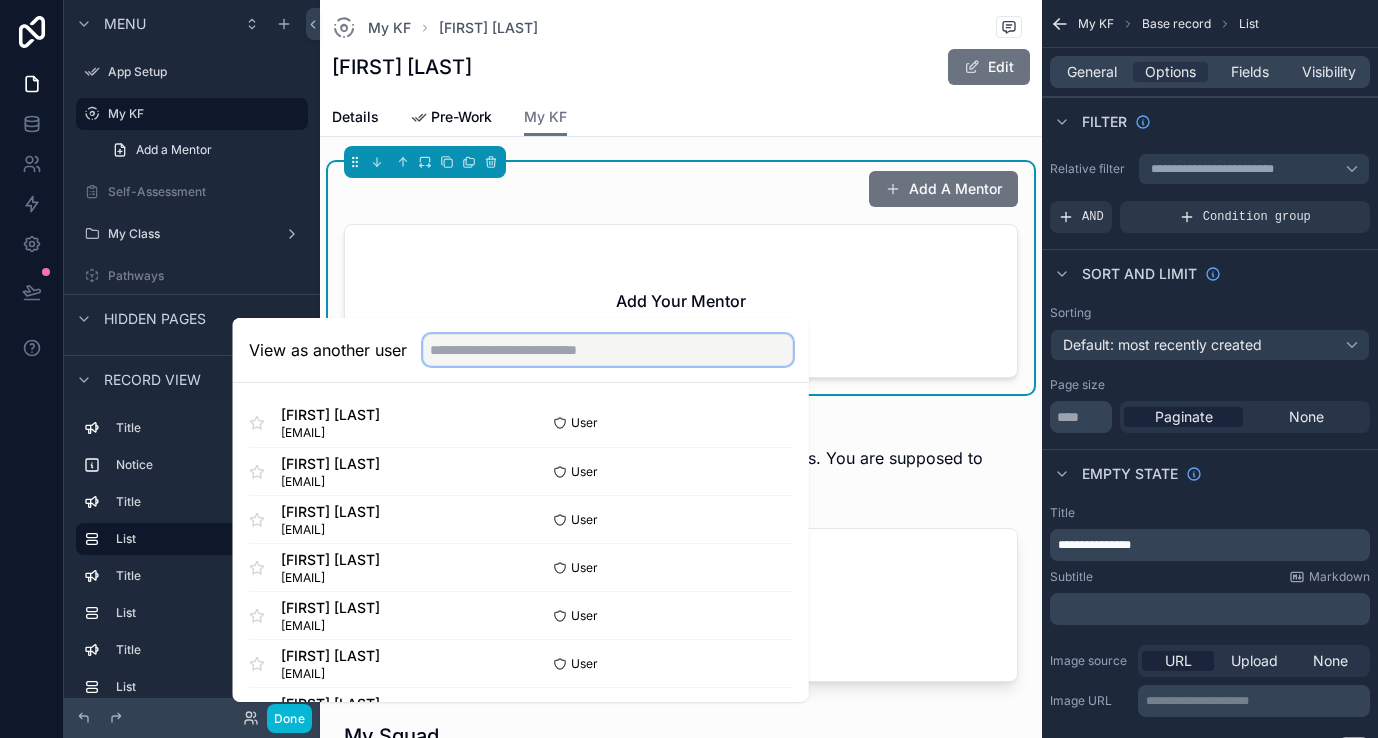 click at bounding box center (608, 350) 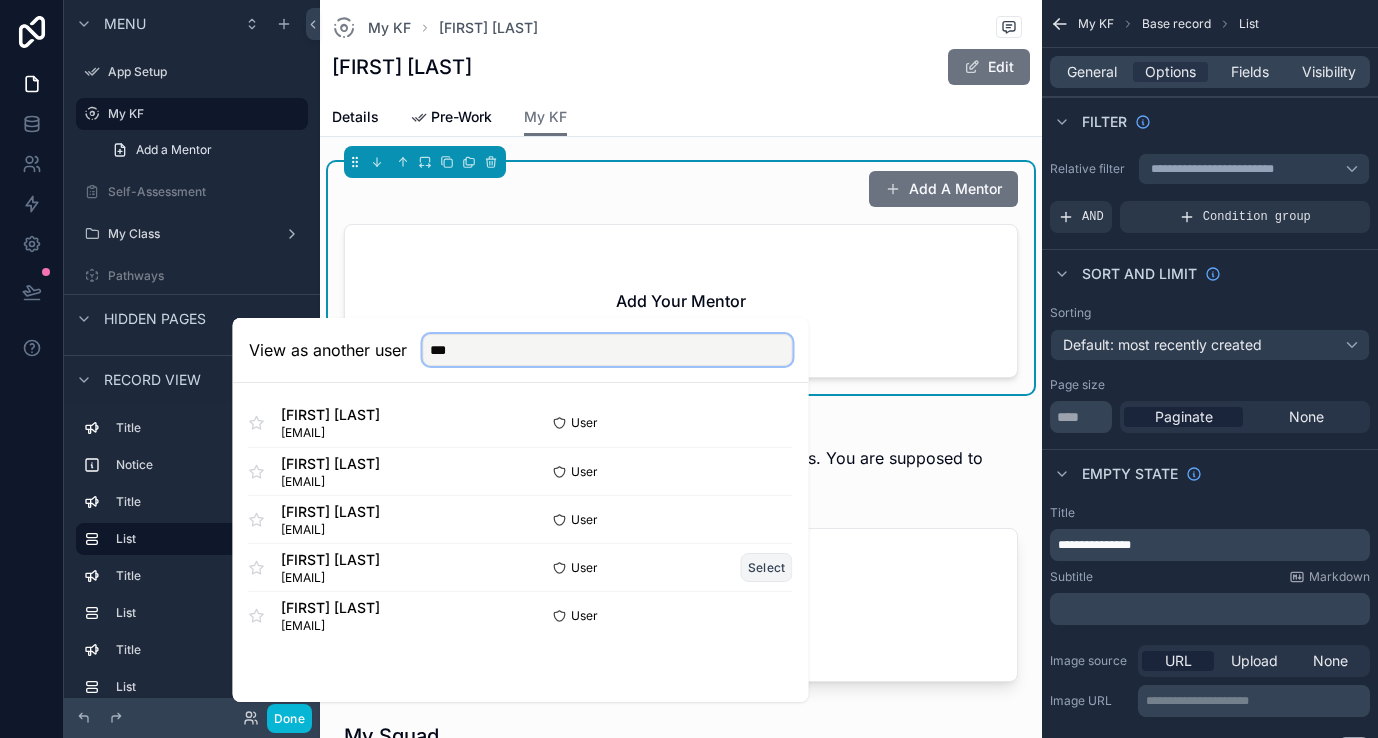 type on "***" 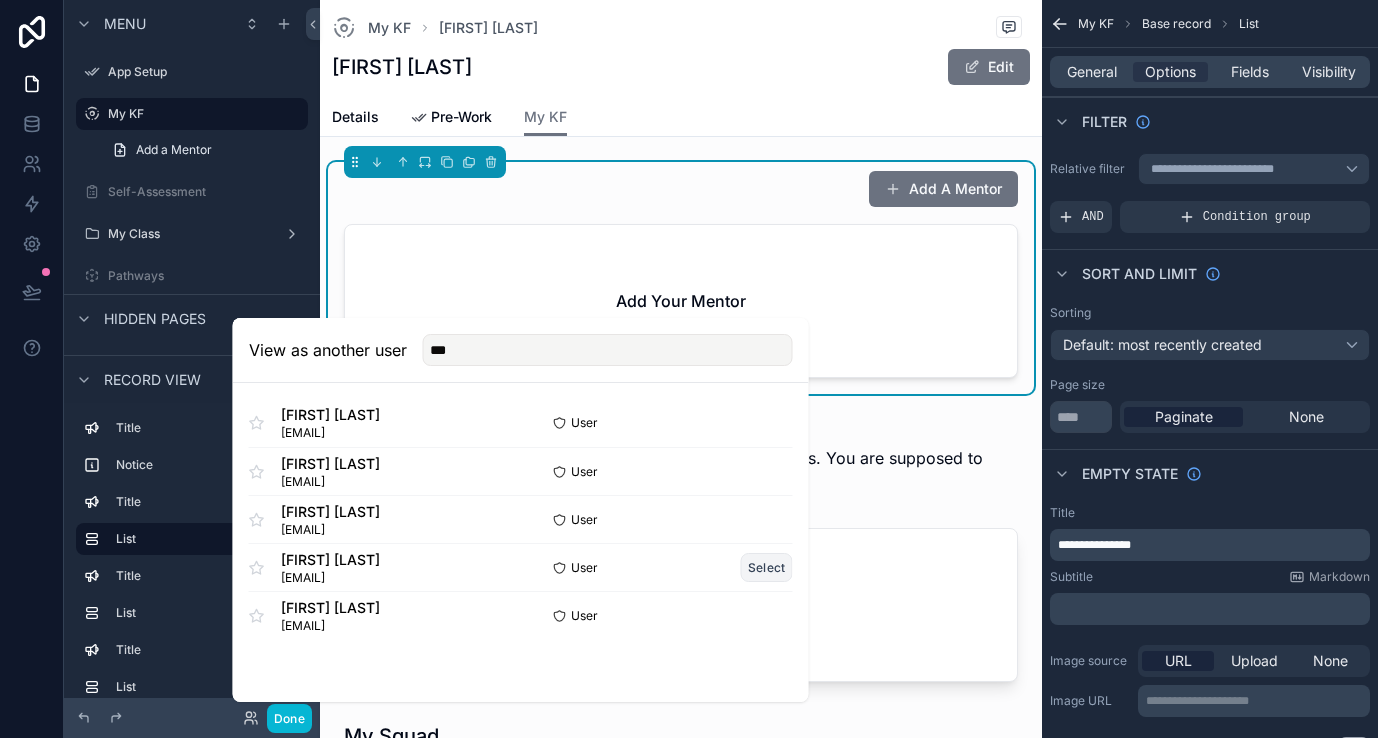 click on "Select" at bounding box center [767, 567] 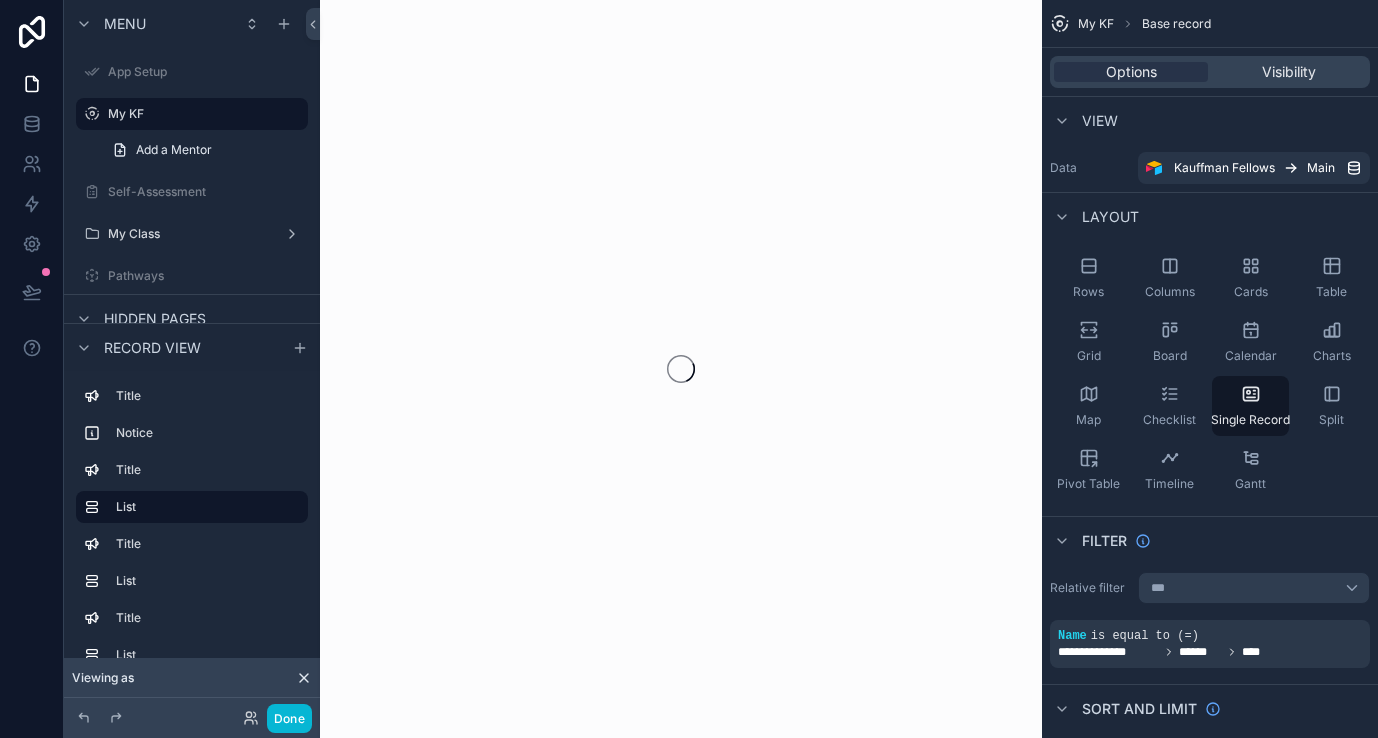 scroll, scrollTop: 0, scrollLeft: 0, axis: both 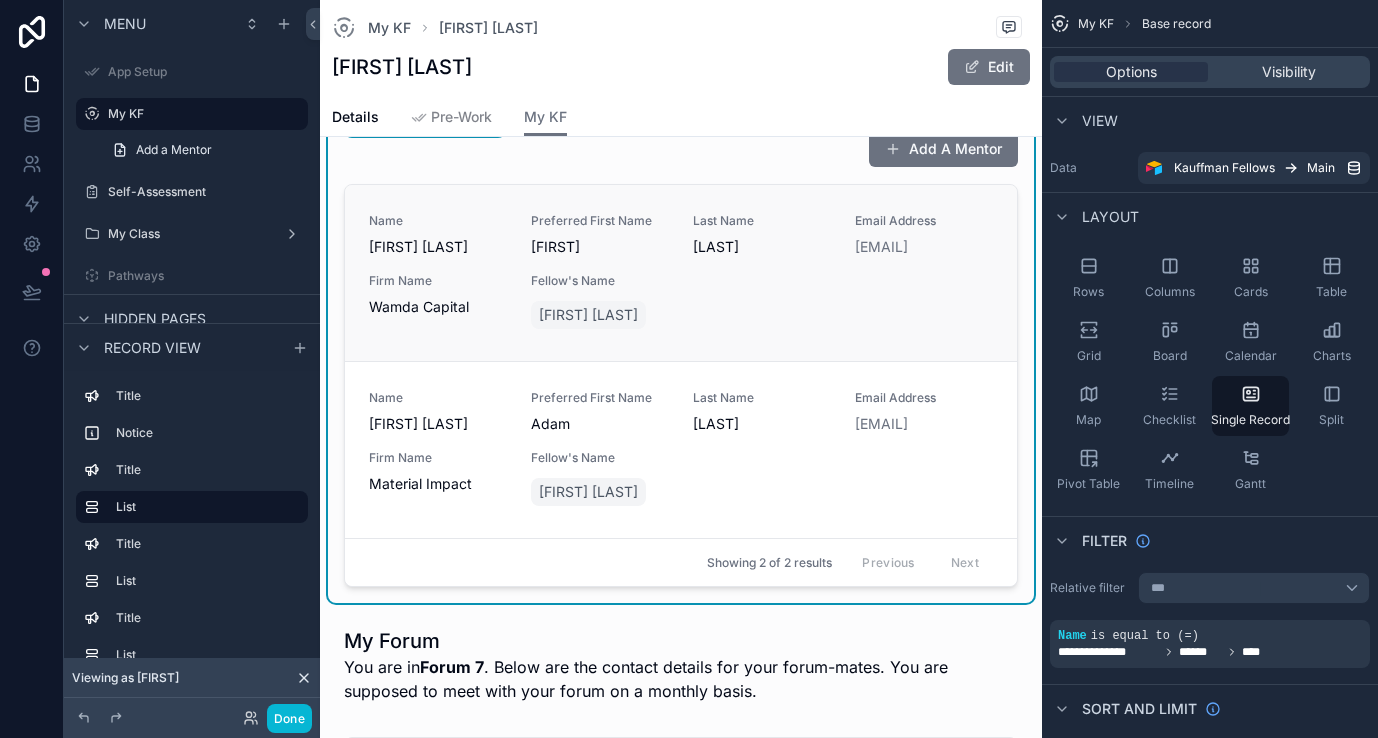 click on "Name [FIRST] [LAST] Preferred First Name [FIRST] Last Name [LAST] Email Address [EMAIL] Firm Name [COMPANY] Fellow's Name [FIRST] [LAST]" at bounding box center [681, 273] 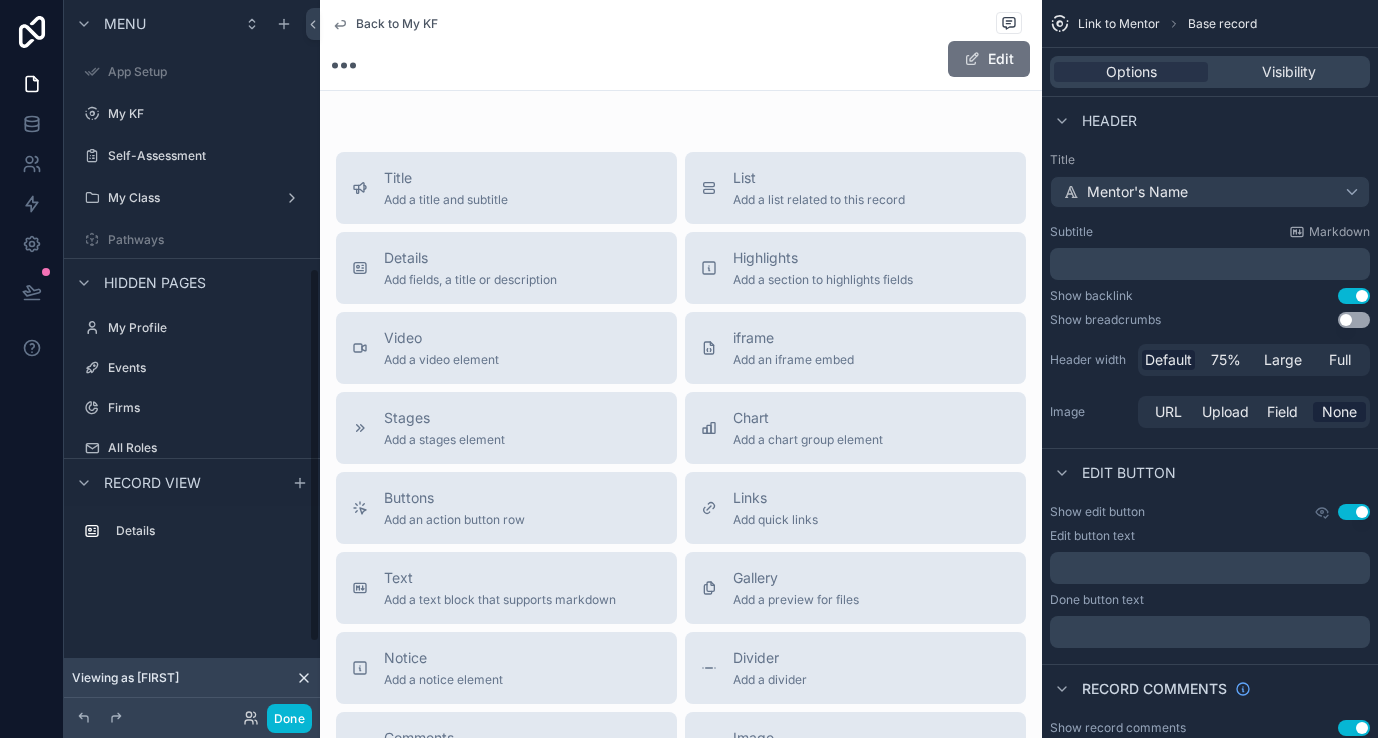 scroll, scrollTop: 511, scrollLeft: 0, axis: vertical 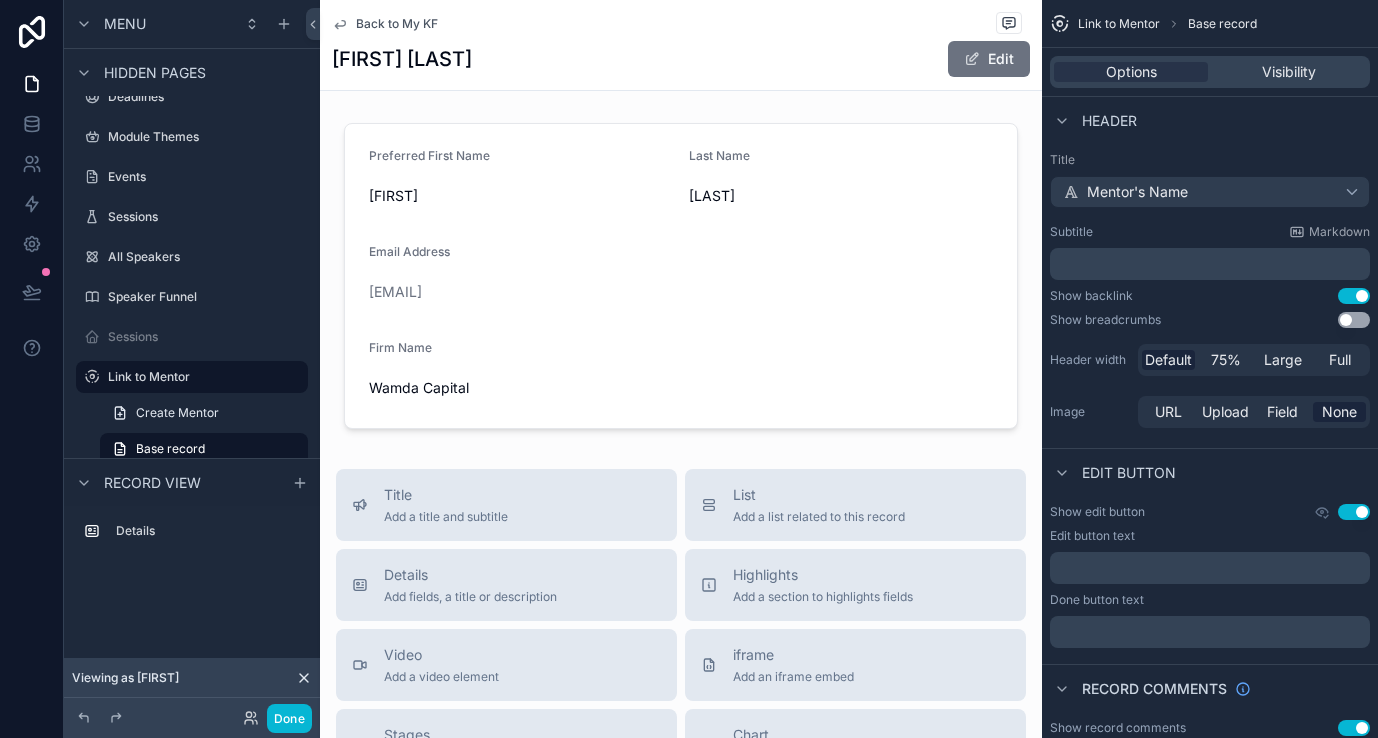 click on "Back to My KF" at bounding box center [397, 24] 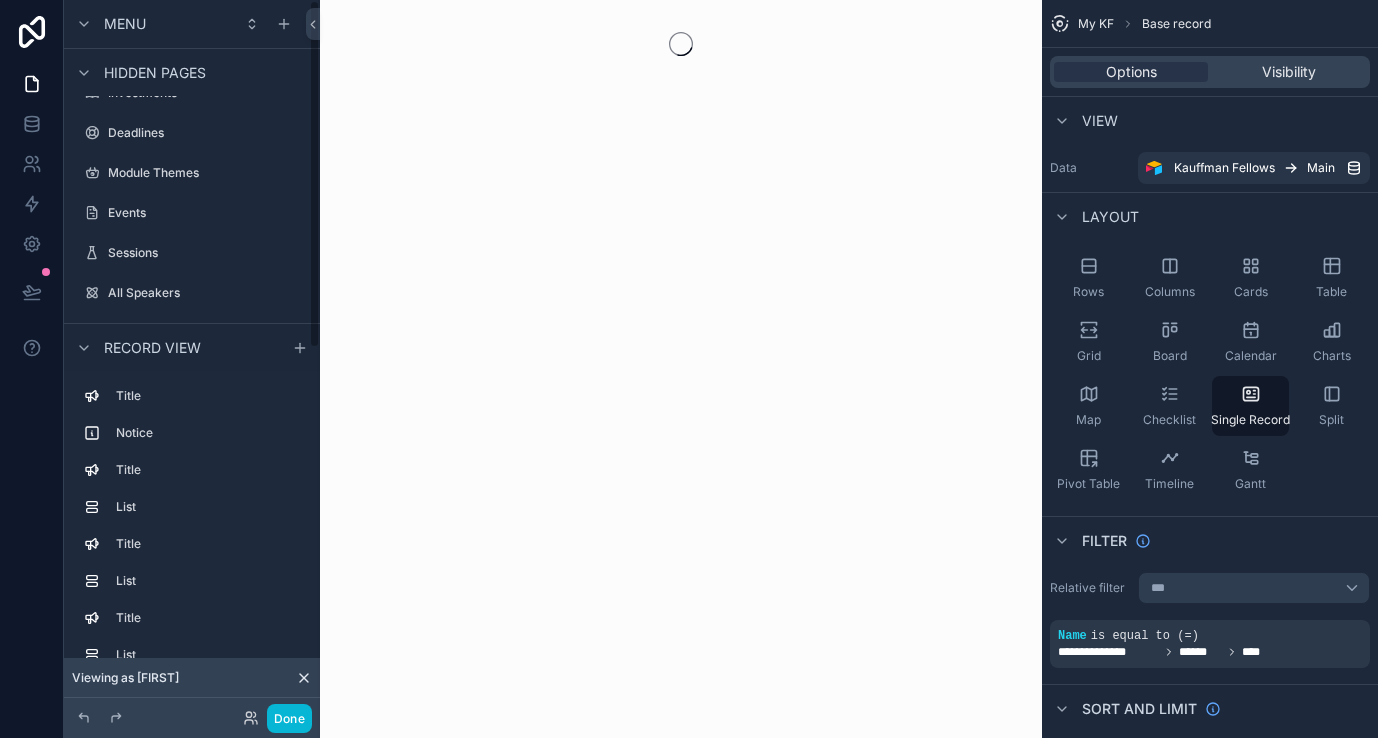 scroll, scrollTop: 0, scrollLeft: 0, axis: both 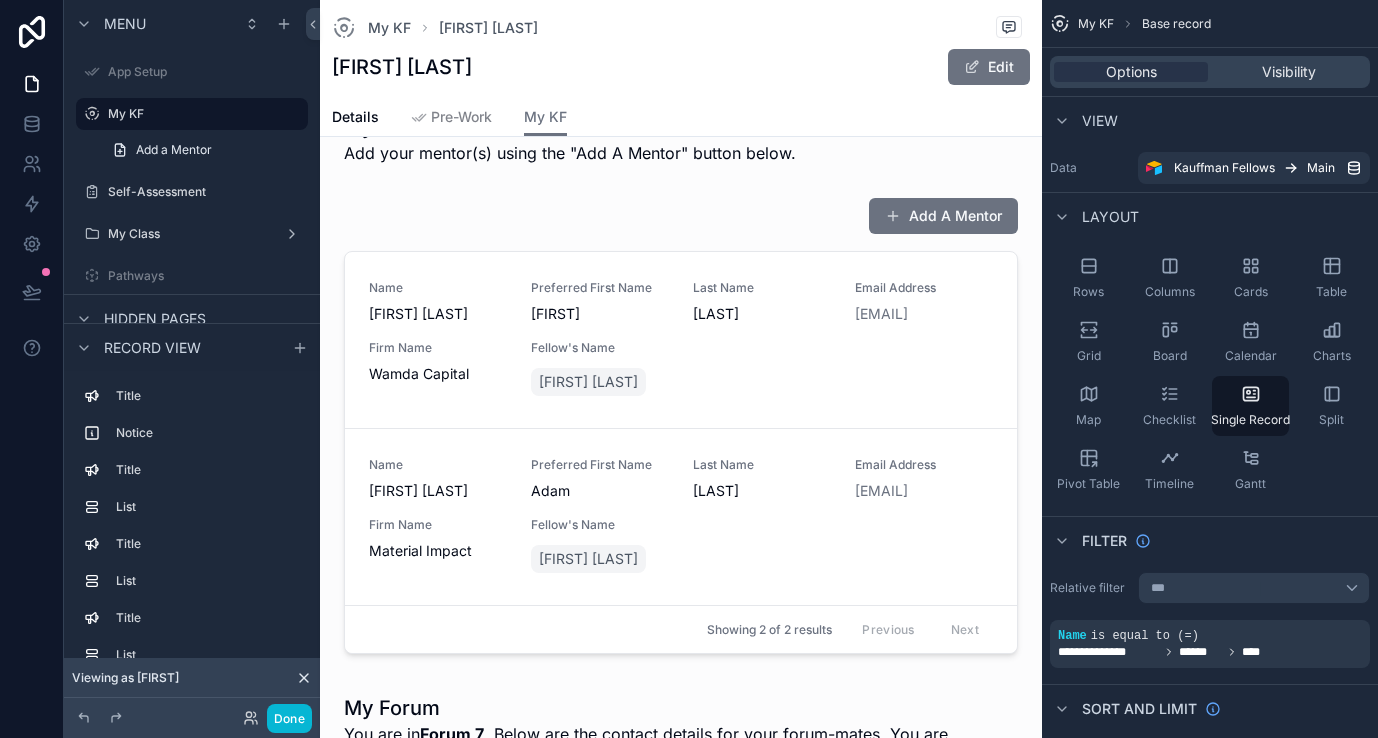 click at bounding box center (681, 1316) 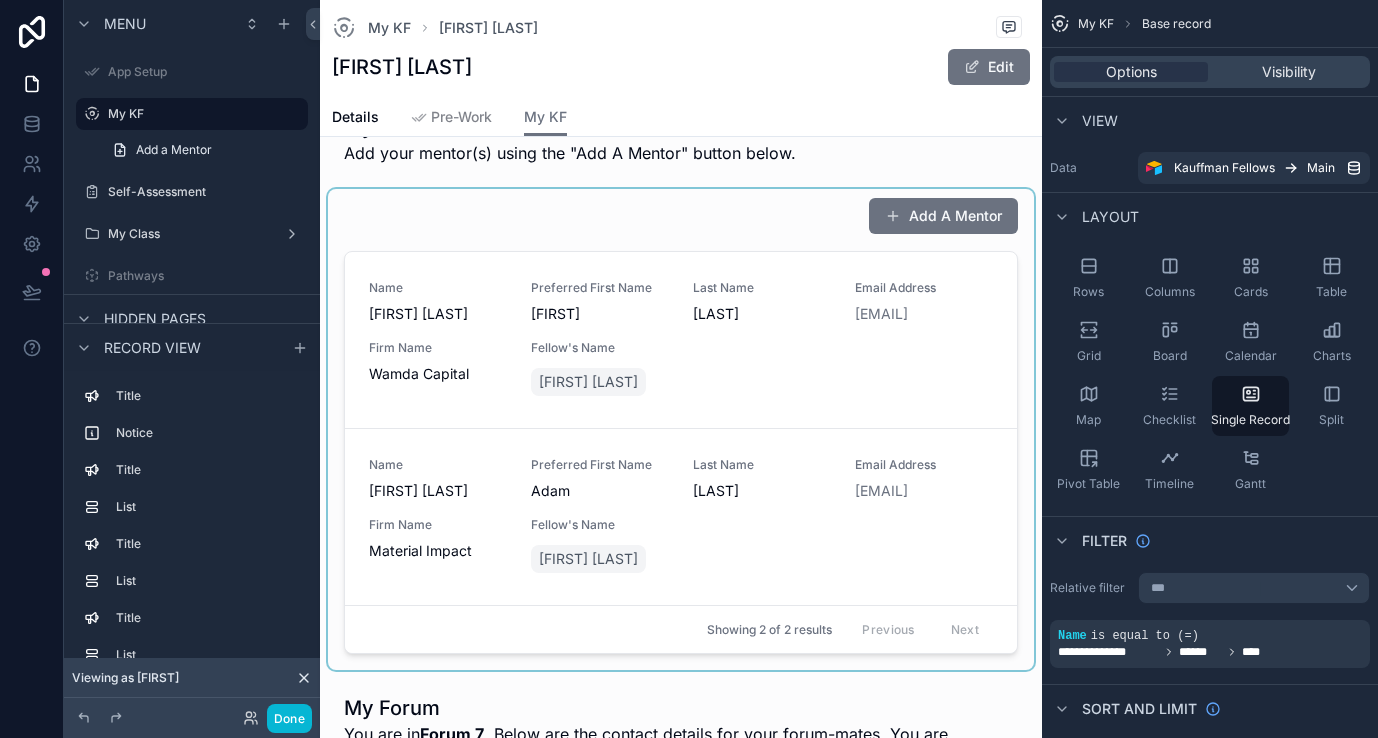 click at bounding box center [681, 429] 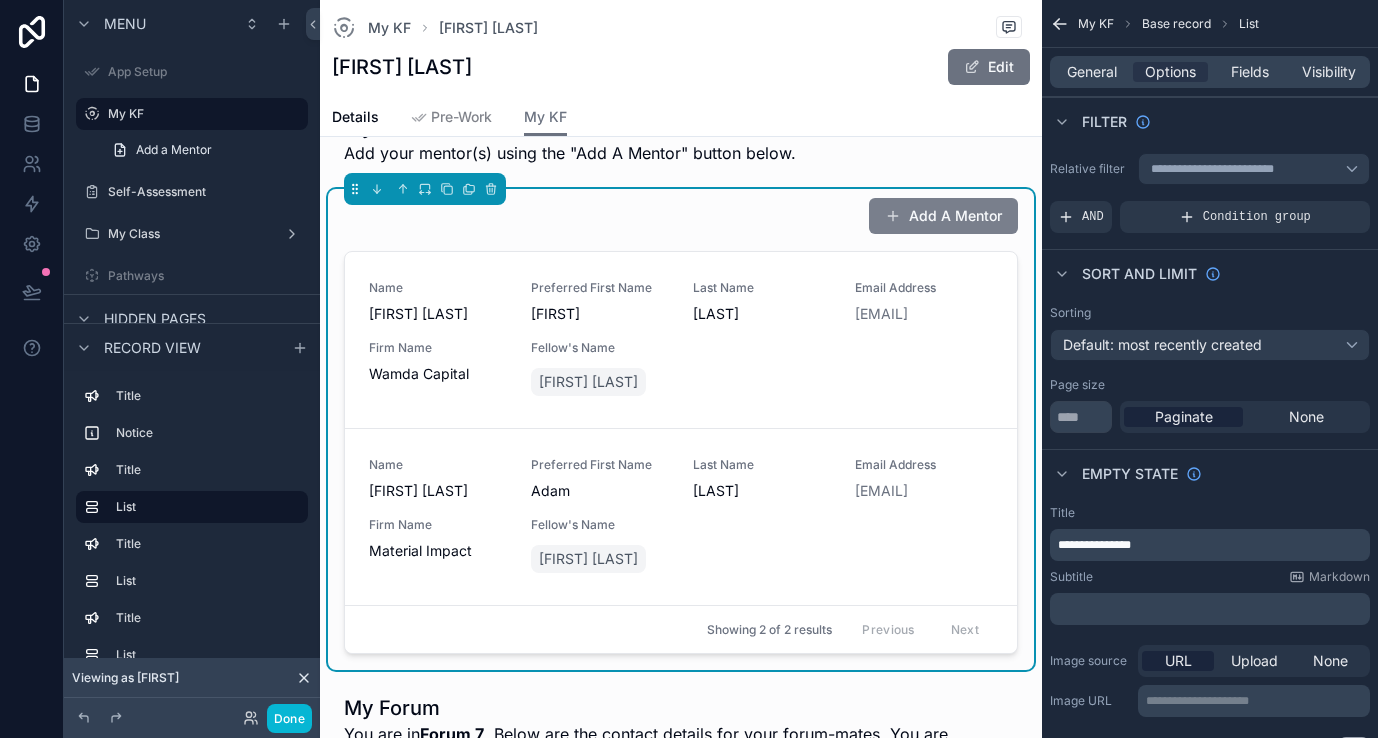 click on "Add A Mentor" at bounding box center (943, 216) 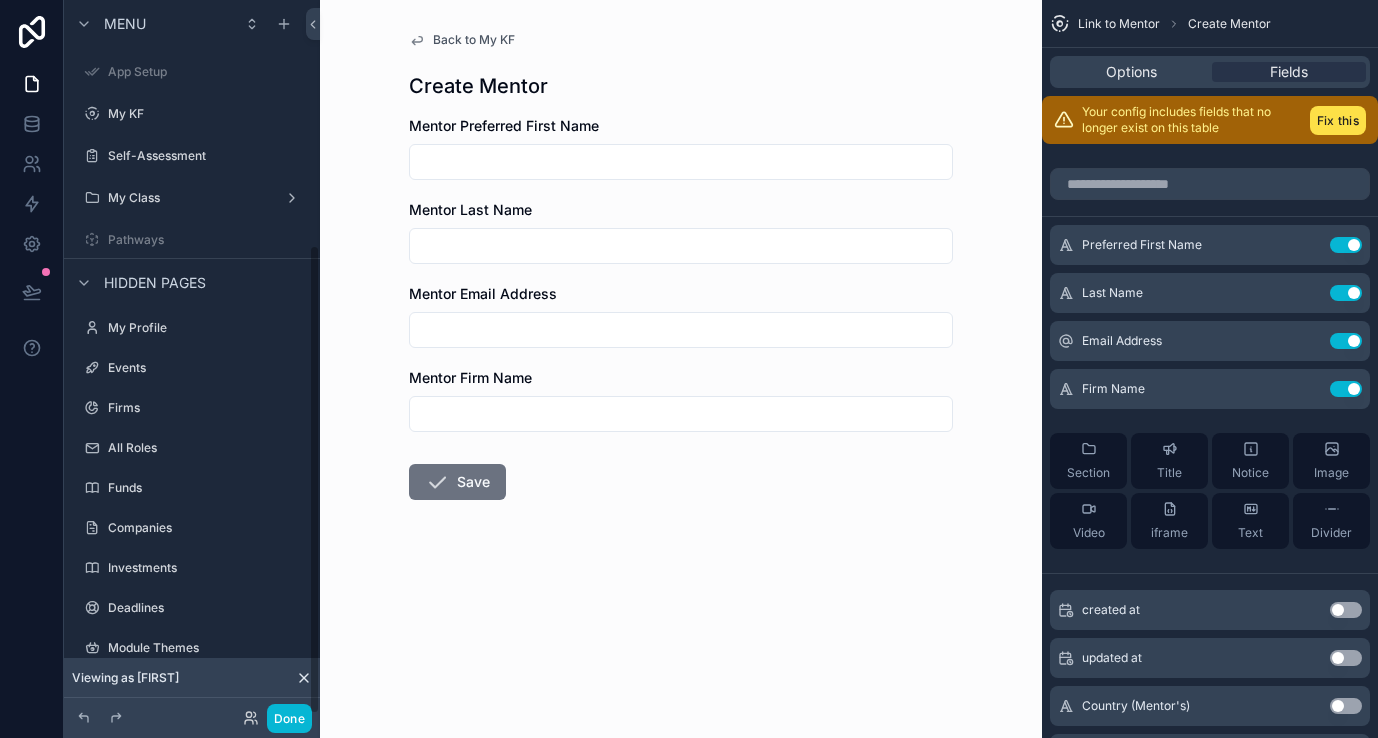 scroll, scrollTop: 372, scrollLeft: 0, axis: vertical 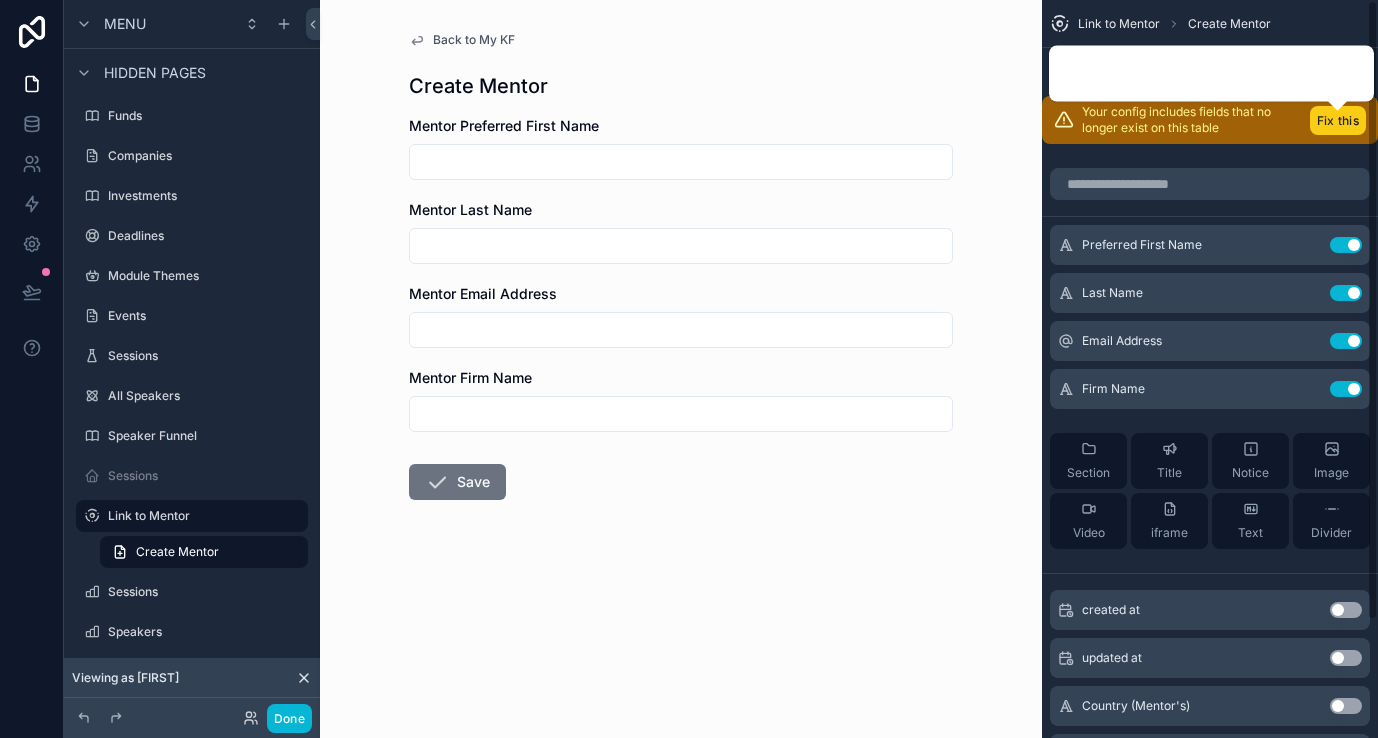 click on "Fix this" at bounding box center [1338, 120] 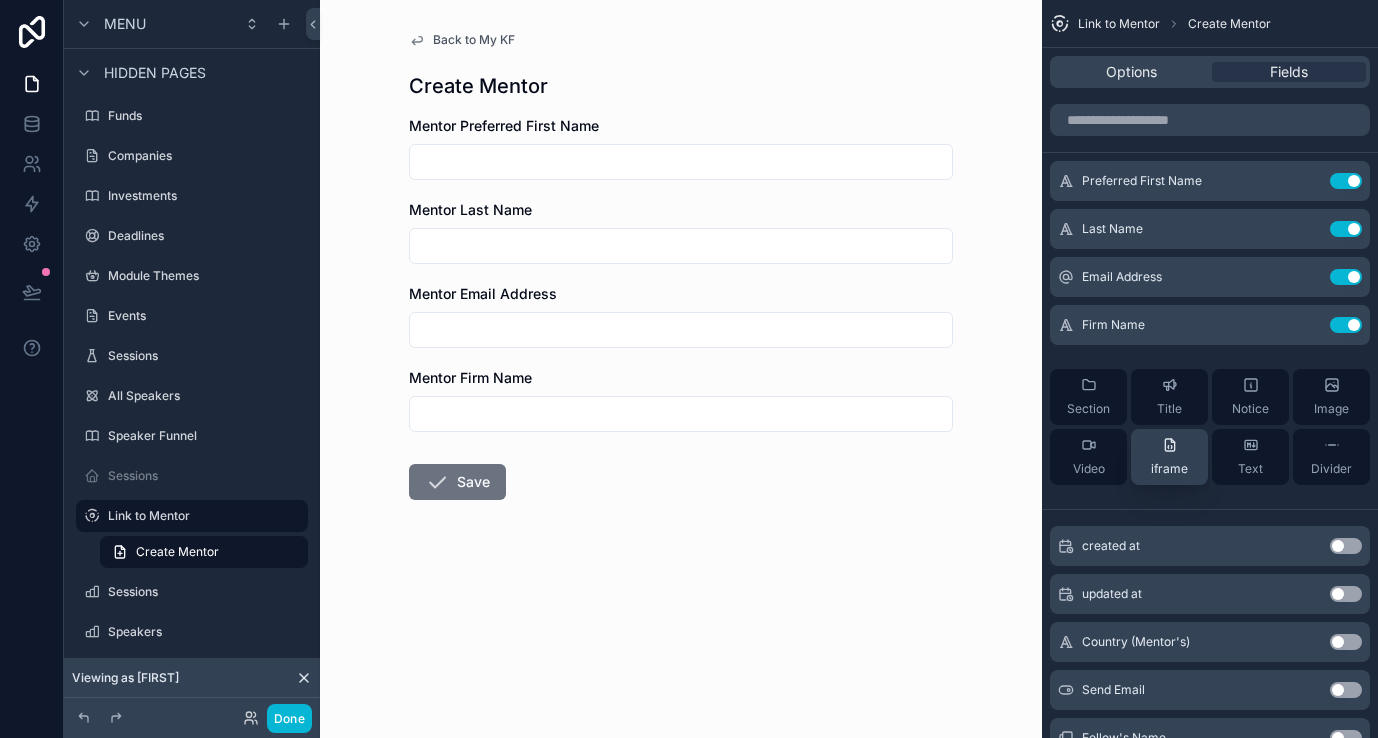 scroll, scrollTop: 76, scrollLeft: 0, axis: vertical 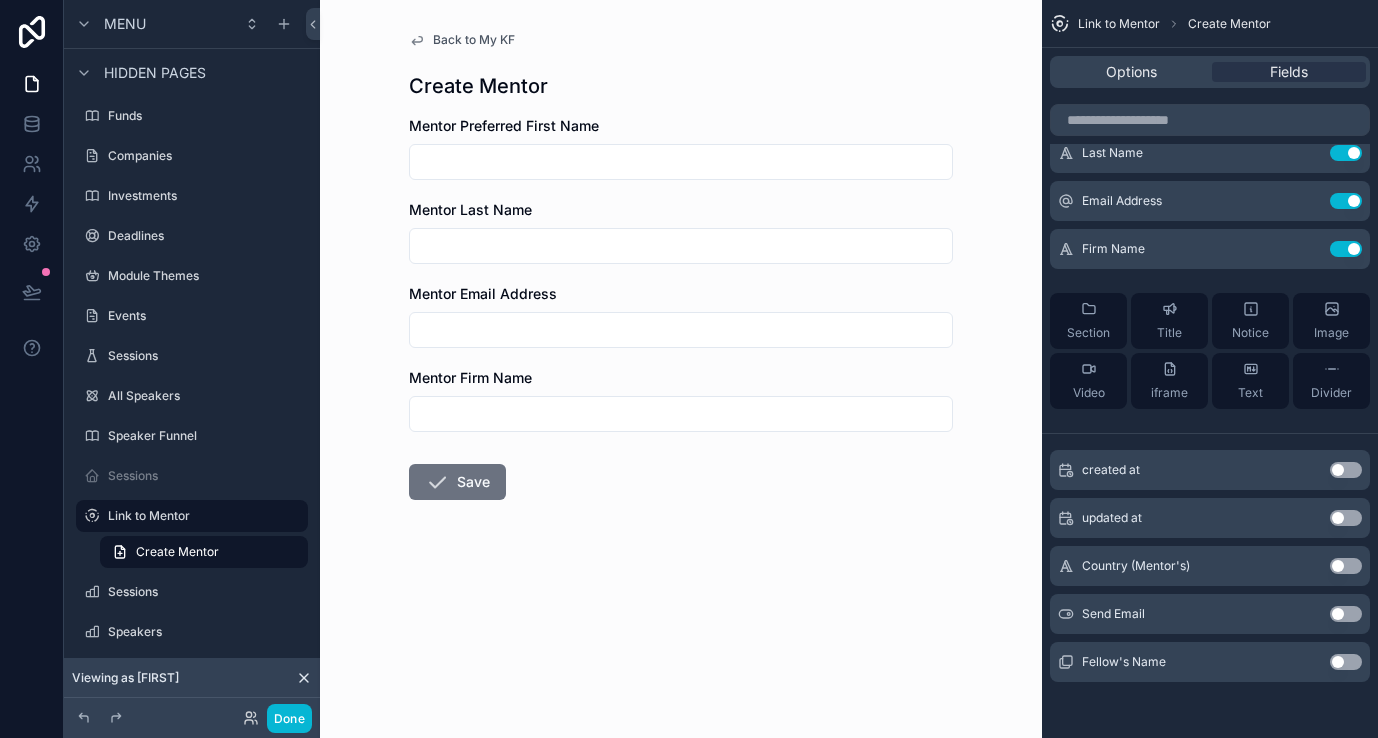 click on "Use setting" at bounding box center (1346, 662) 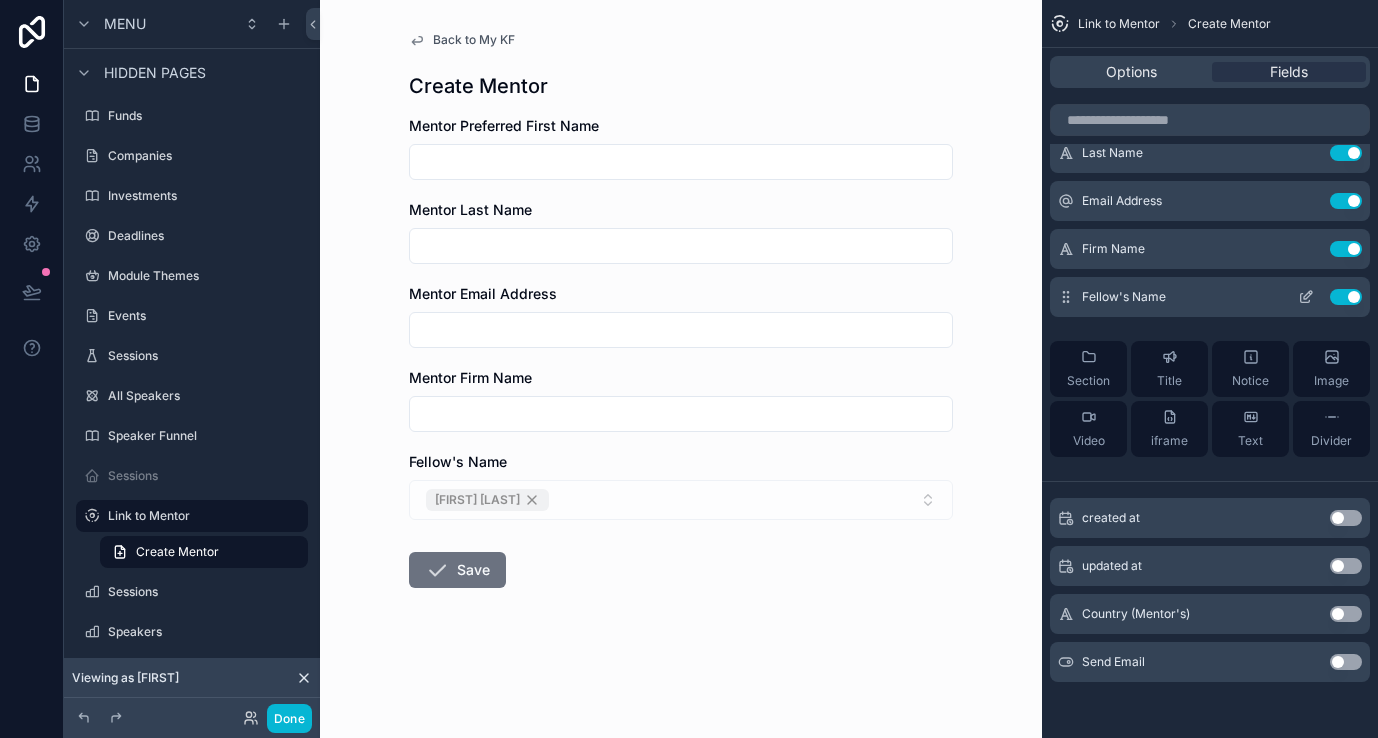 click 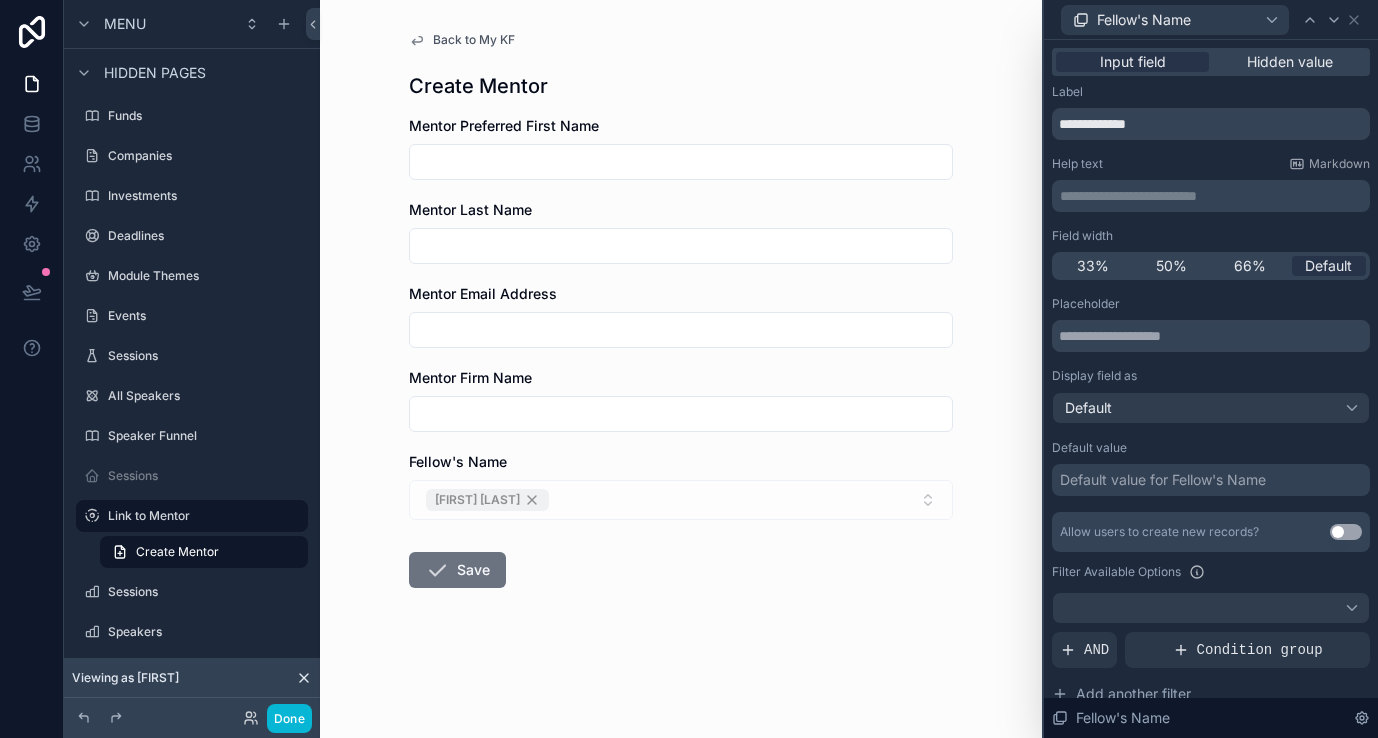 click on "Input field Hidden value" at bounding box center [1211, 62] 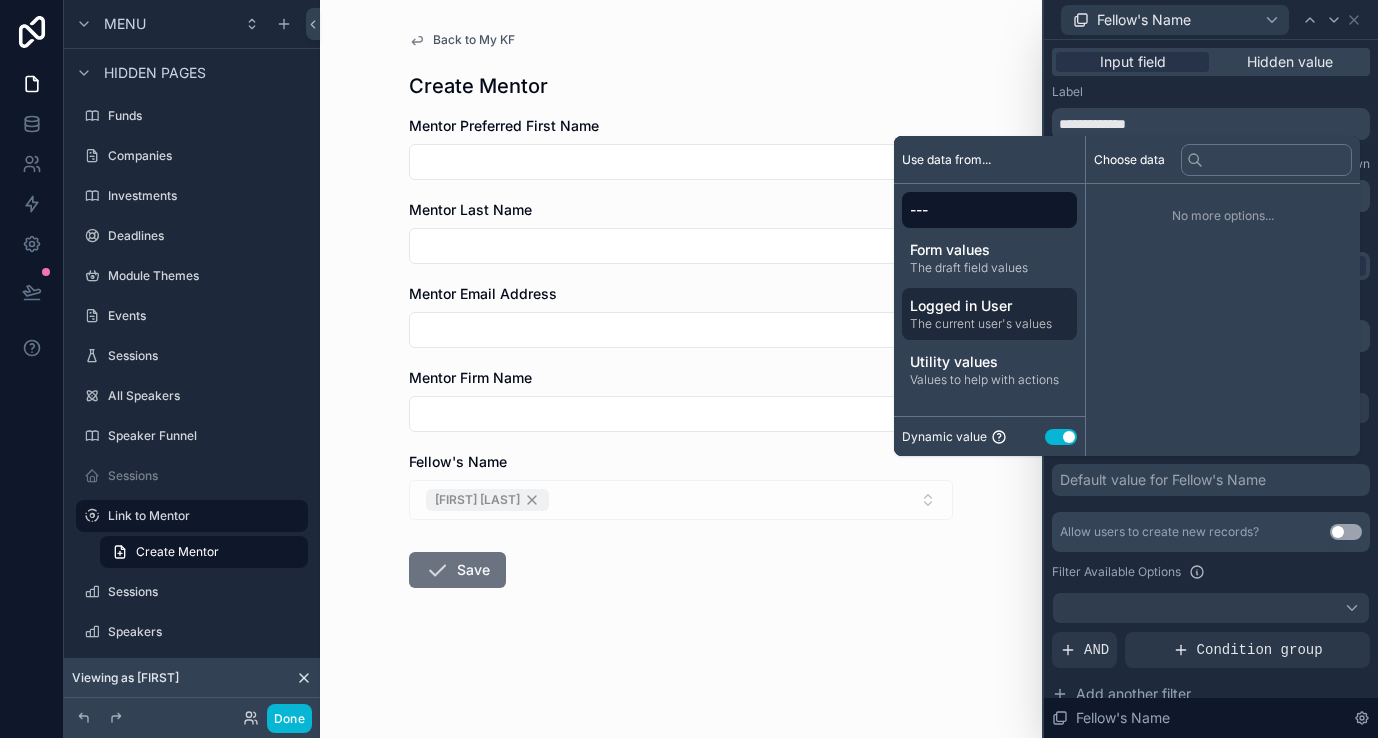click on "The current user's values" at bounding box center (989, 324) 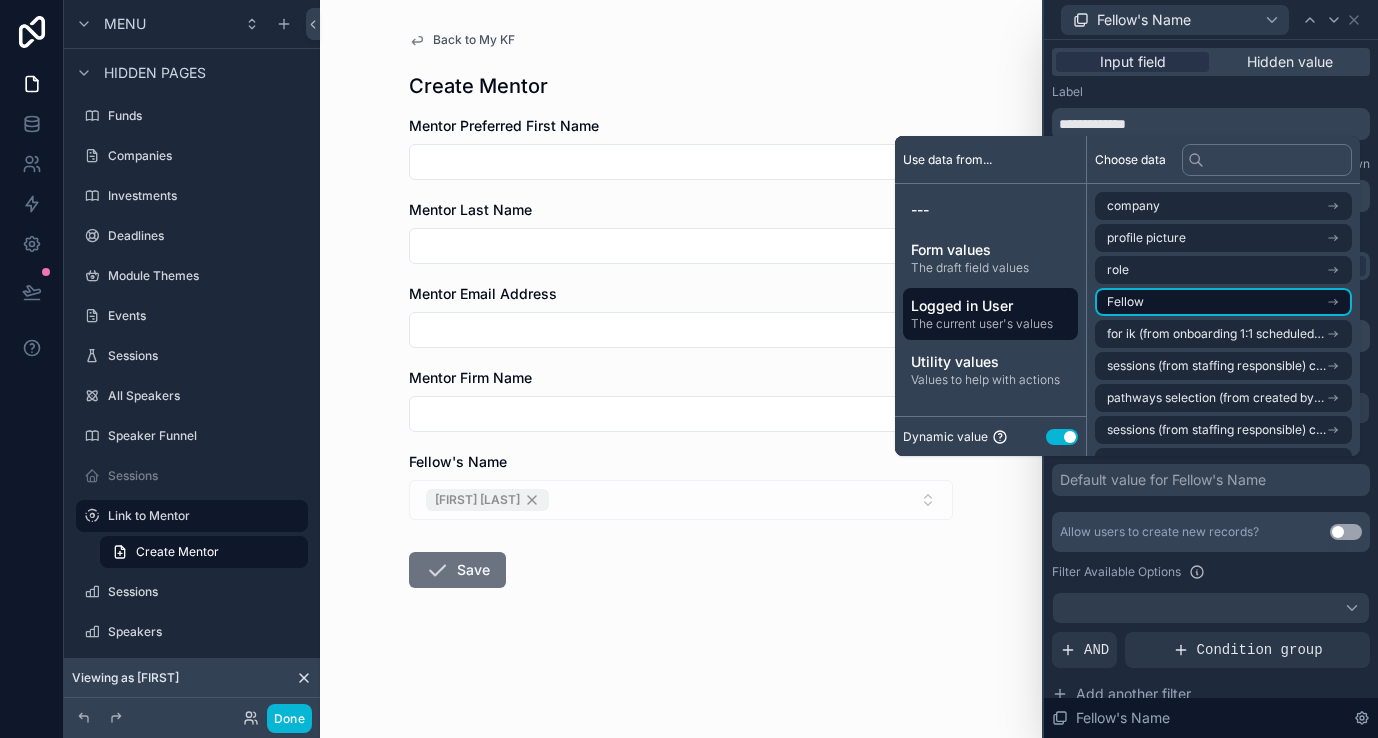 click on "Fellow" at bounding box center [1223, 302] 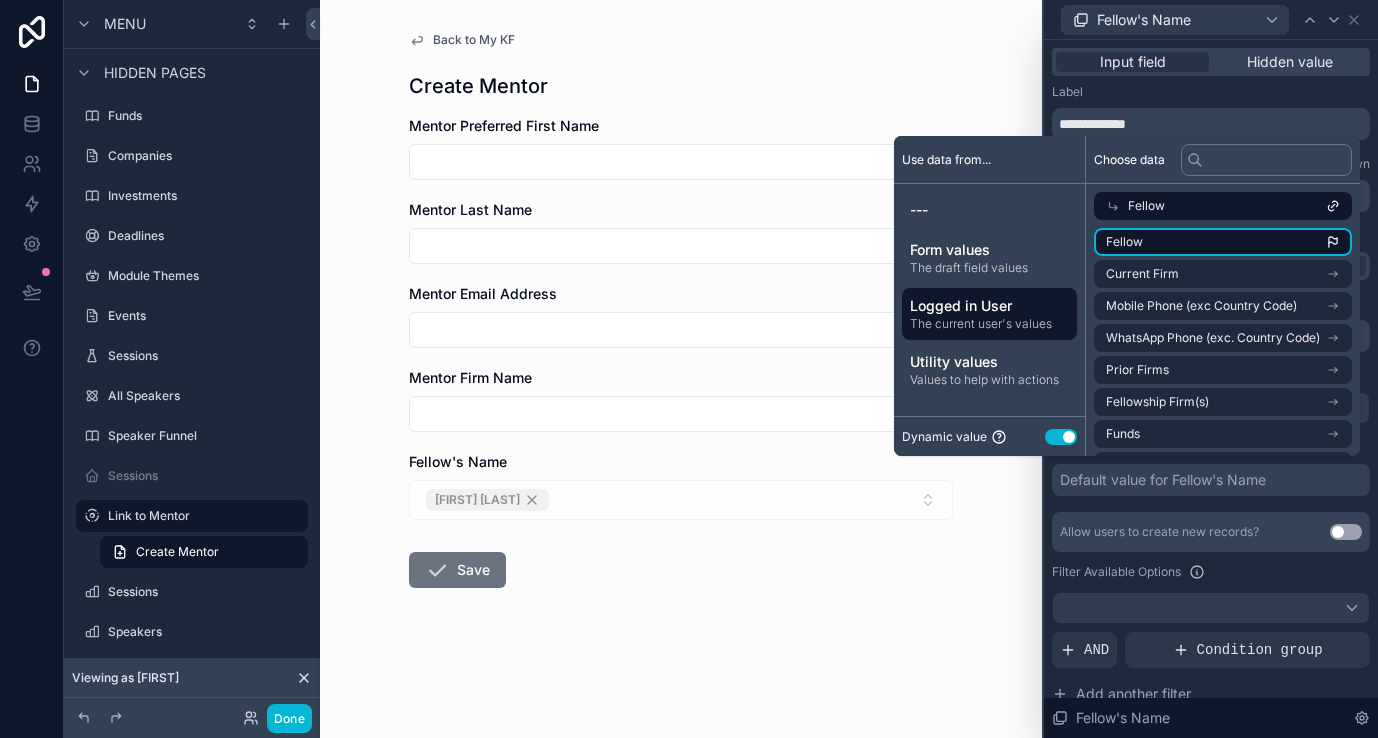 click on "Fellow" at bounding box center (1223, 242) 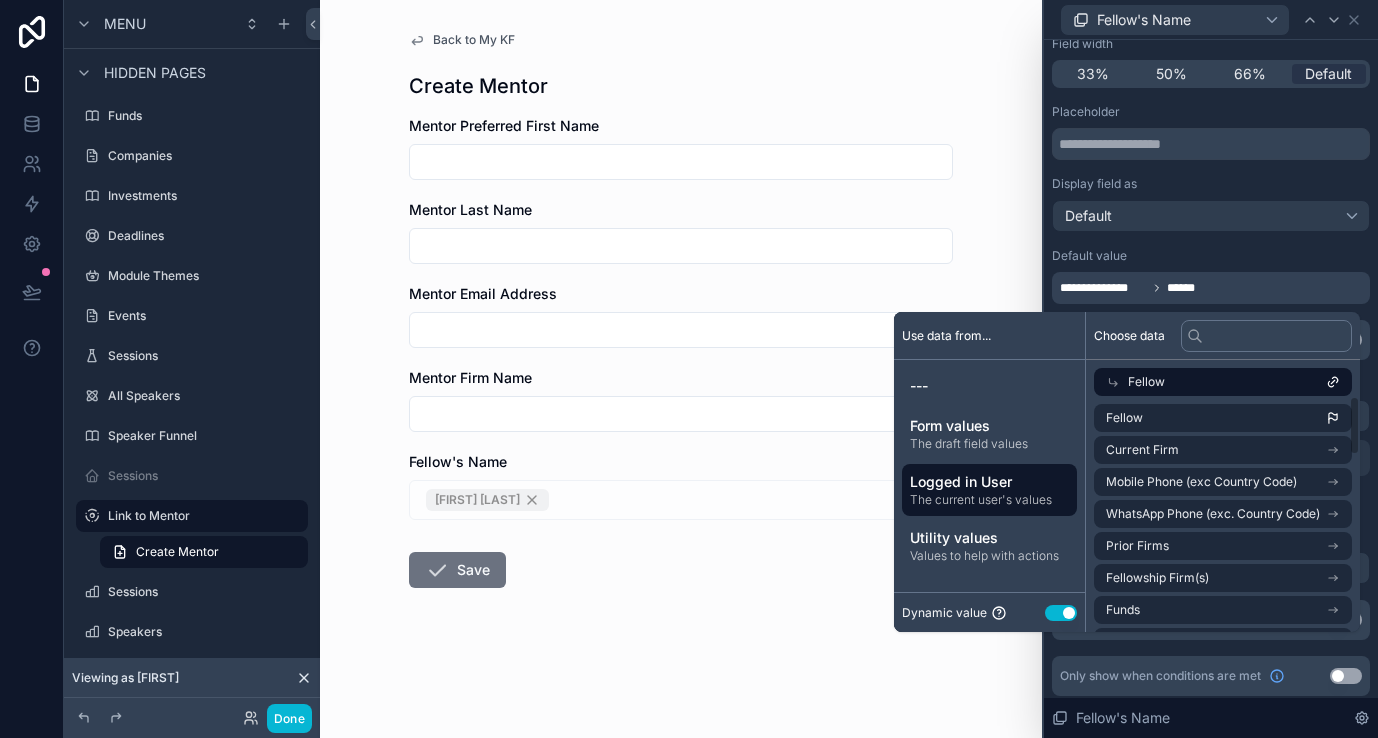 scroll, scrollTop: 198, scrollLeft: 0, axis: vertical 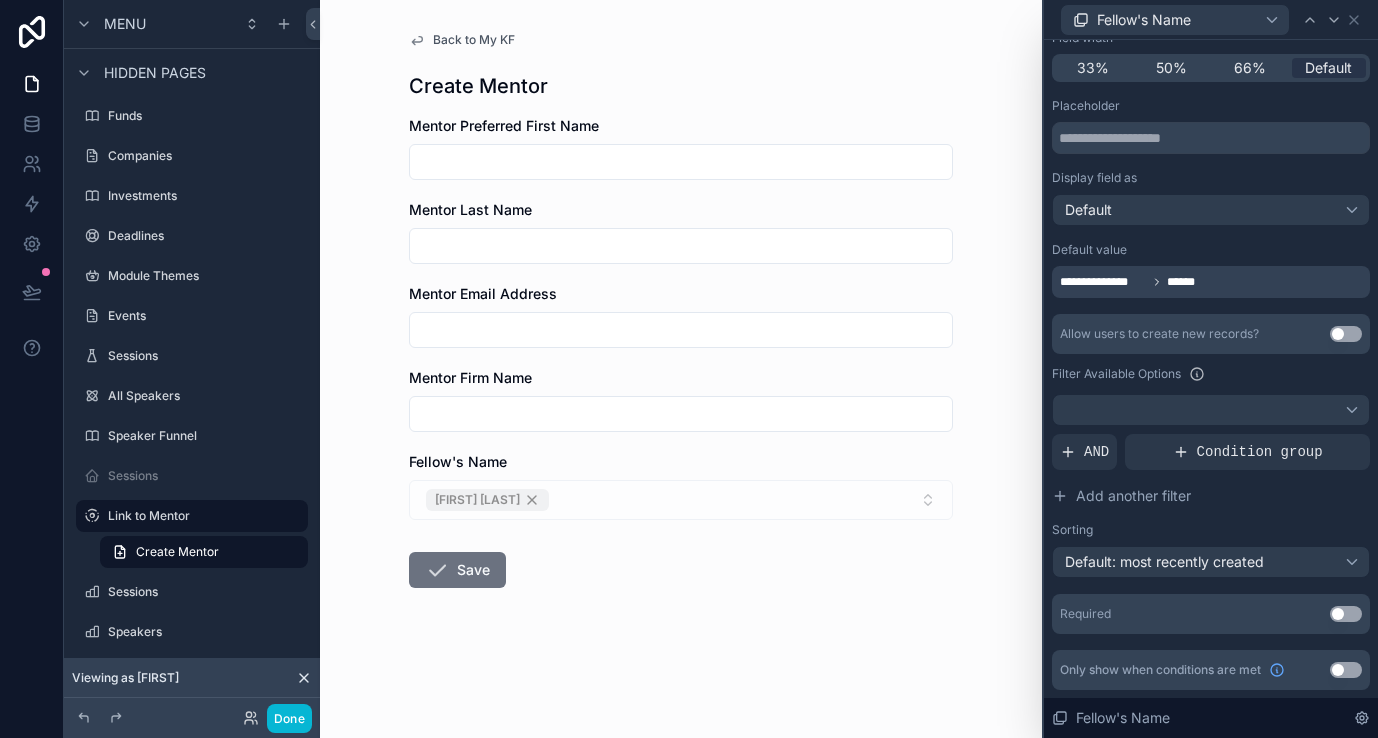 click on "Default value" at bounding box center [1211, 250] 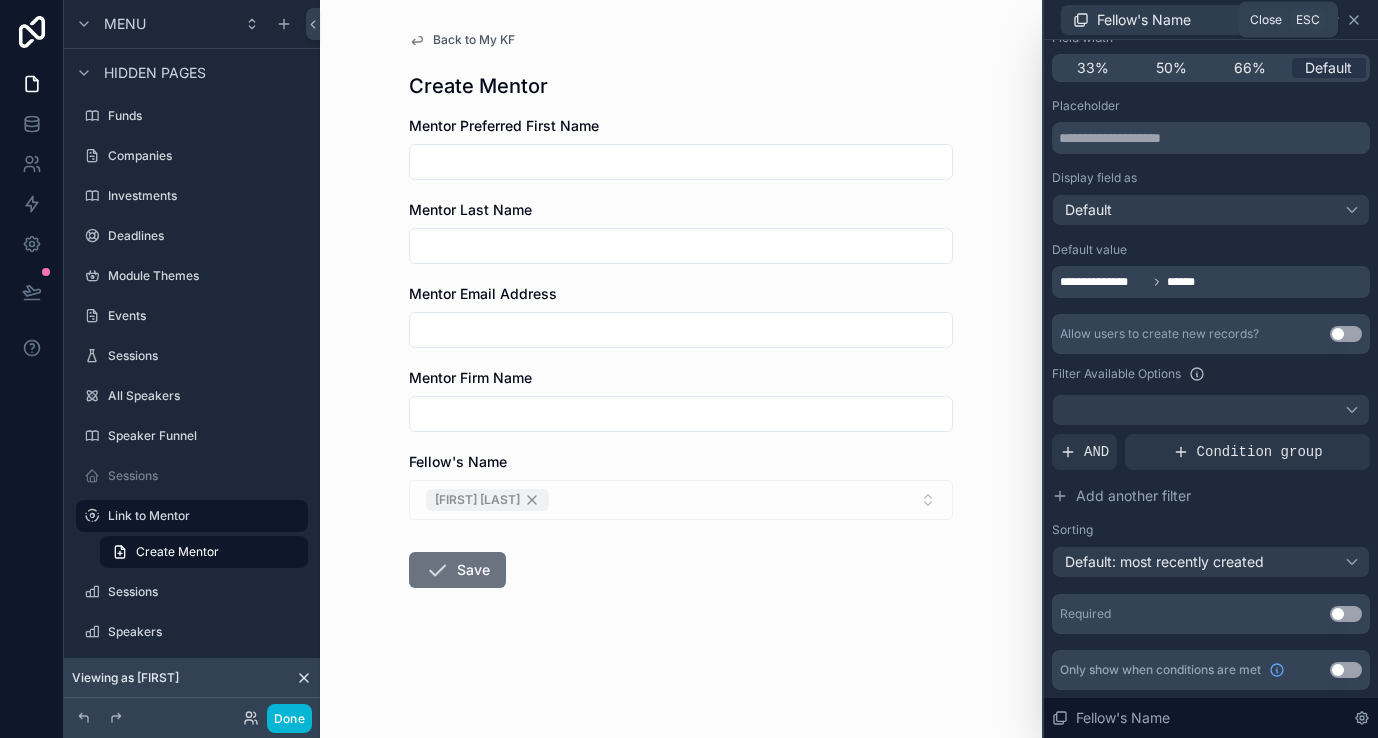 click 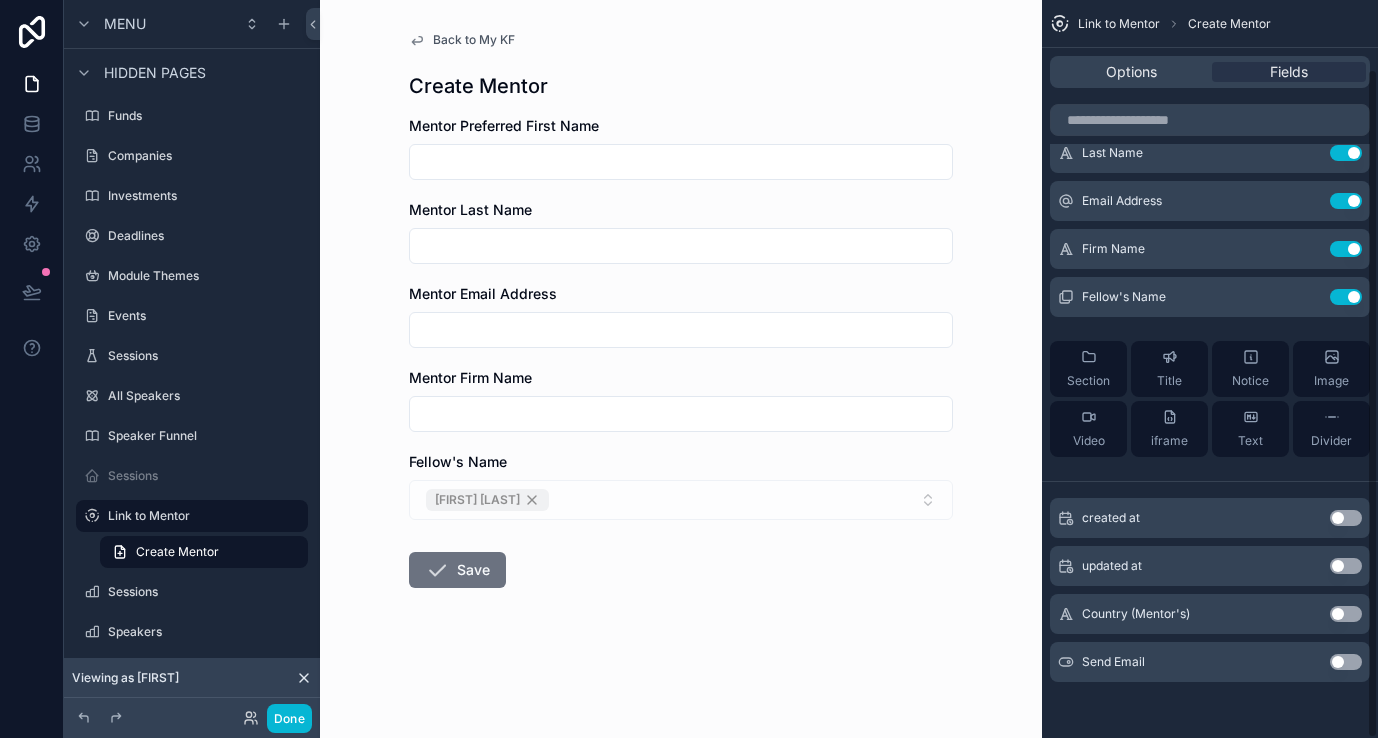 scroll, scrollTop: 0, scrollLeft: 0, axis: both 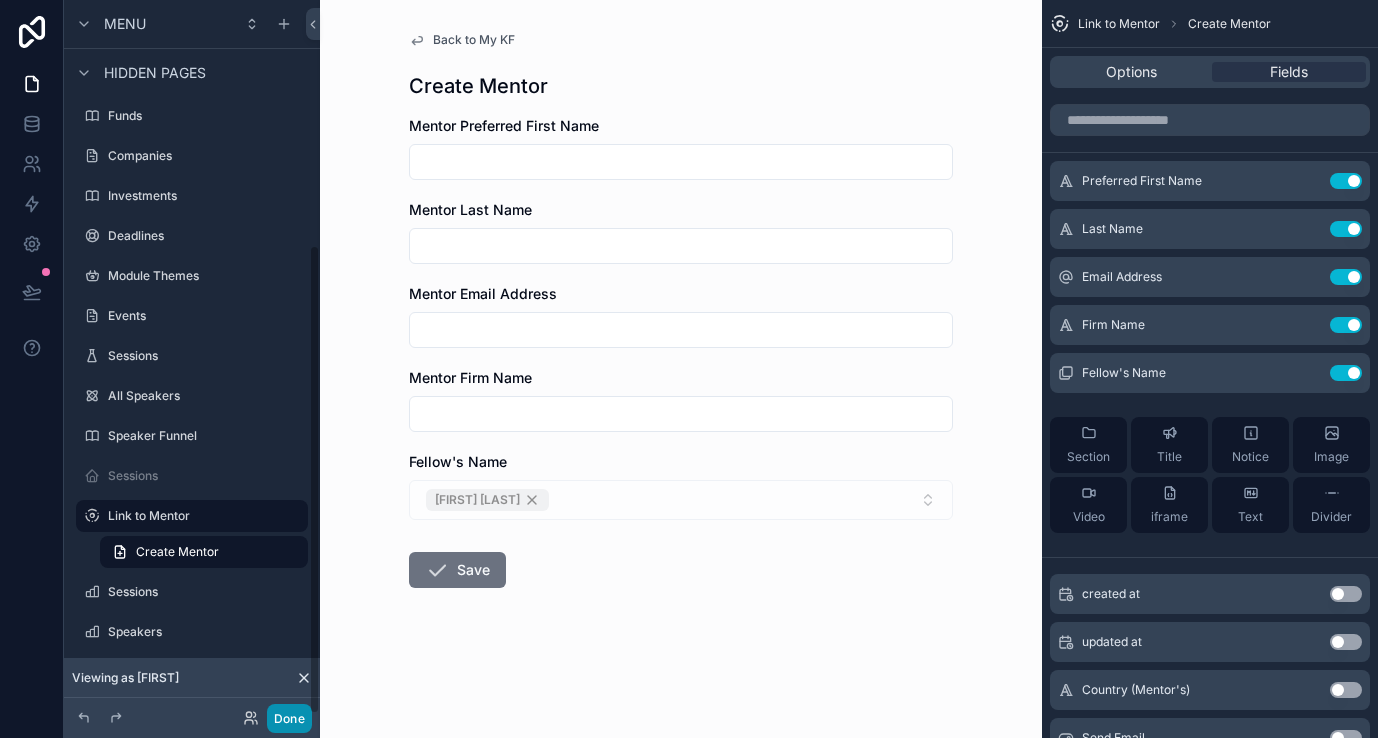 click on "Done" at bounding box center (289, 718) 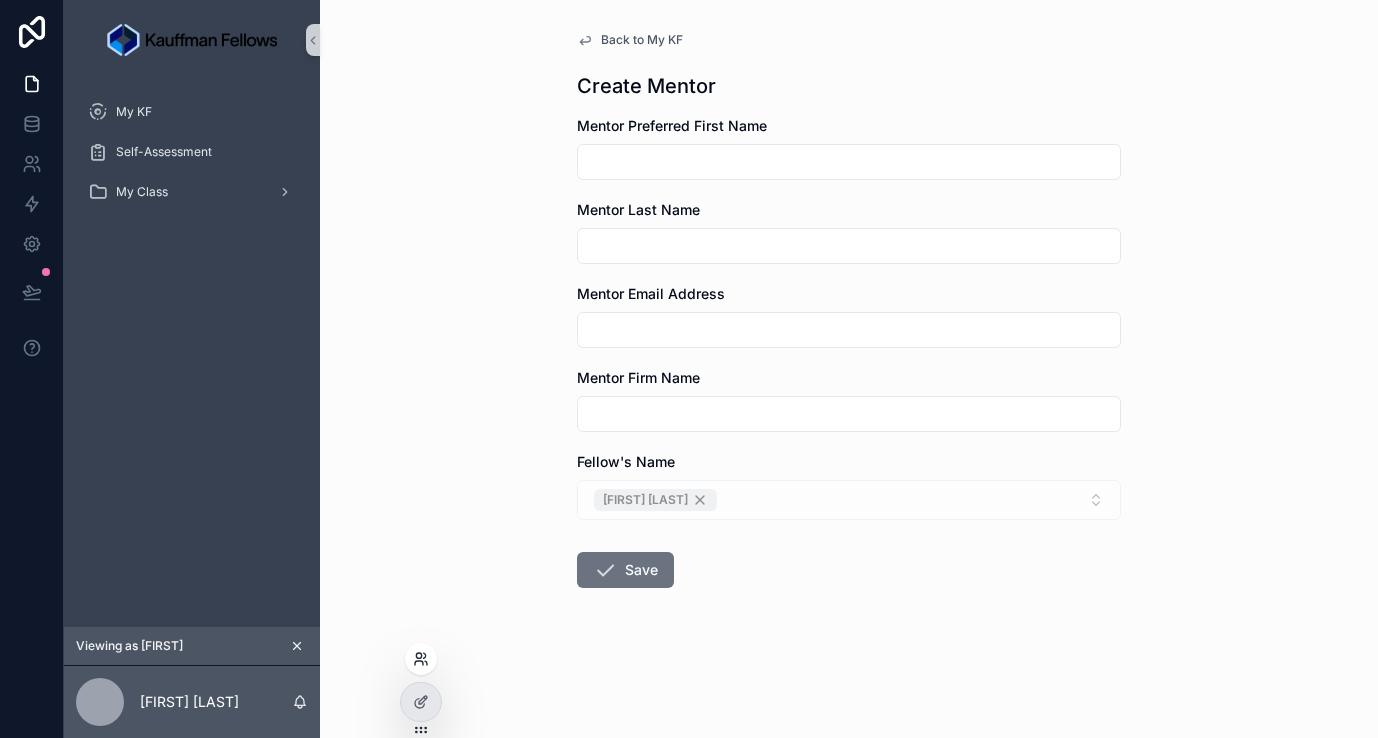 click 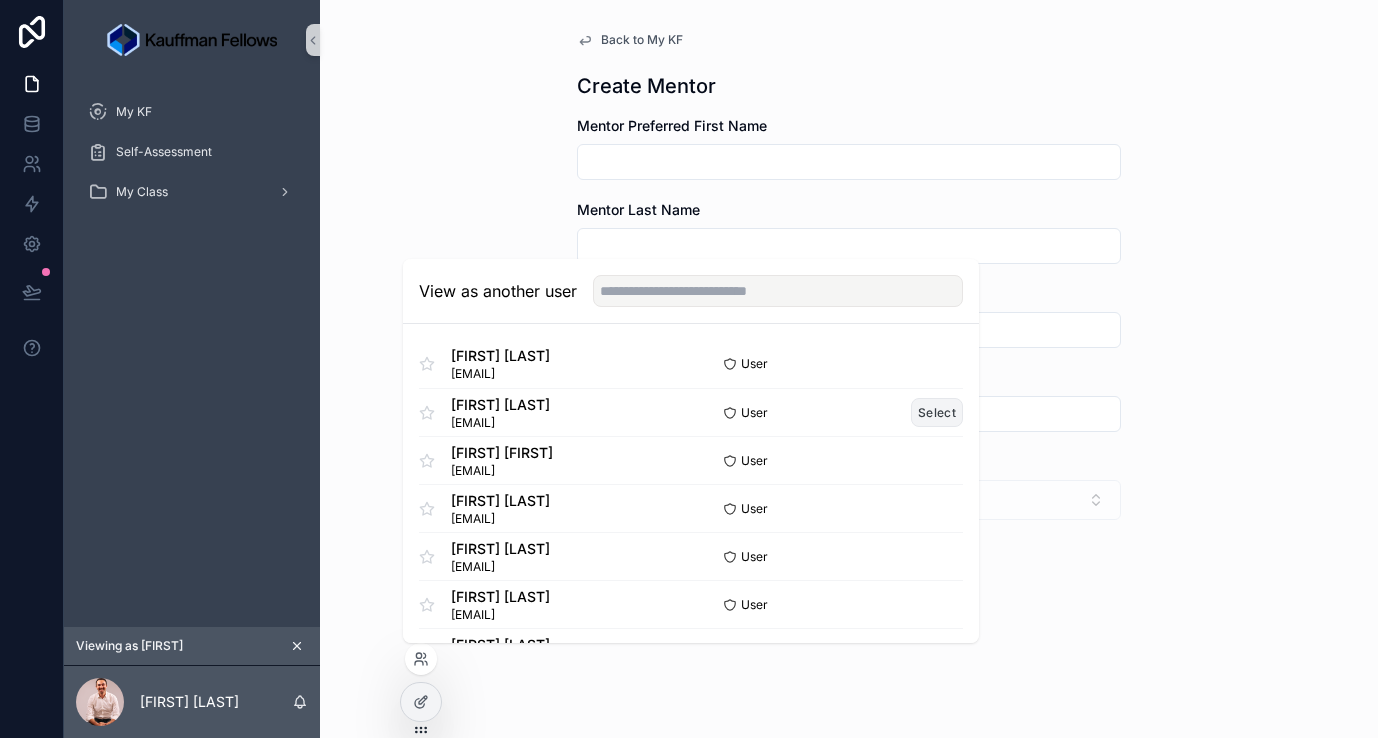 click on "Select" at bounding box center [937, 412] 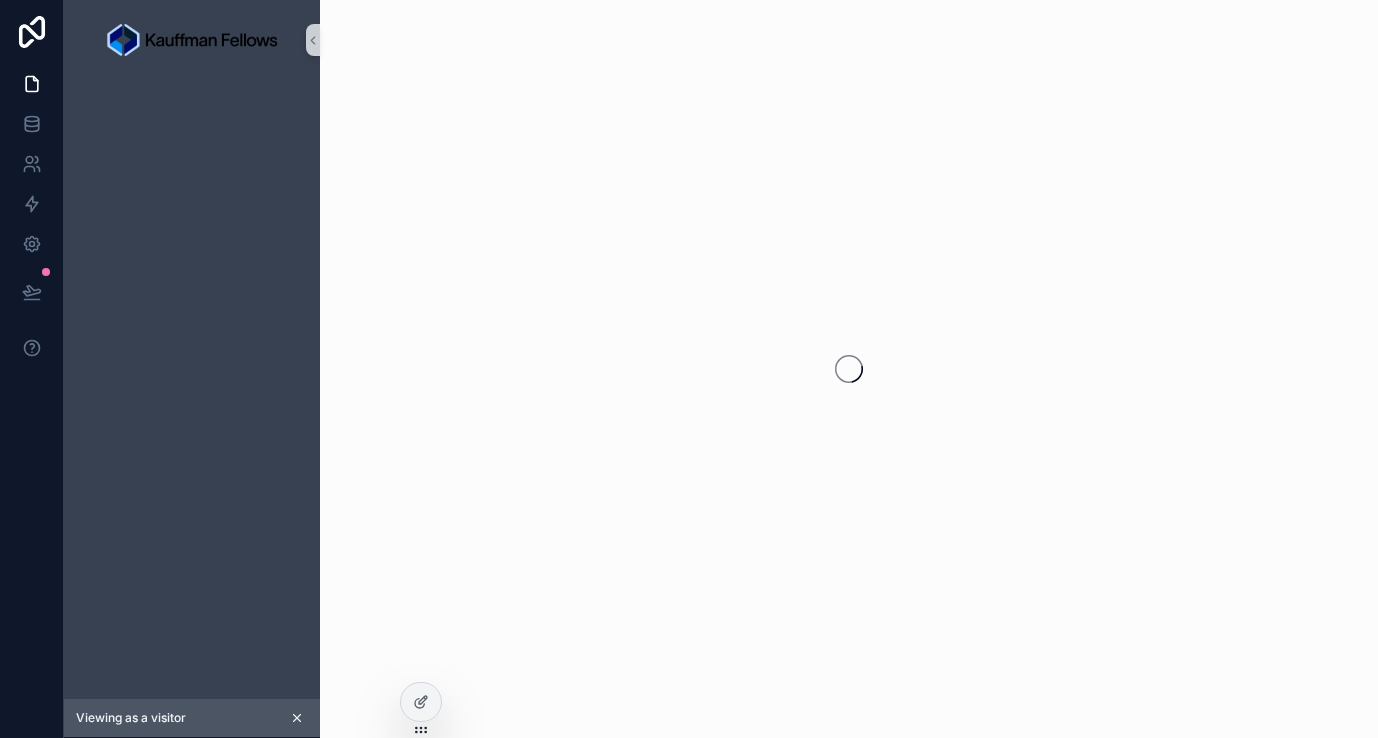 scroll, scrollTop: 0, scrollLeft: 0, axis: both 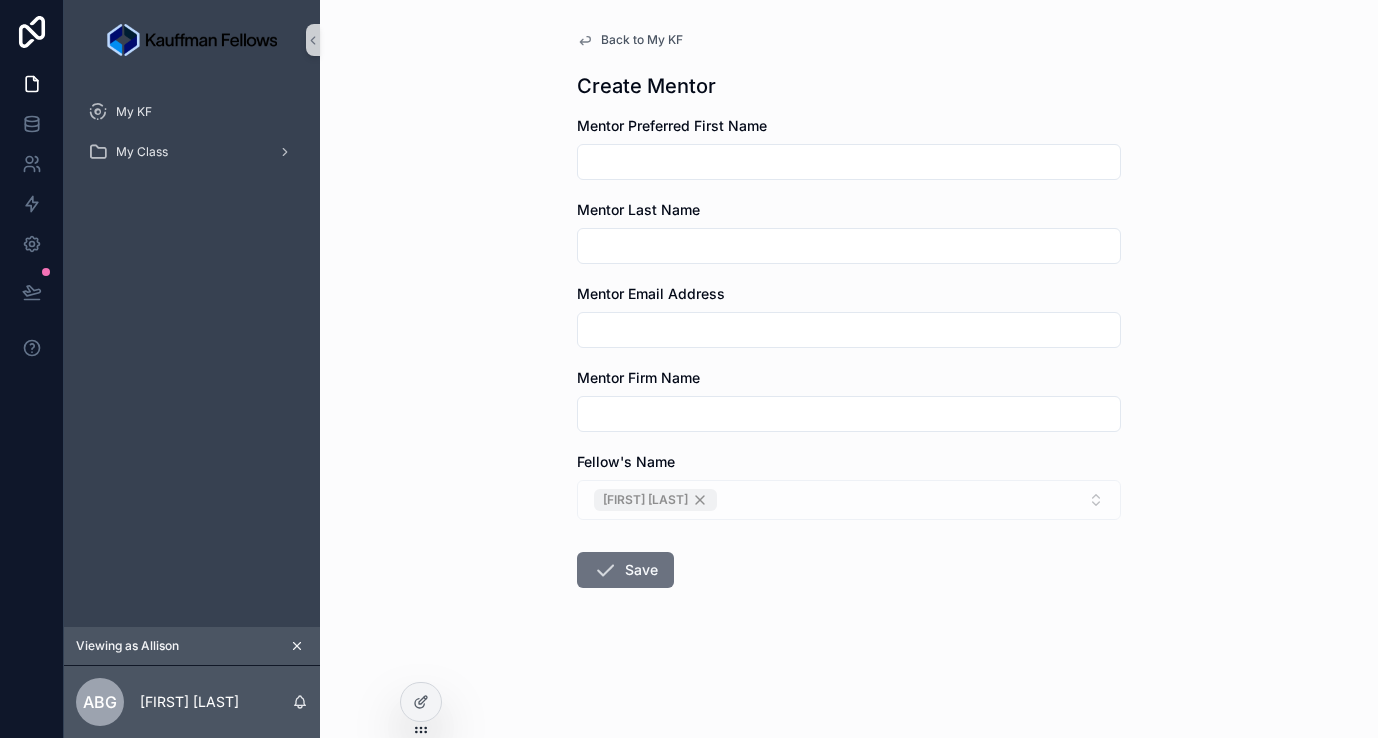 click on "[FIRST] [LAST]" at bounding box center [849, 500] 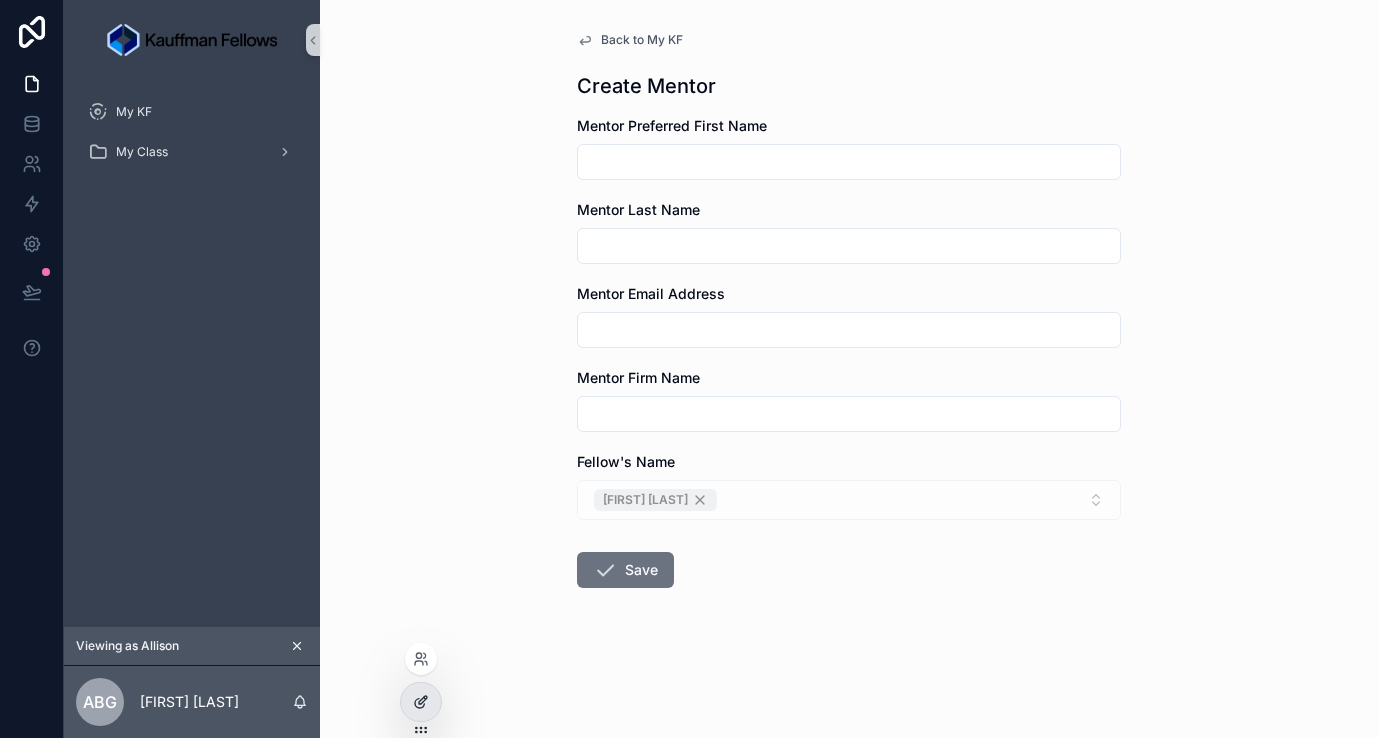 click 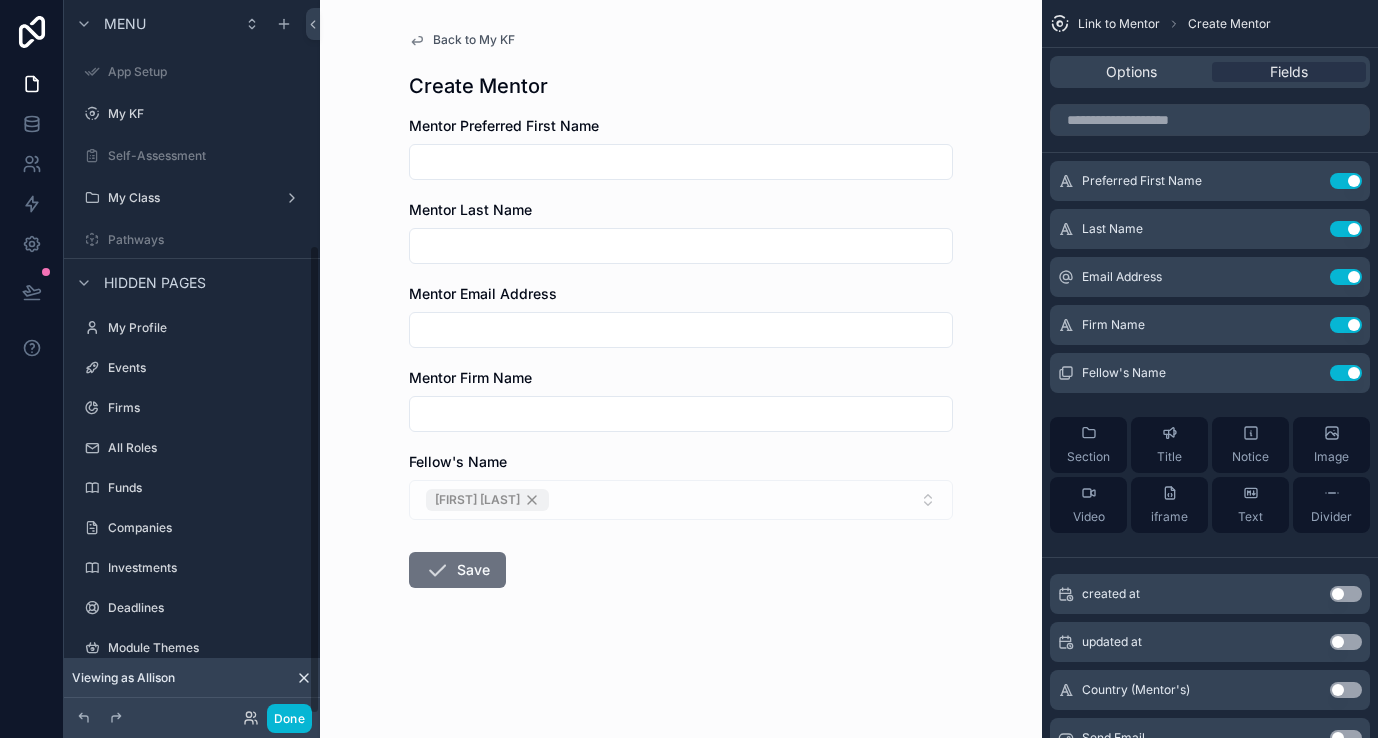 scroll, scrollTop: 372, scrollLeft: 0, axis: vertical 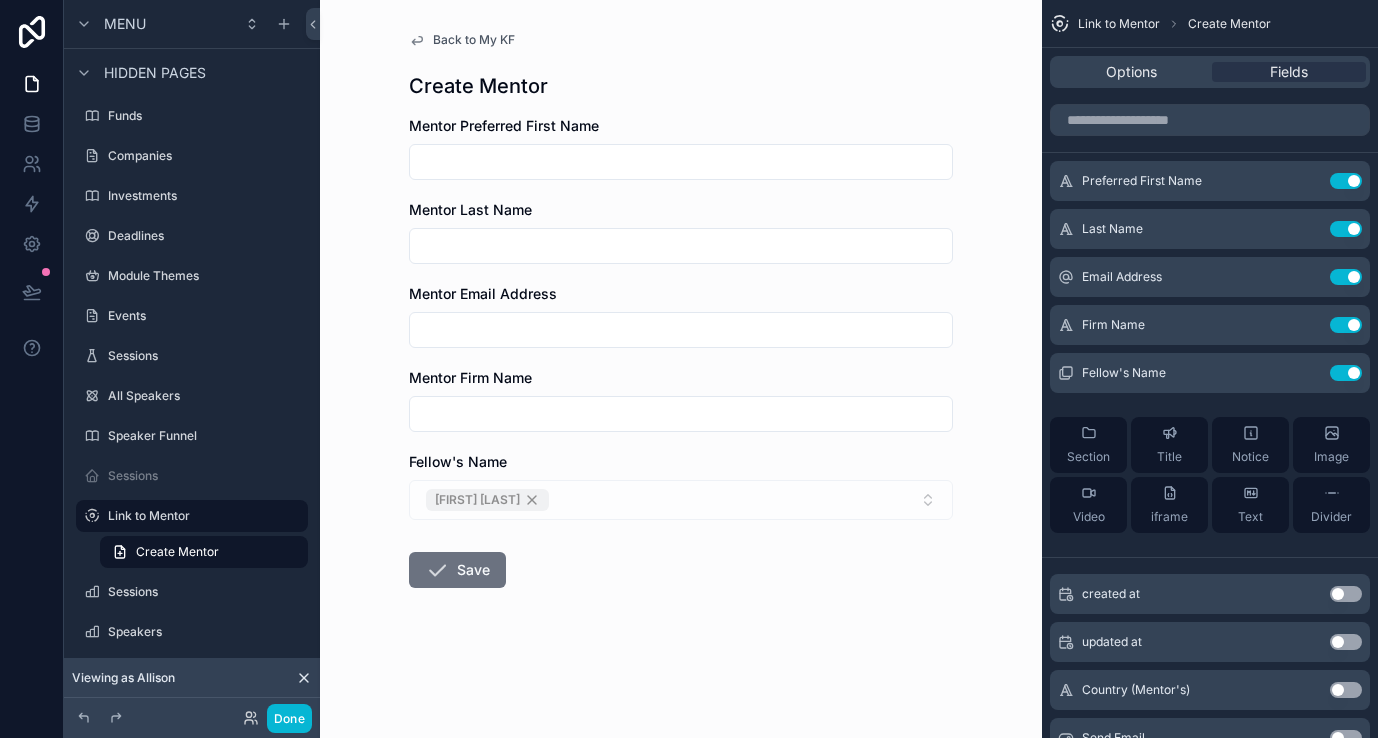 click on "[FIRST] [LAST]" at bounding box center (681, 500) 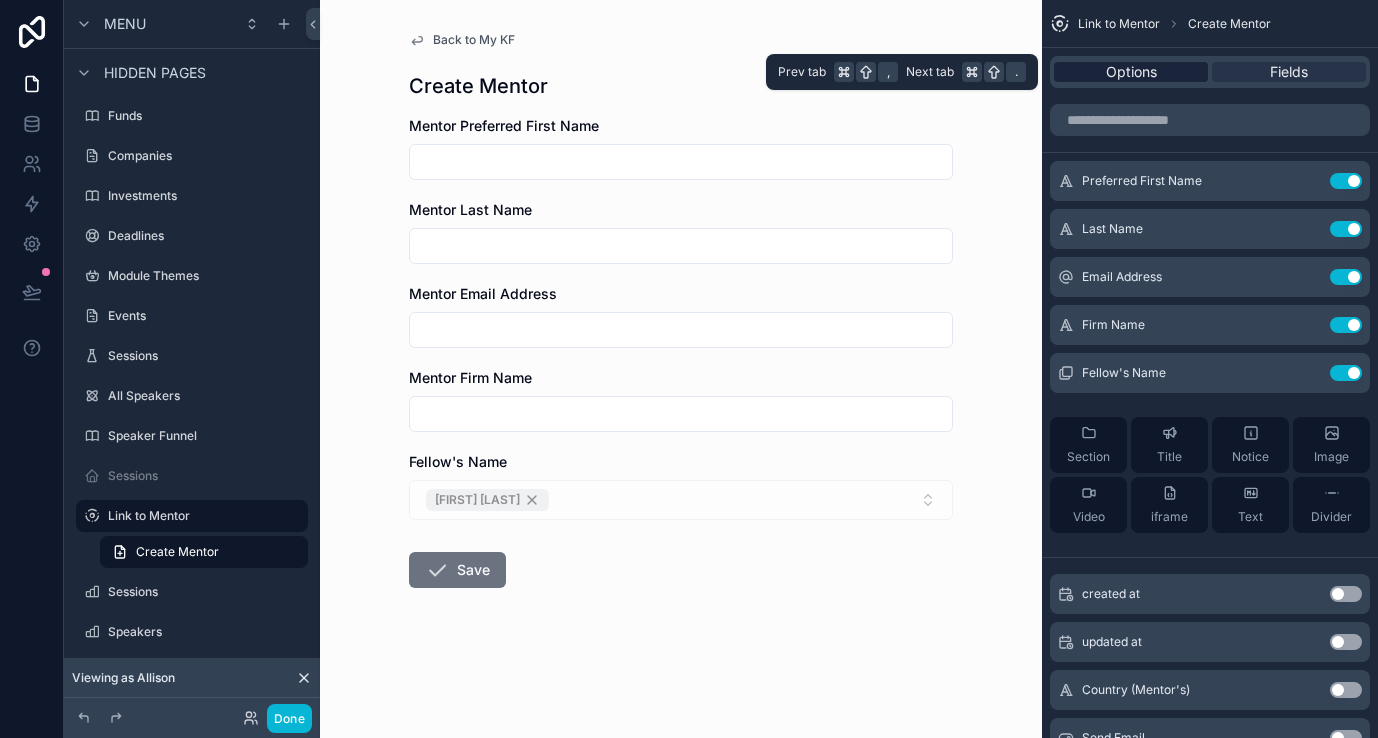 click on "Options" at bounding box center (1131, 72) 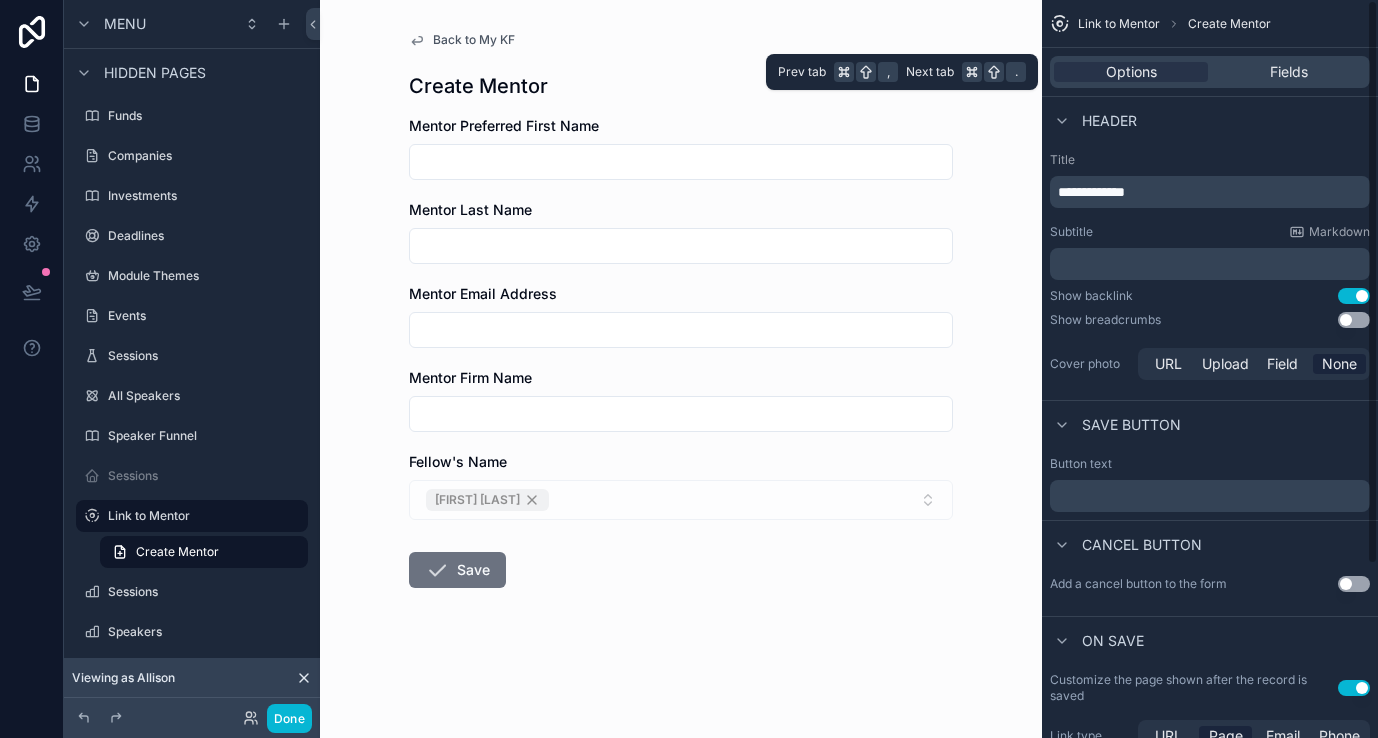click on "Options Fields" at bounding box center [1210, 72] 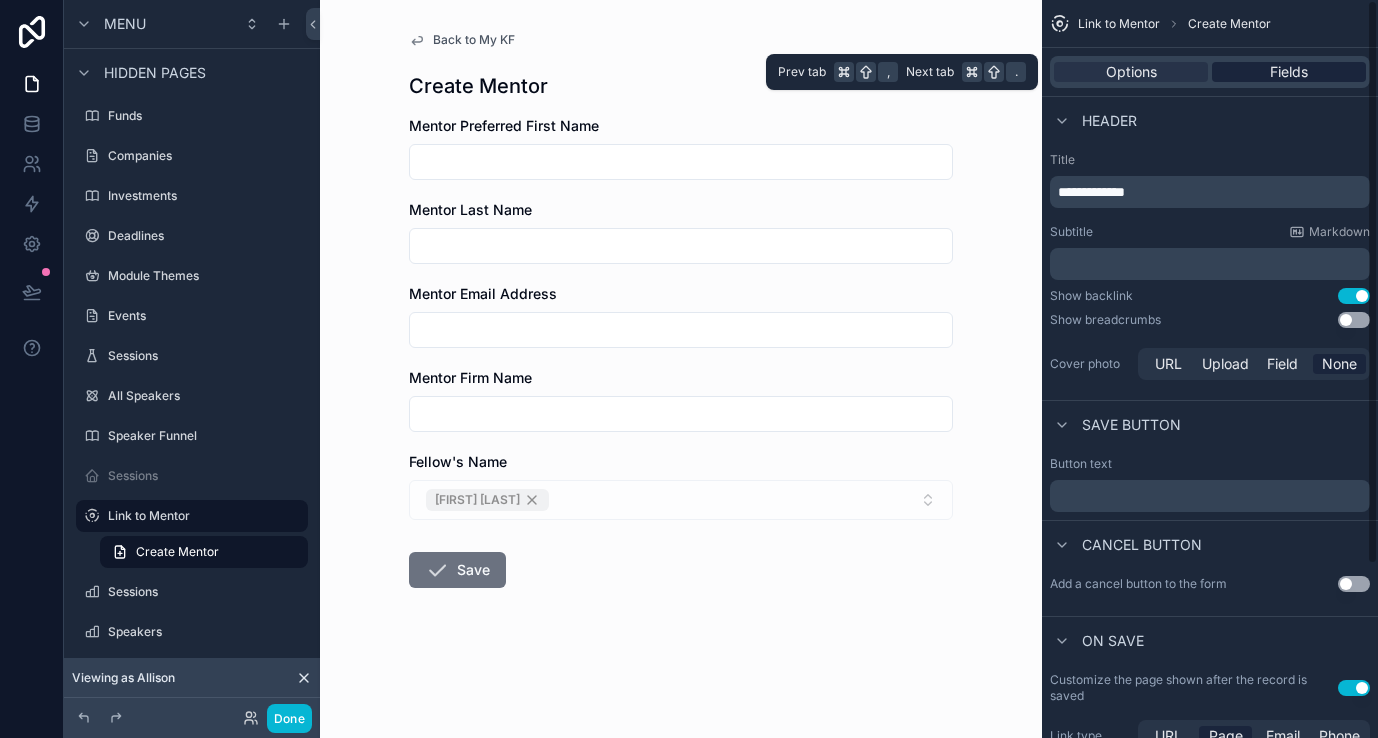 click on "Fields" at bounding box center (1289, 72) 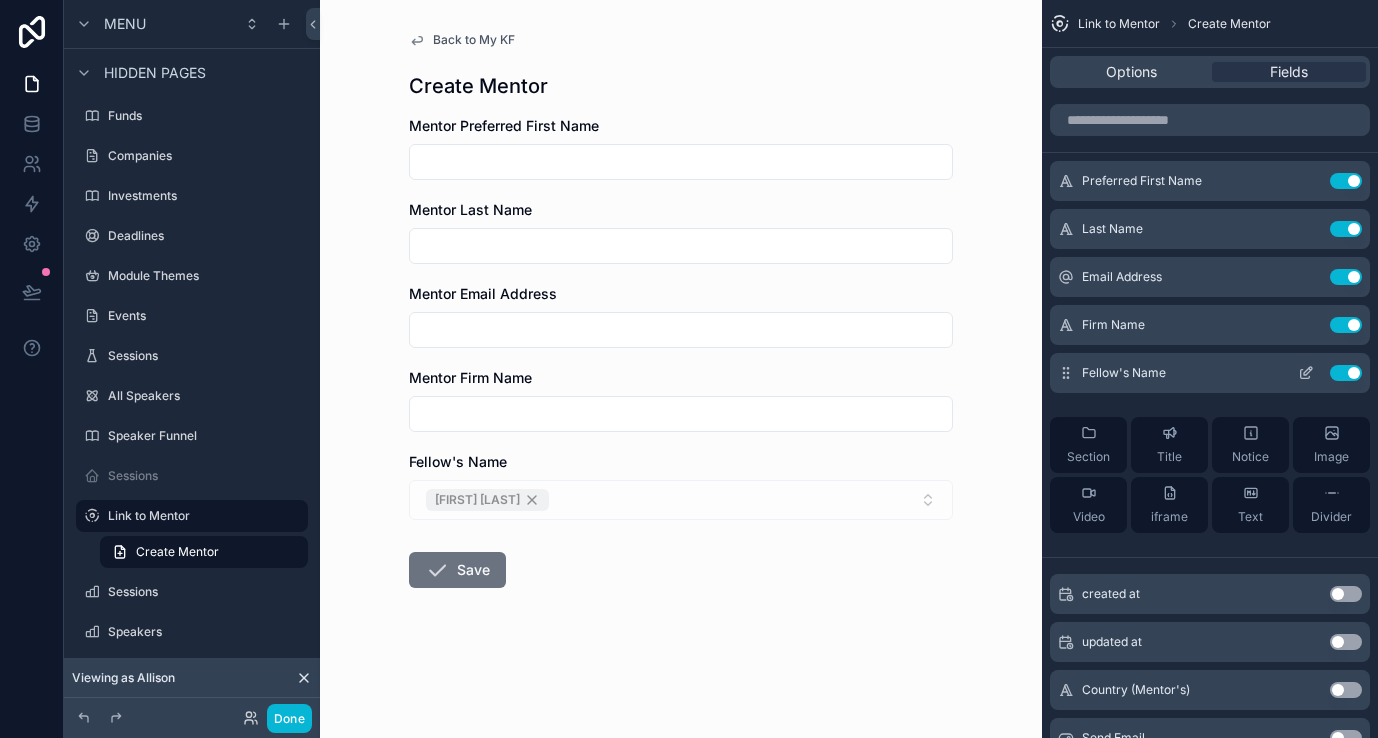 click 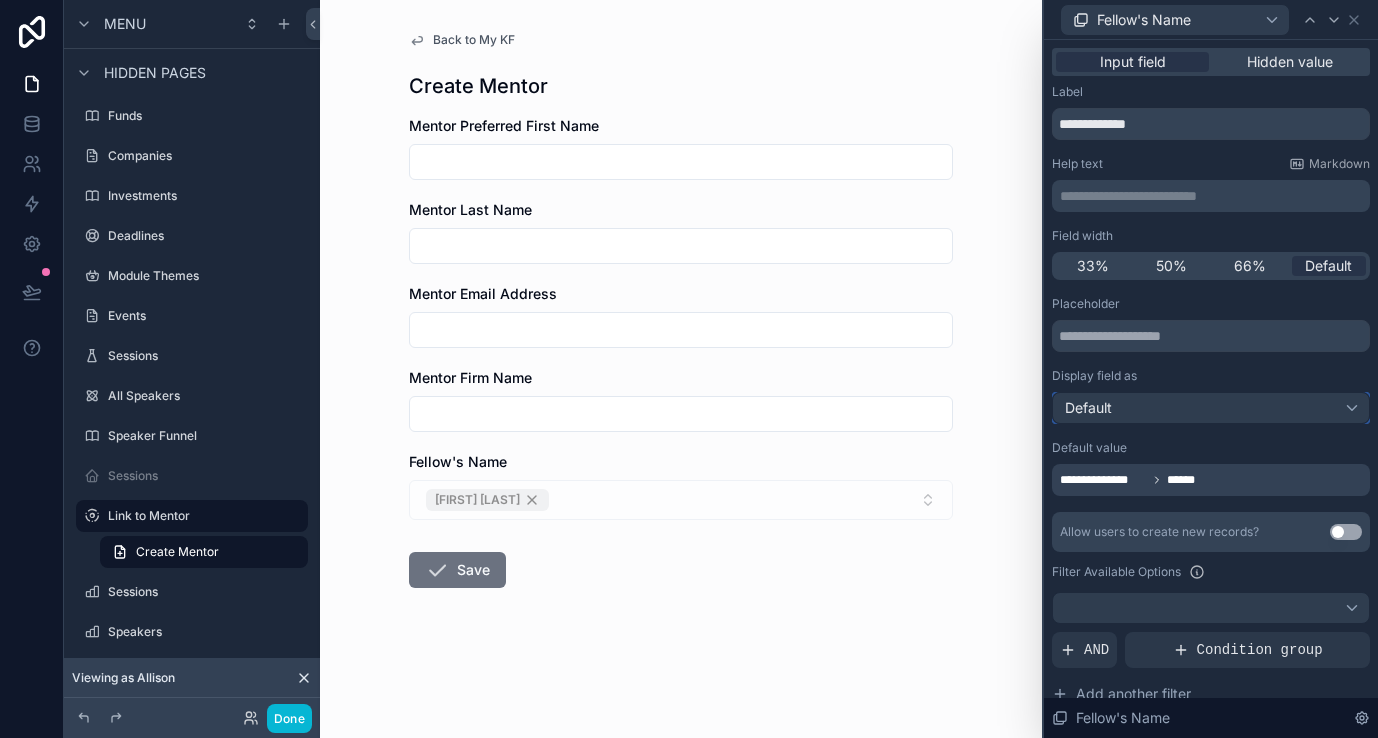 click on "Default" at bounding box center [1211, 408] 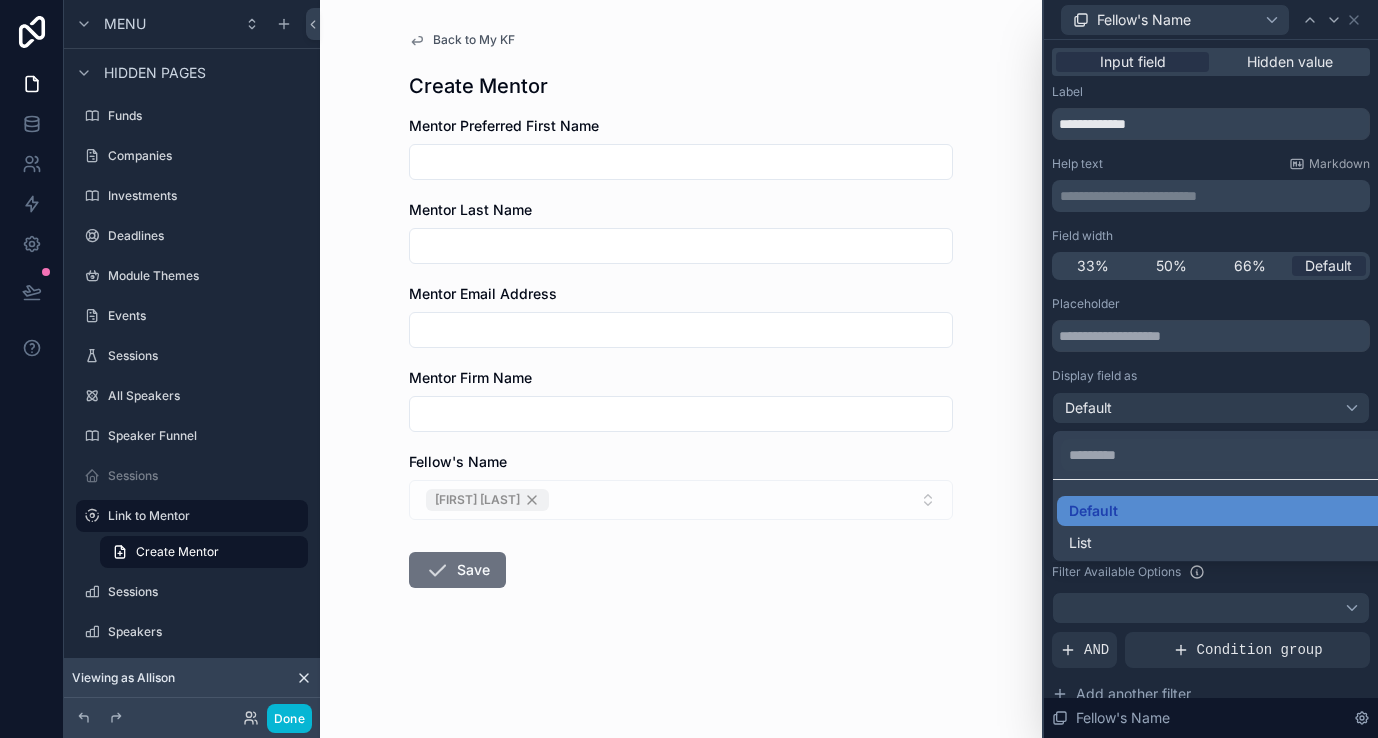 click at bounding box center (1211, 369) 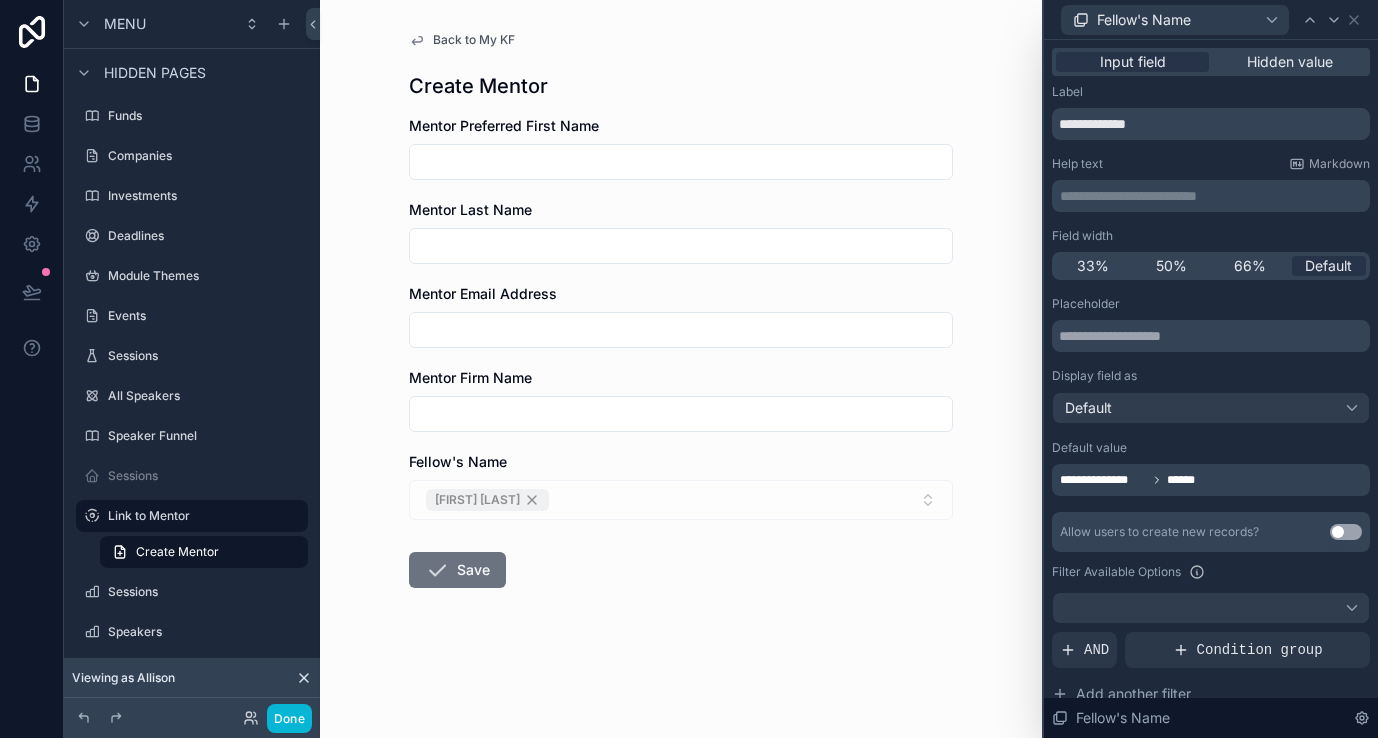 click on "**********" at bounding box center [1211, 480] 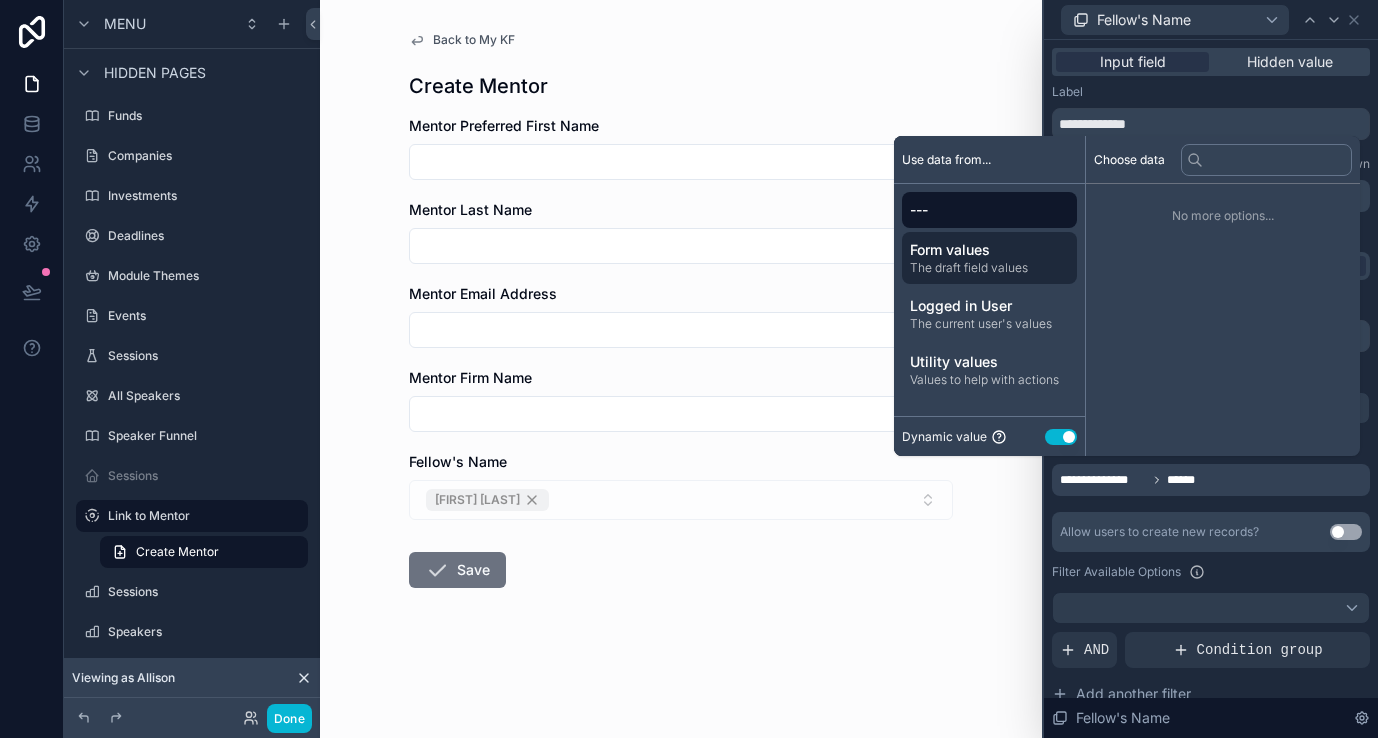 click on "The draft field values" at bounding box center [989, 268] 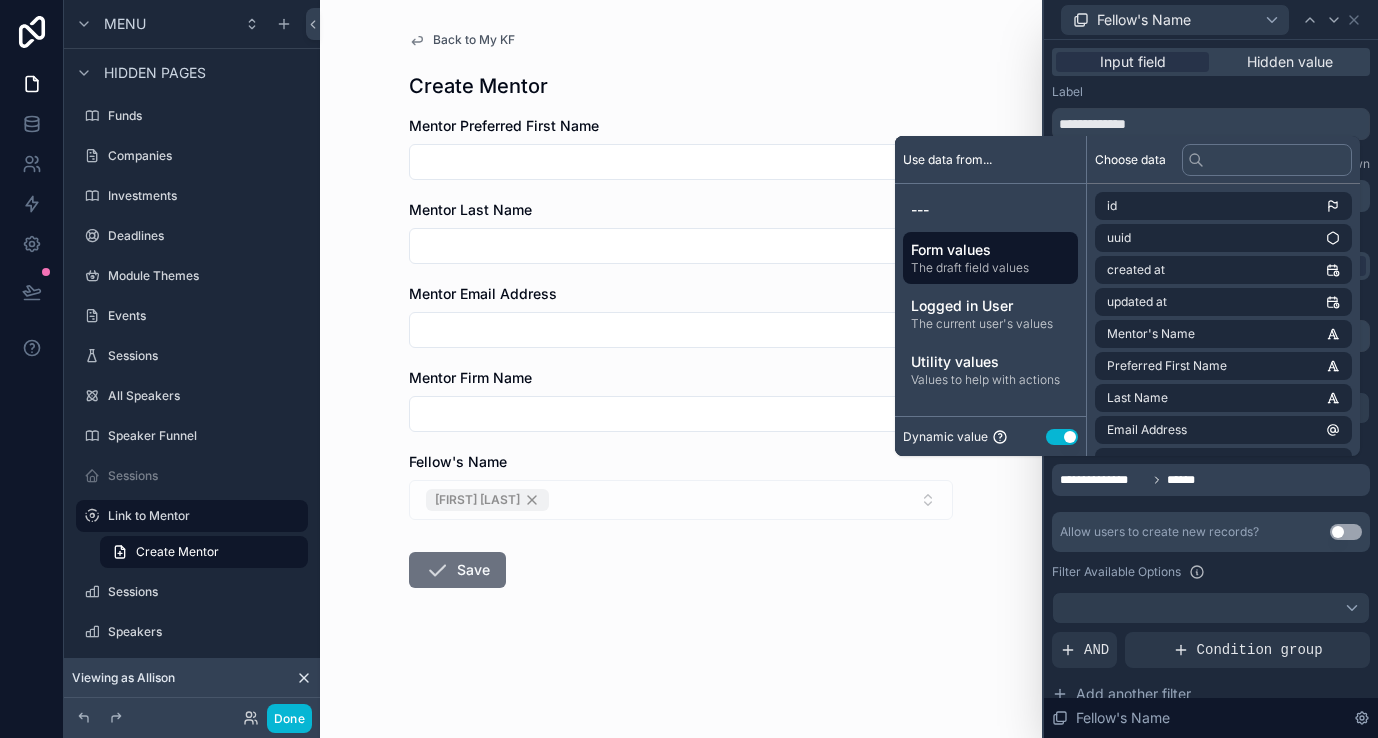 click on "Filter Available Options" at bounding box center [1116, 572] 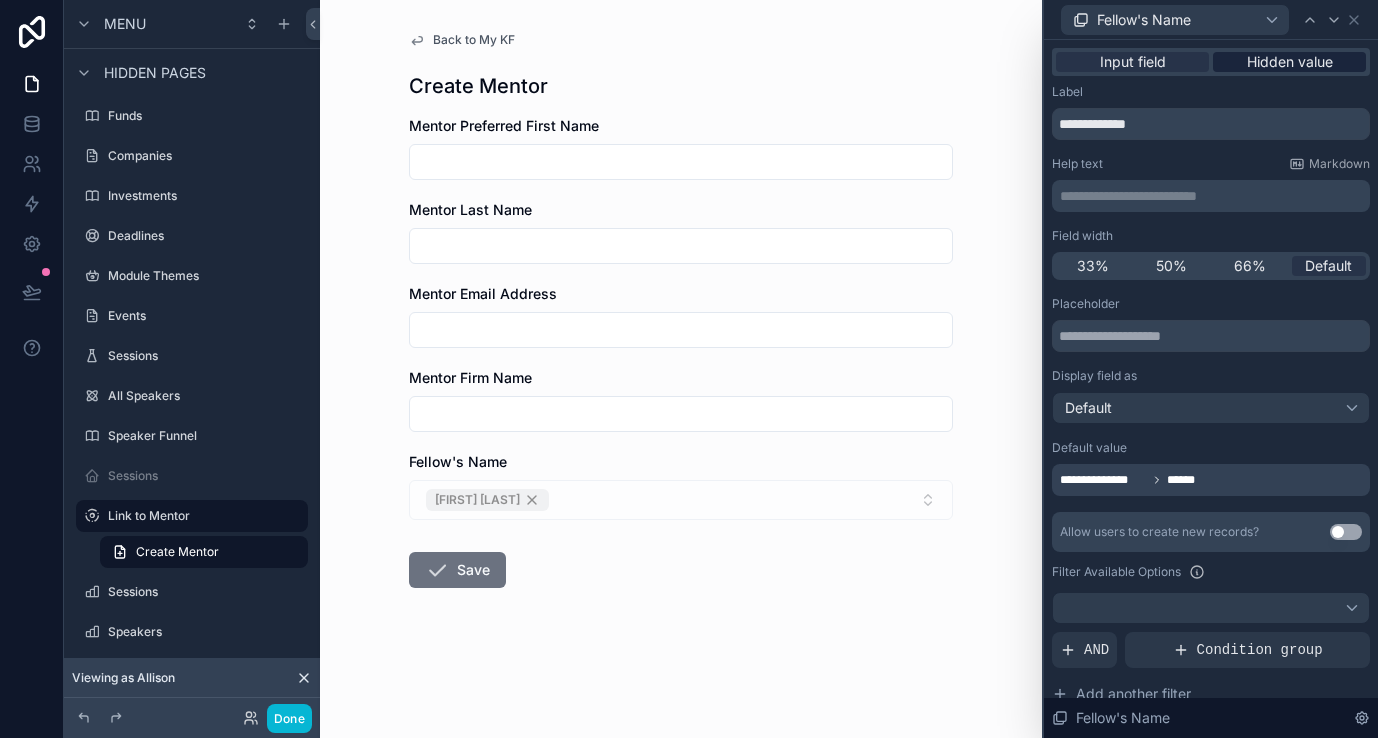 click on "Hidden value" at bounding box center [1290, 62] 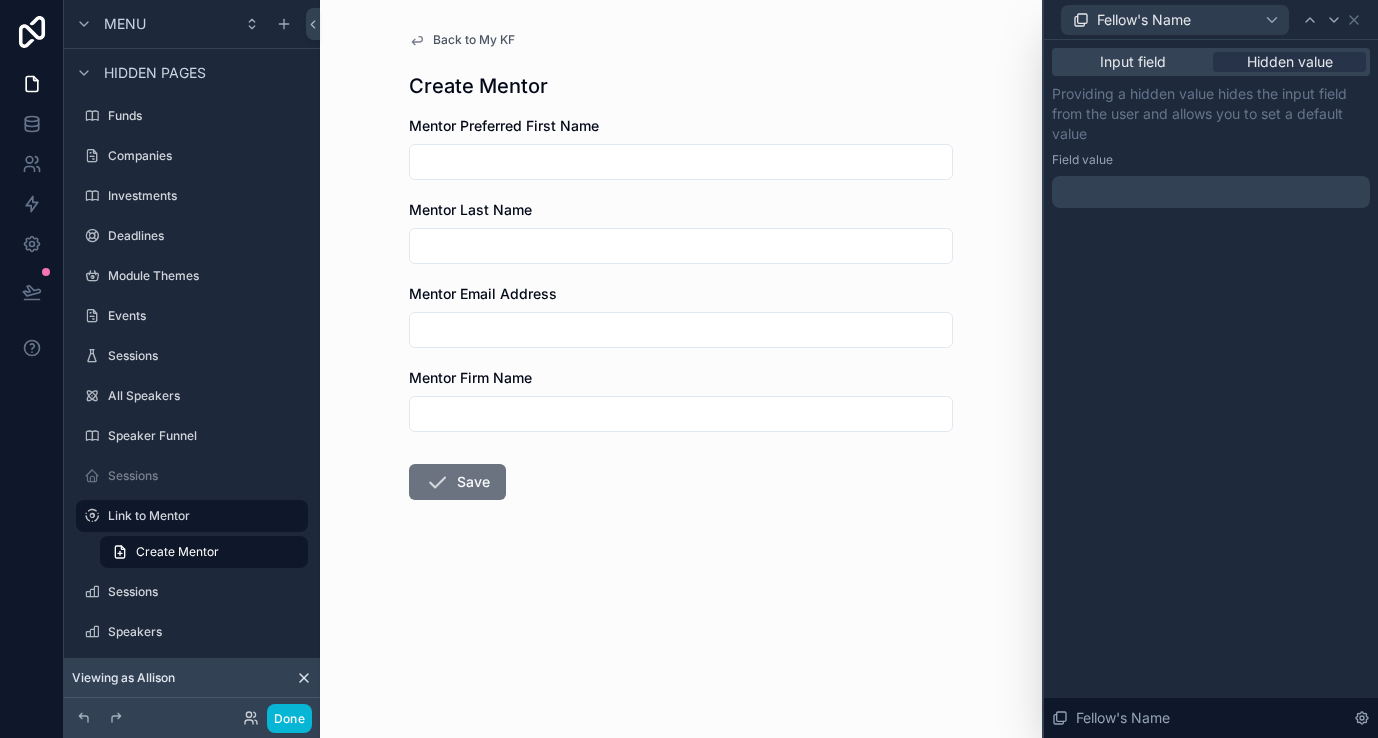 click at bounding box center [1211, 192] 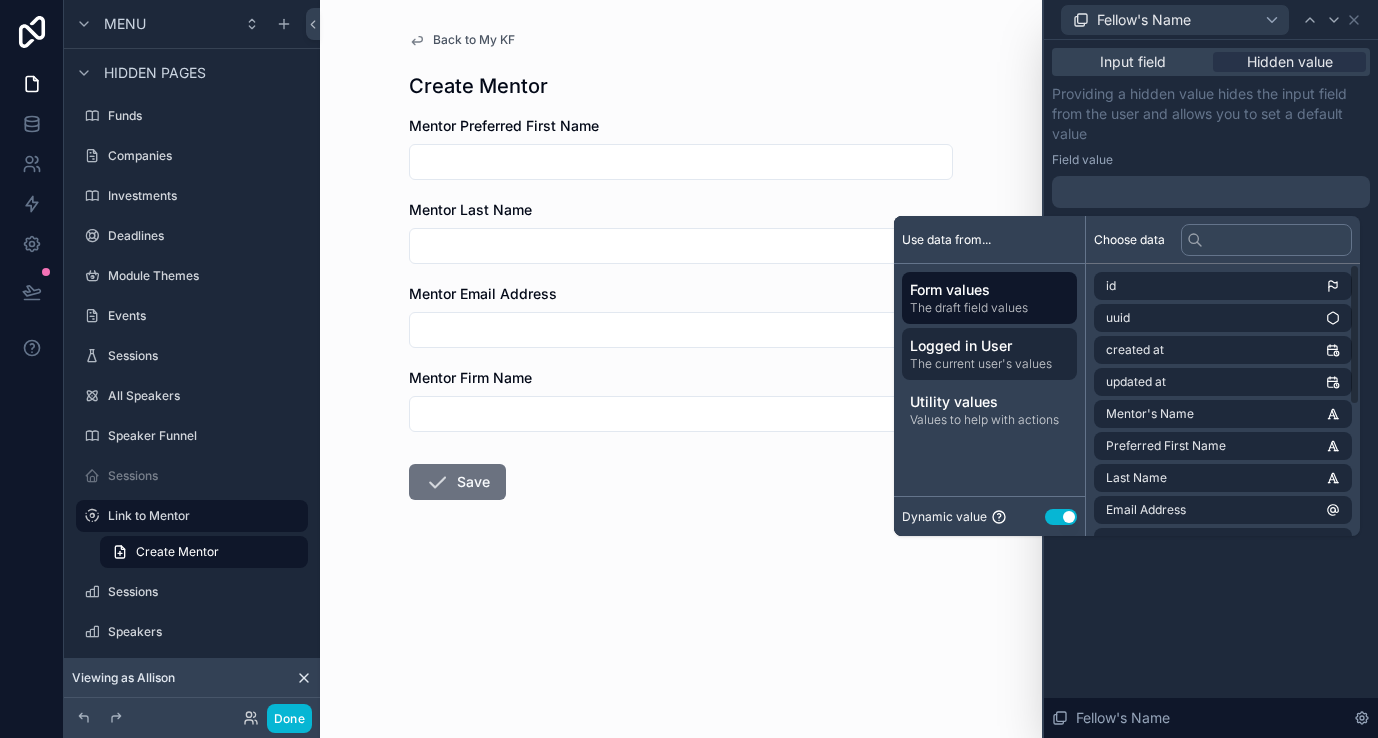 click on "The current user's values" at bounding box center (989, 364) 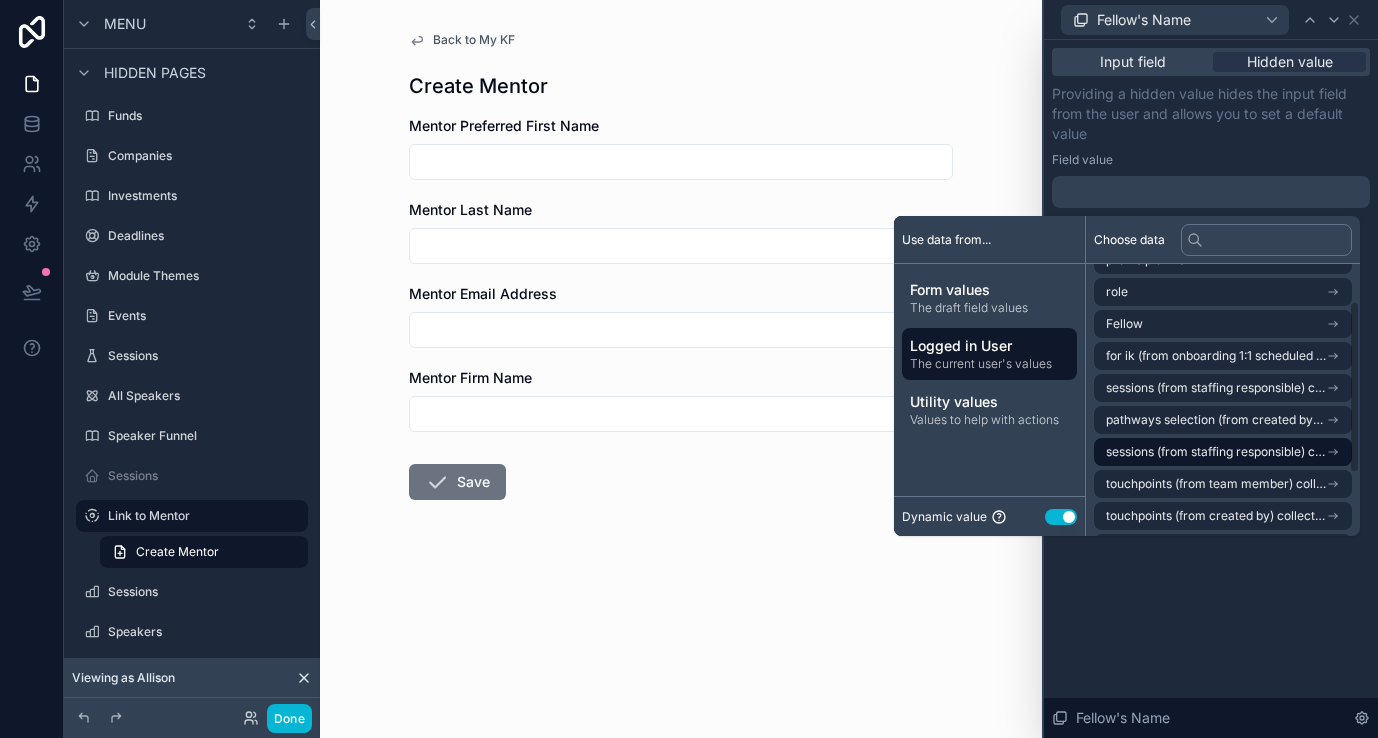 scroll, scrollTop: 54, scrollLeft: 0, axis: vertical 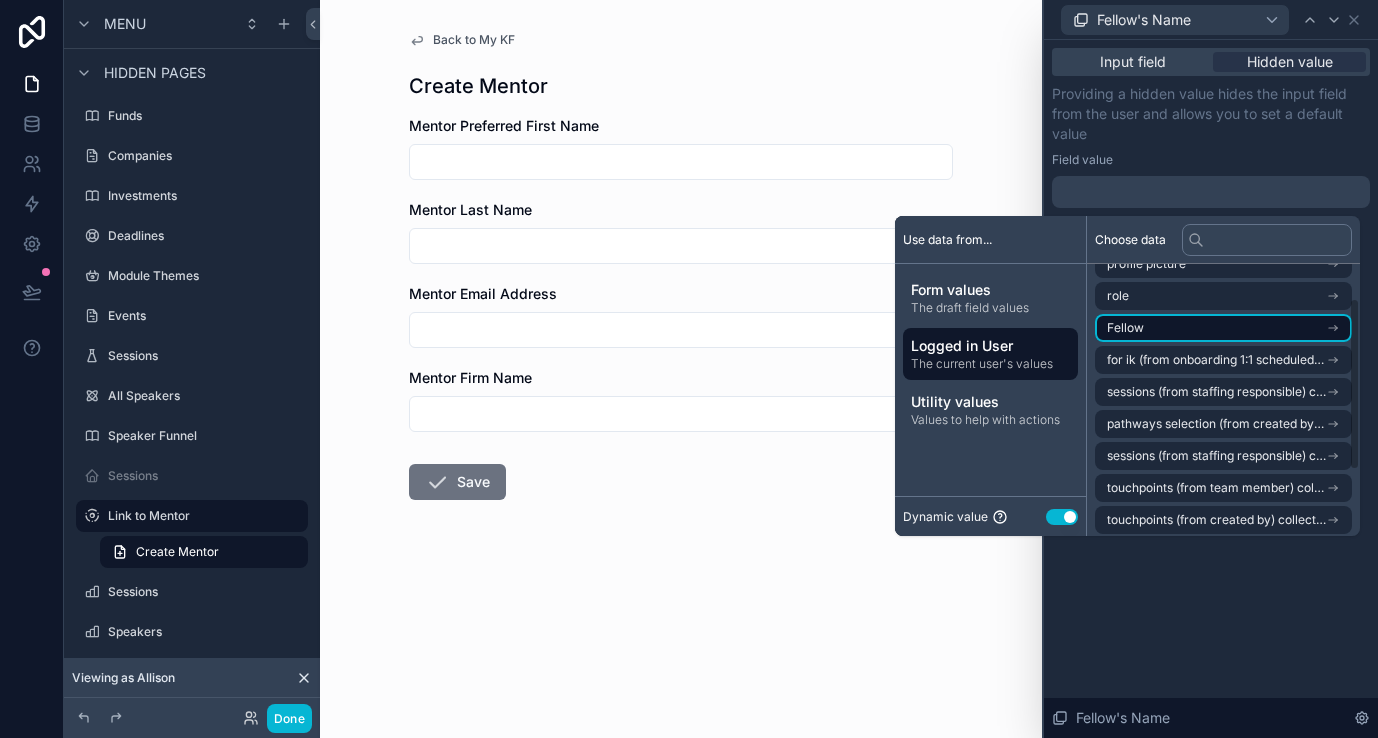 click on "Fellow" at bounding box center (1223, 328) 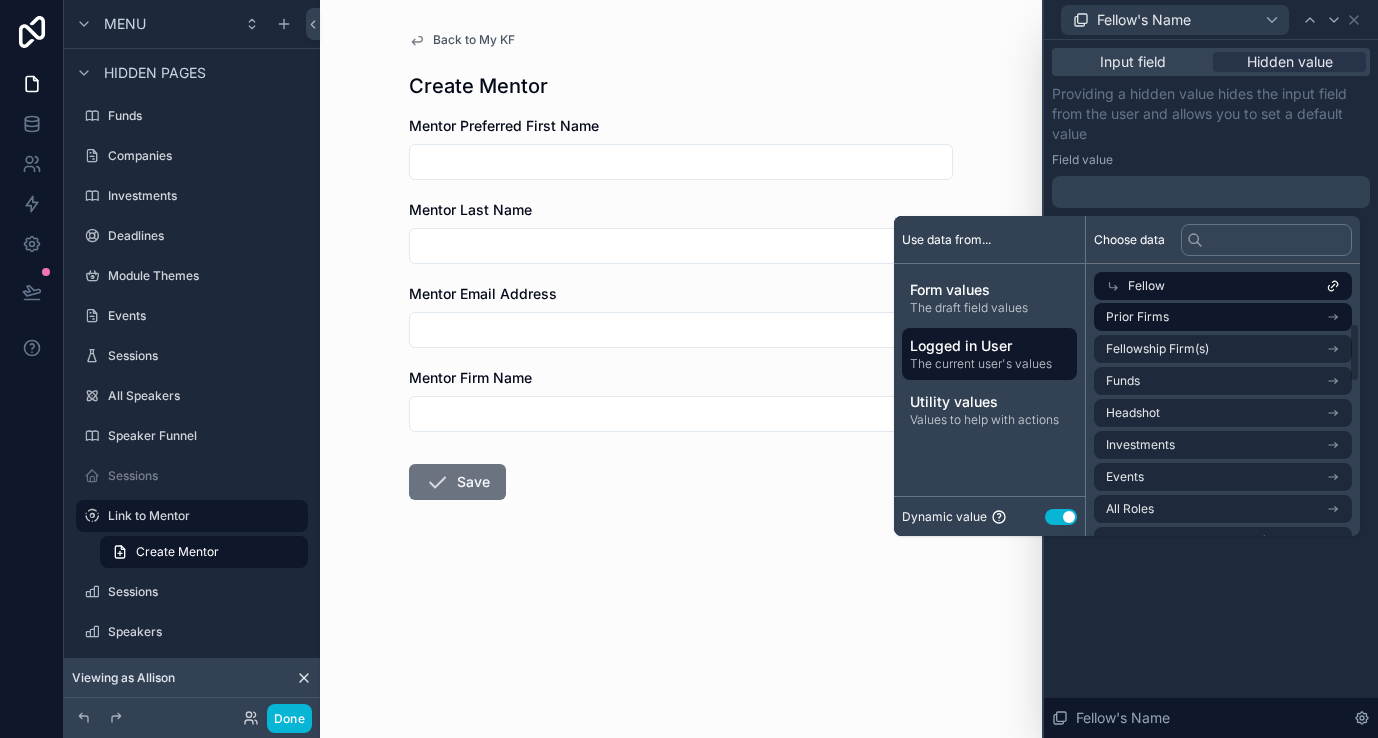 scroll, scrollTop: 140, scrollLeft: 0, axis: vertical 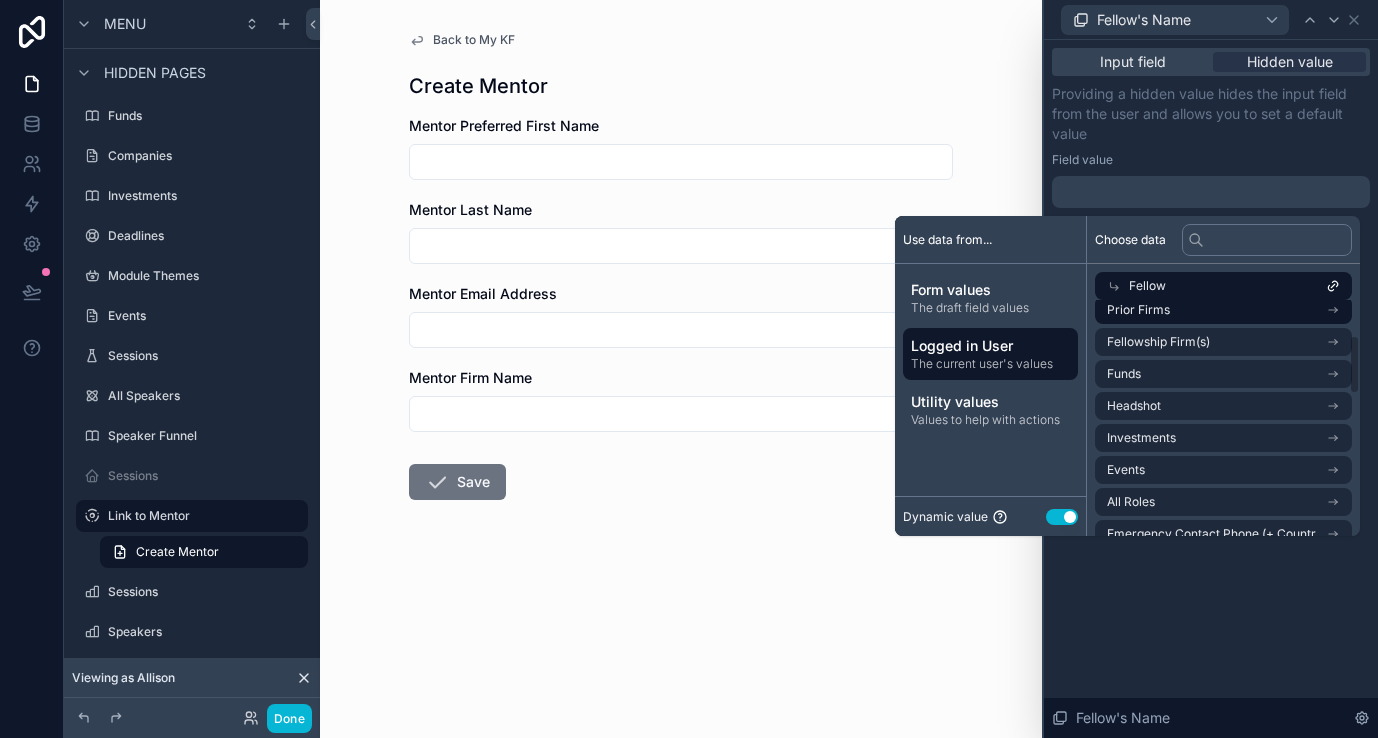 type 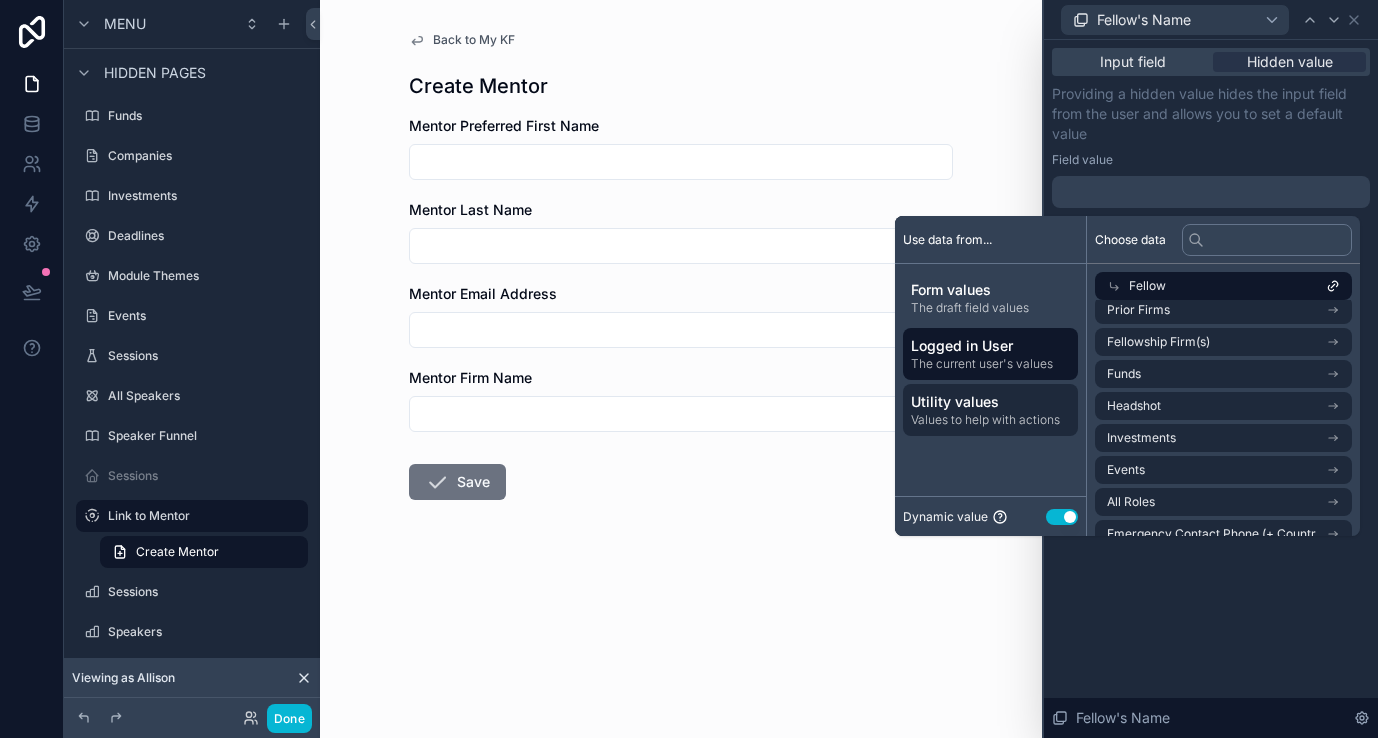 click on "Values to help with actions" at bounding box center [990, 420] 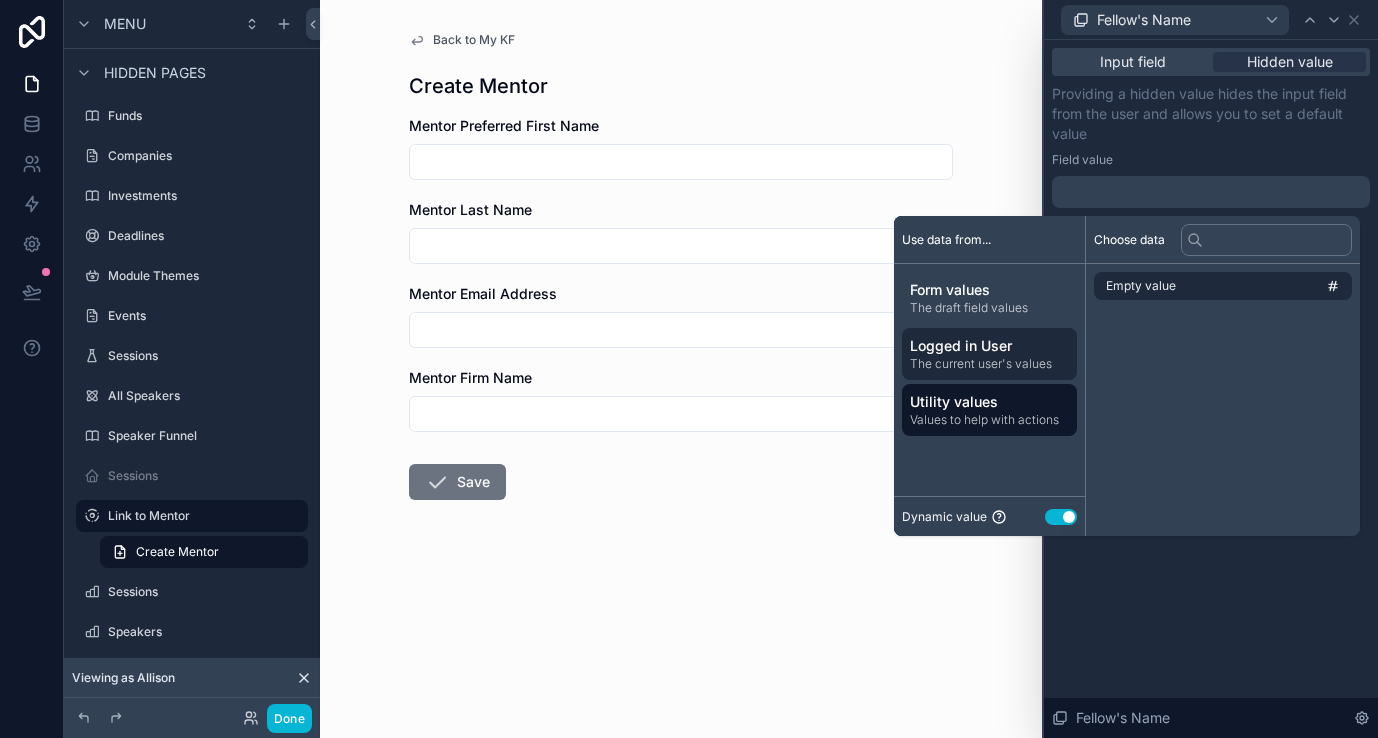 click on "Logged in User" at bounding box center [989, 346] 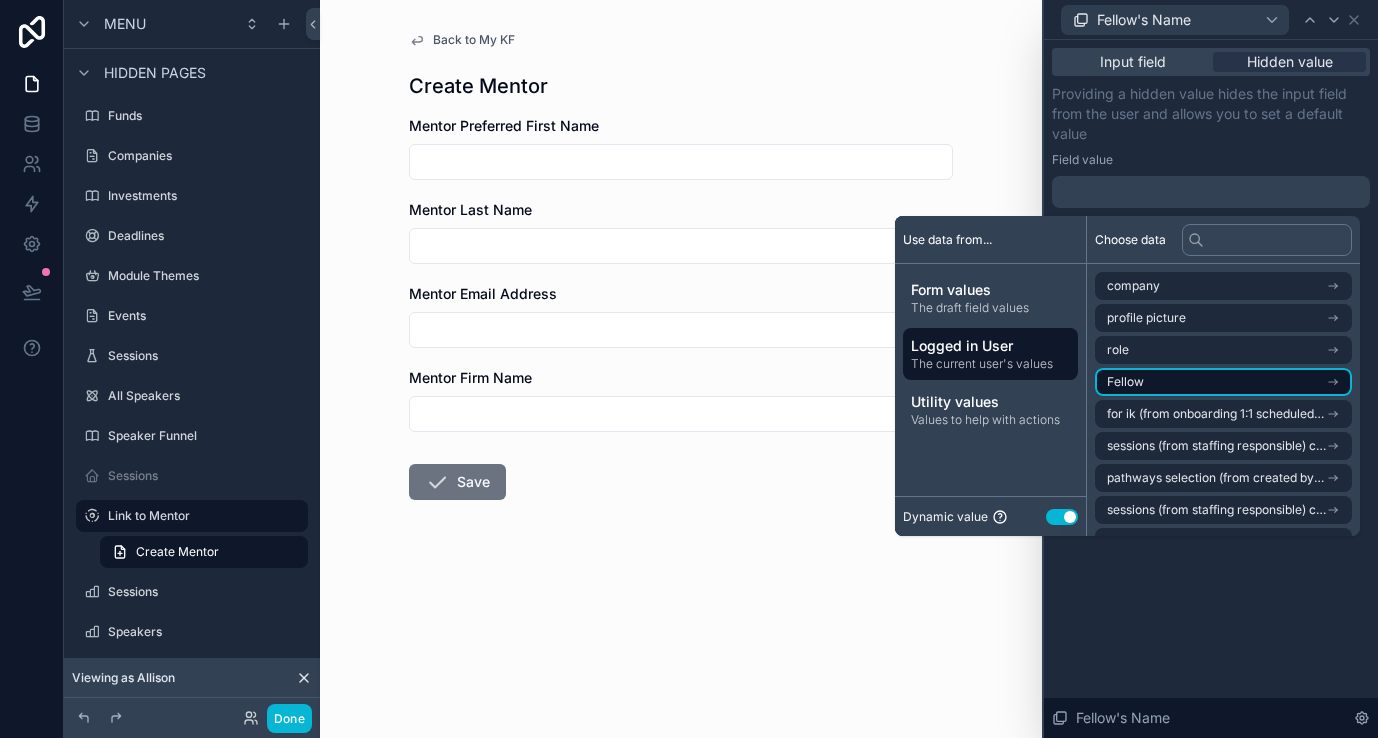 click on "Fellow" at bounding box center (1223, 382) 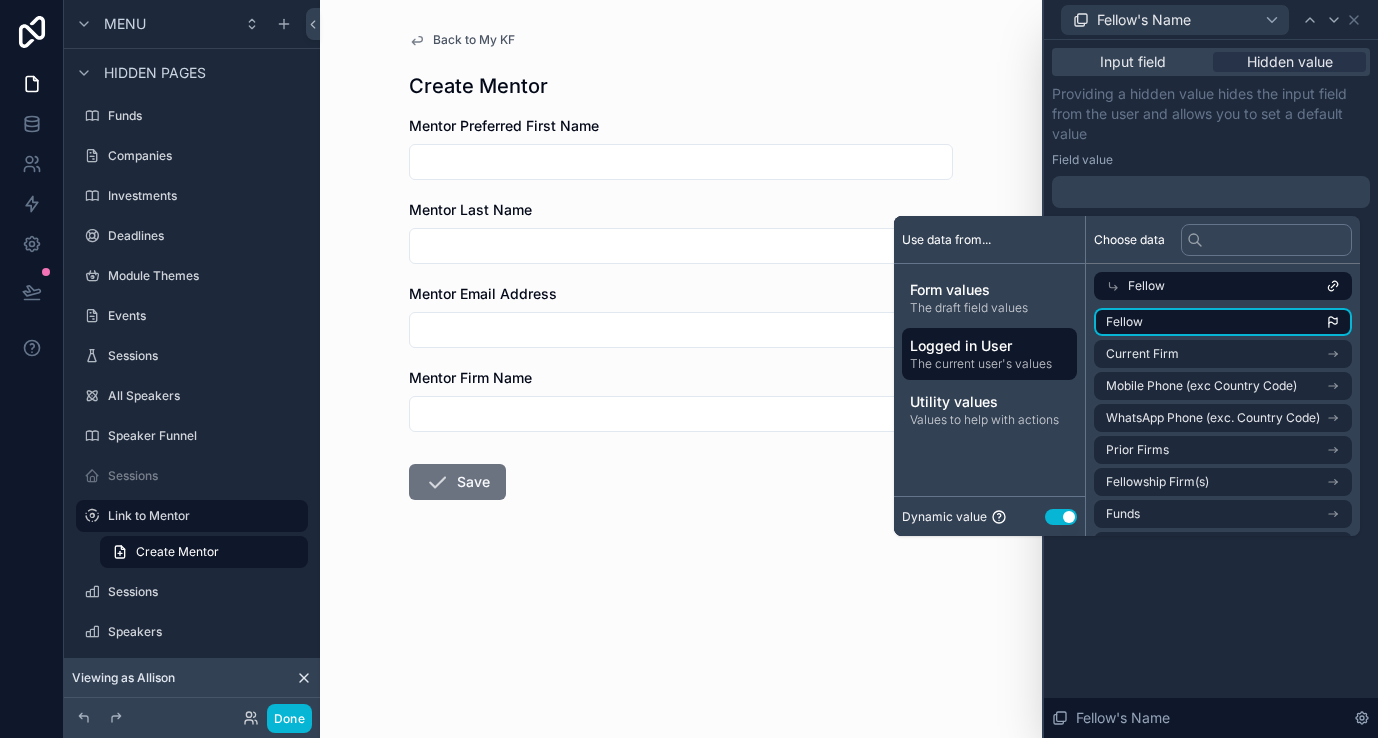 click on "Fellow" at bounding box center [1223, 322] 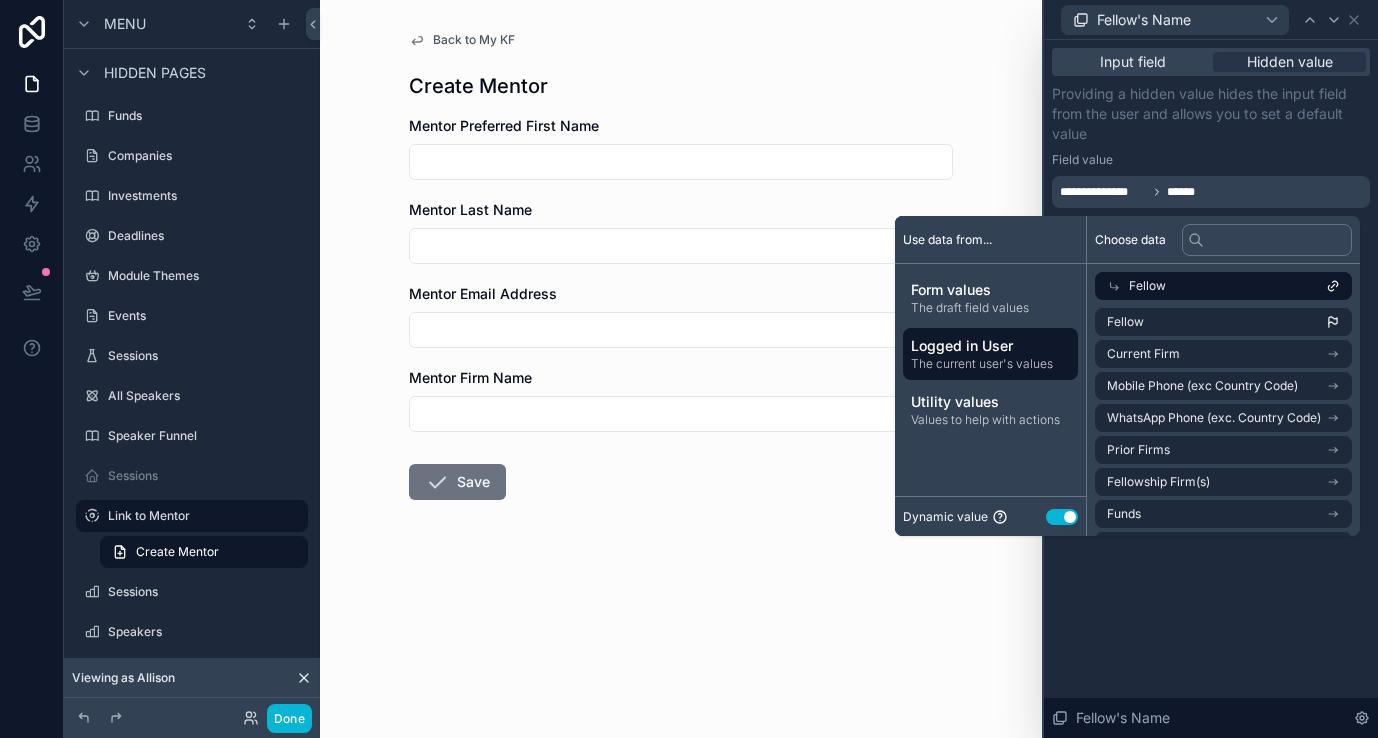 click on "**********" at bounding box center (1211, 389) 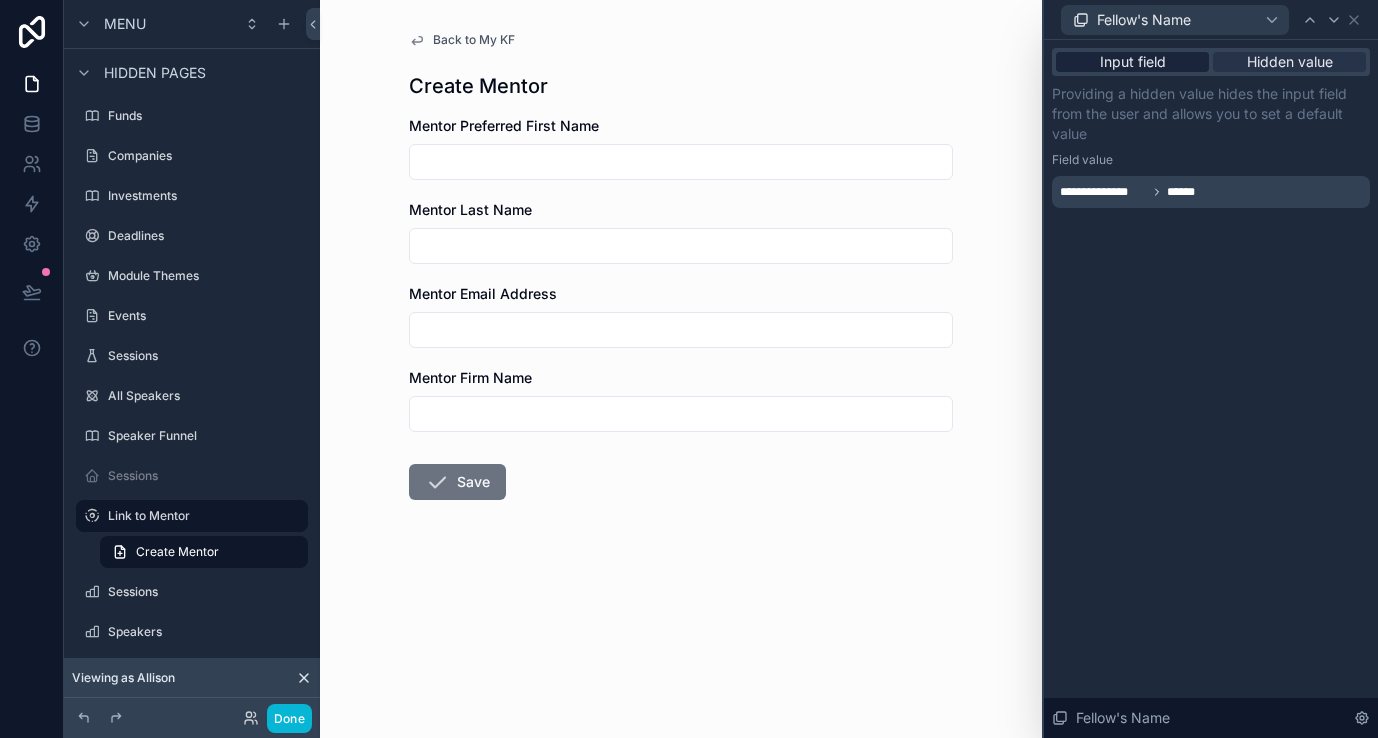 click on "Input field" at bounding box center [1133, 62] 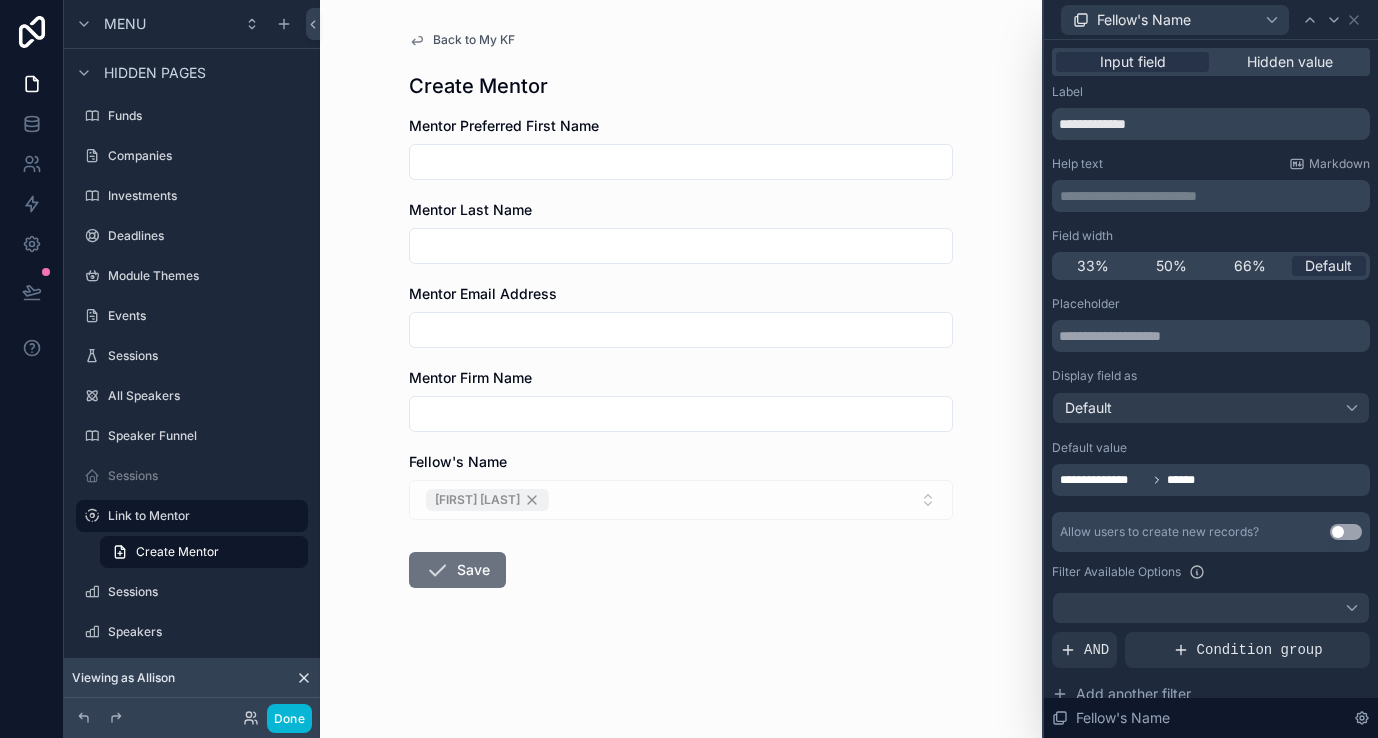 click on "[FIRST] [LAST]" at bounding box center (681, 500) 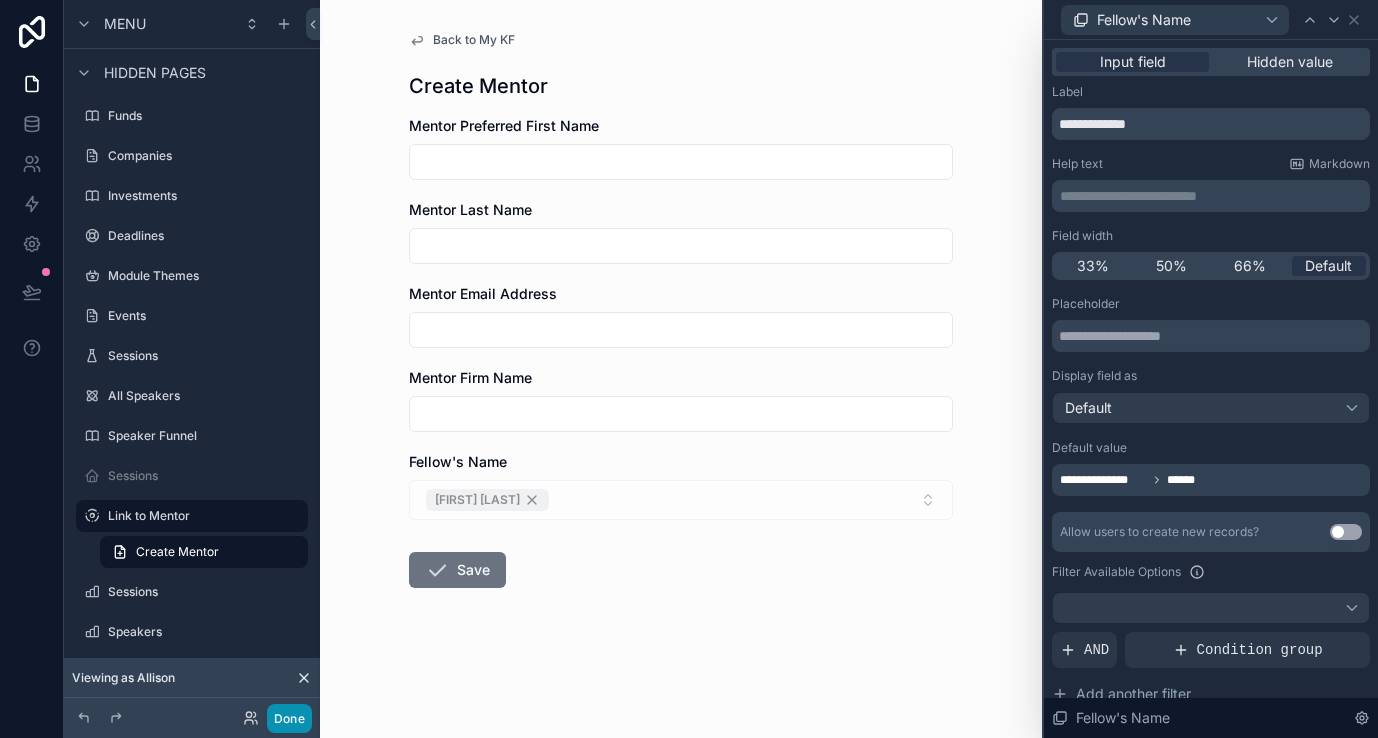 click on "Done" at bounding box center [289, 718] 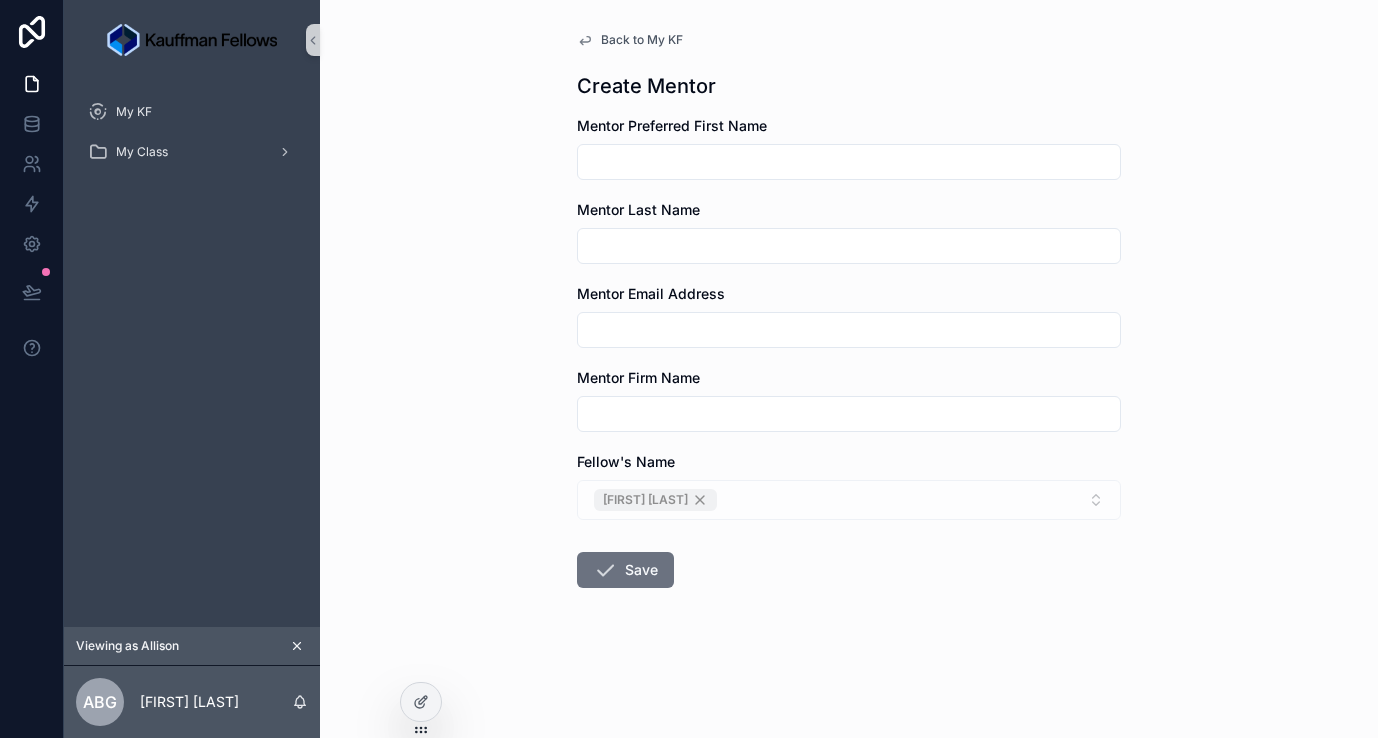 click on "Back to My KF Create Mentor Mentor Preferred First Name Mentor Last Name Mentor Email Address Mentor Firm Name Fellow's Name [FIRST] [LAST] Save" at bounding box center [849, 358] 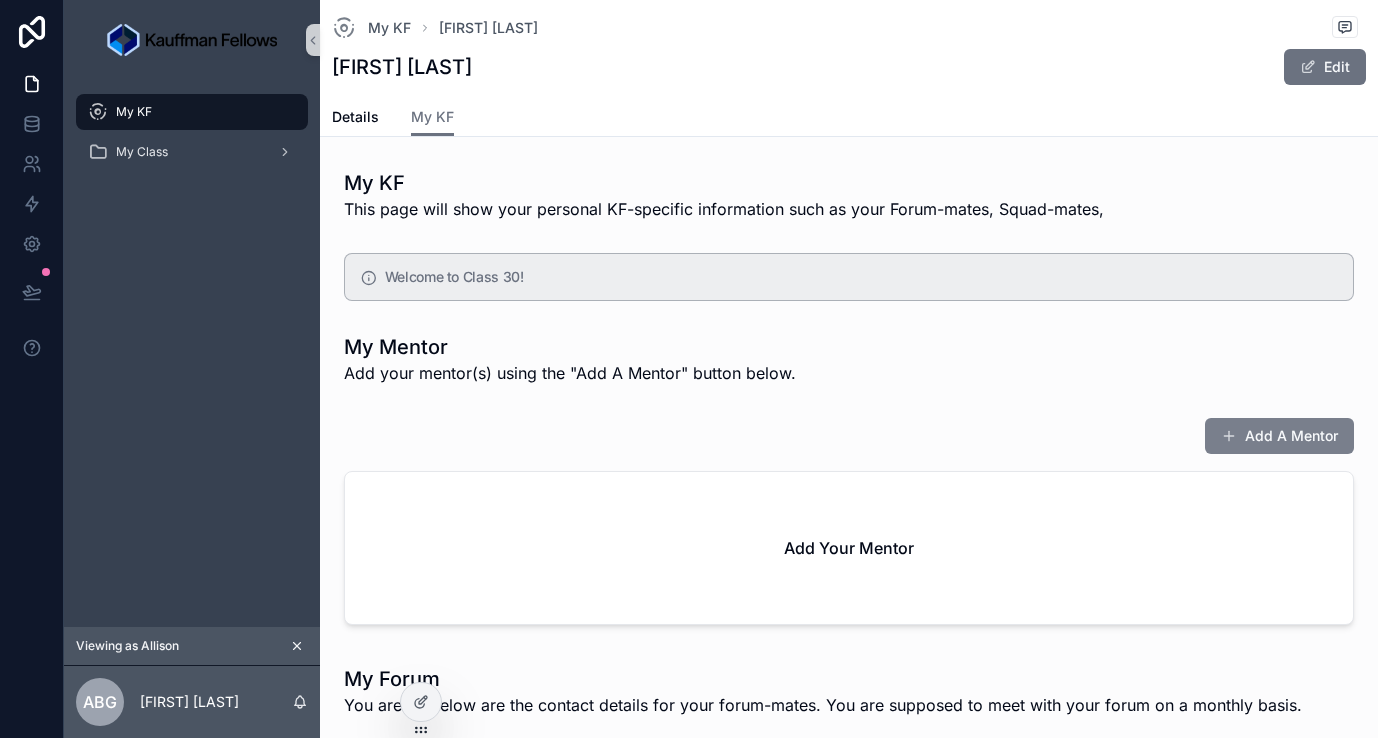 click on "Add A Mentor" at bounding box center (1279, 436) 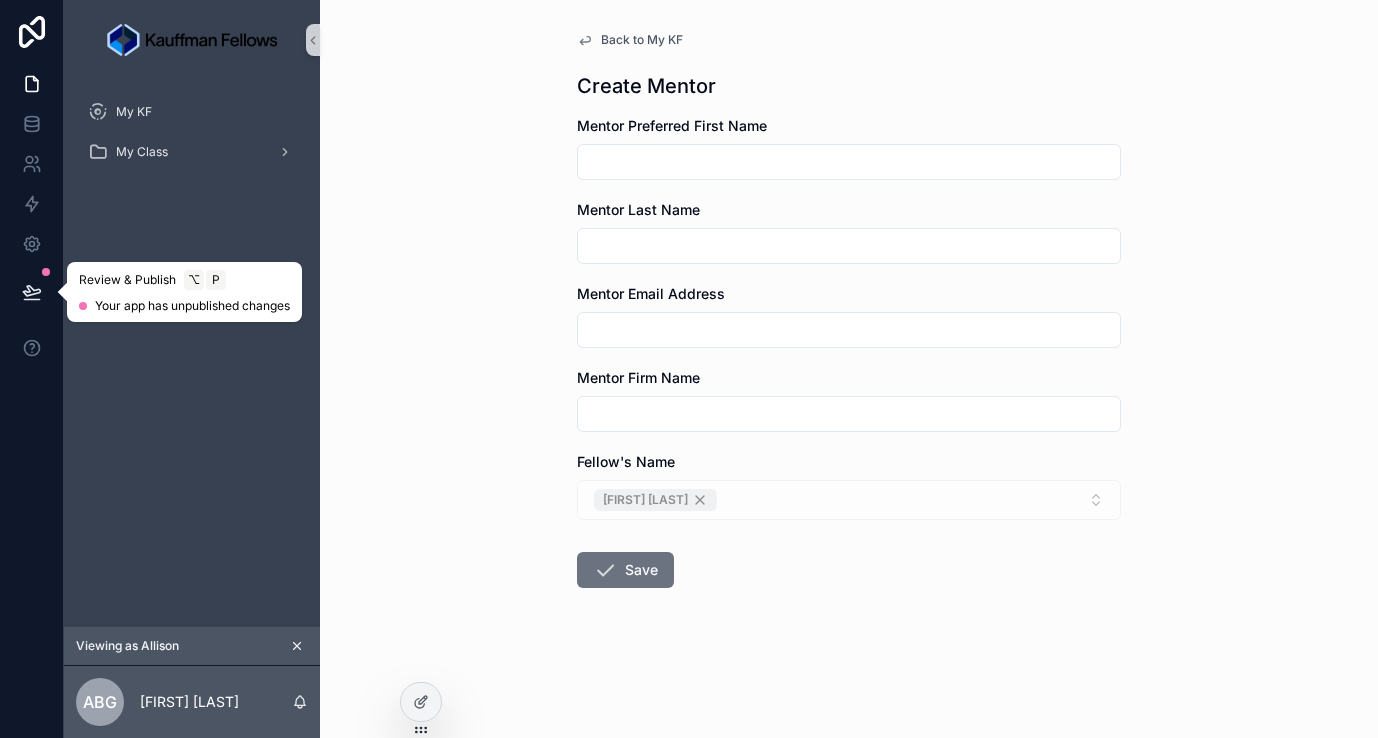 click 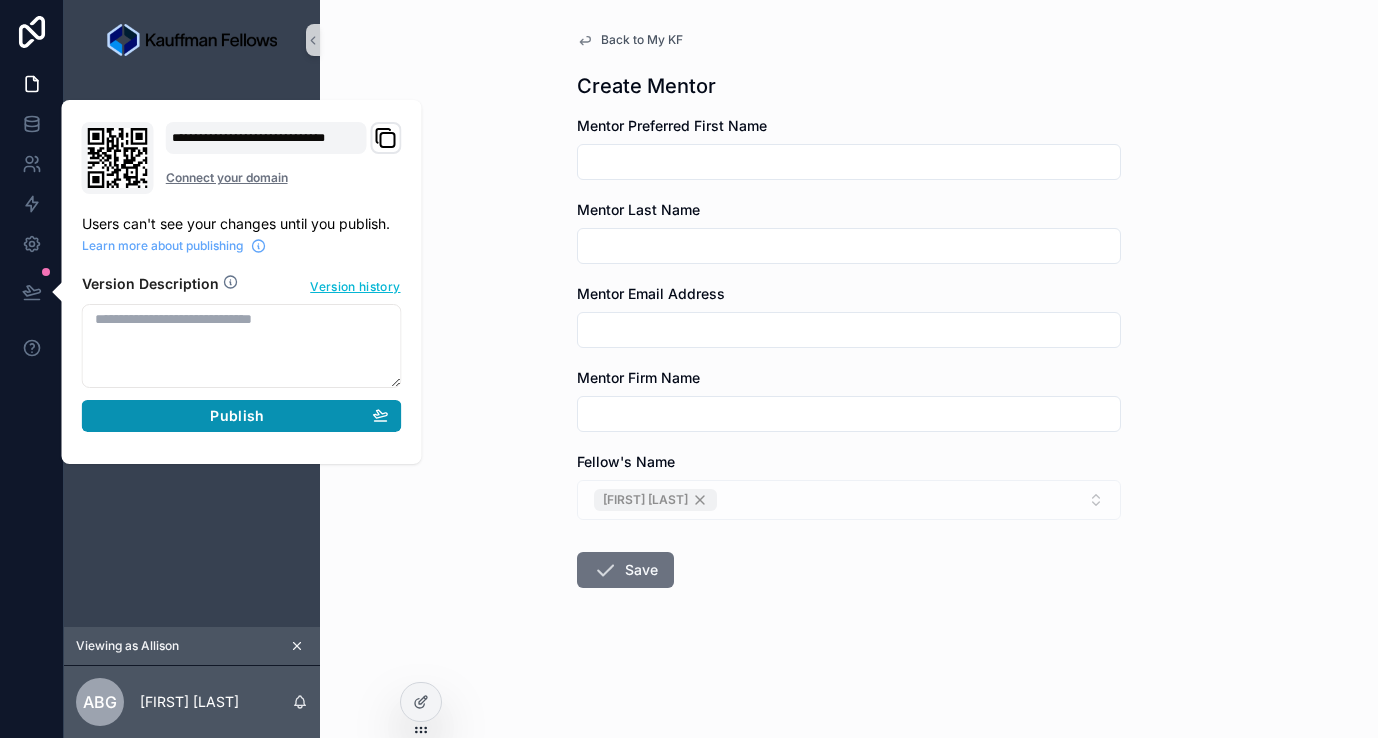 click on "Publish" at bounding box center (242, 416) 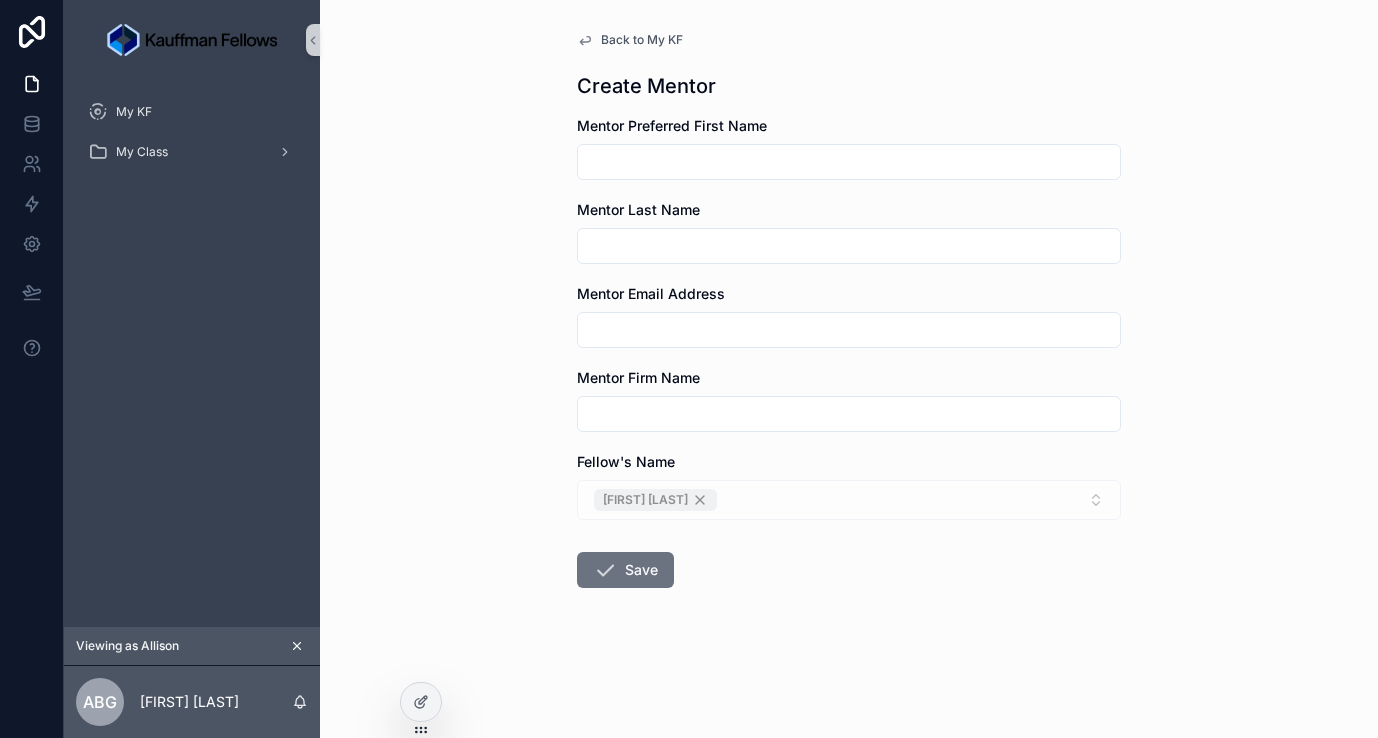 click on "Back to My KF Create Mentor Mentor Preferred First Name Mentor Last Name Mentor Email Address Mentor Firm Name Fellow's Name [FIRST] [LAST] Save" at bounding box center [849, 369] 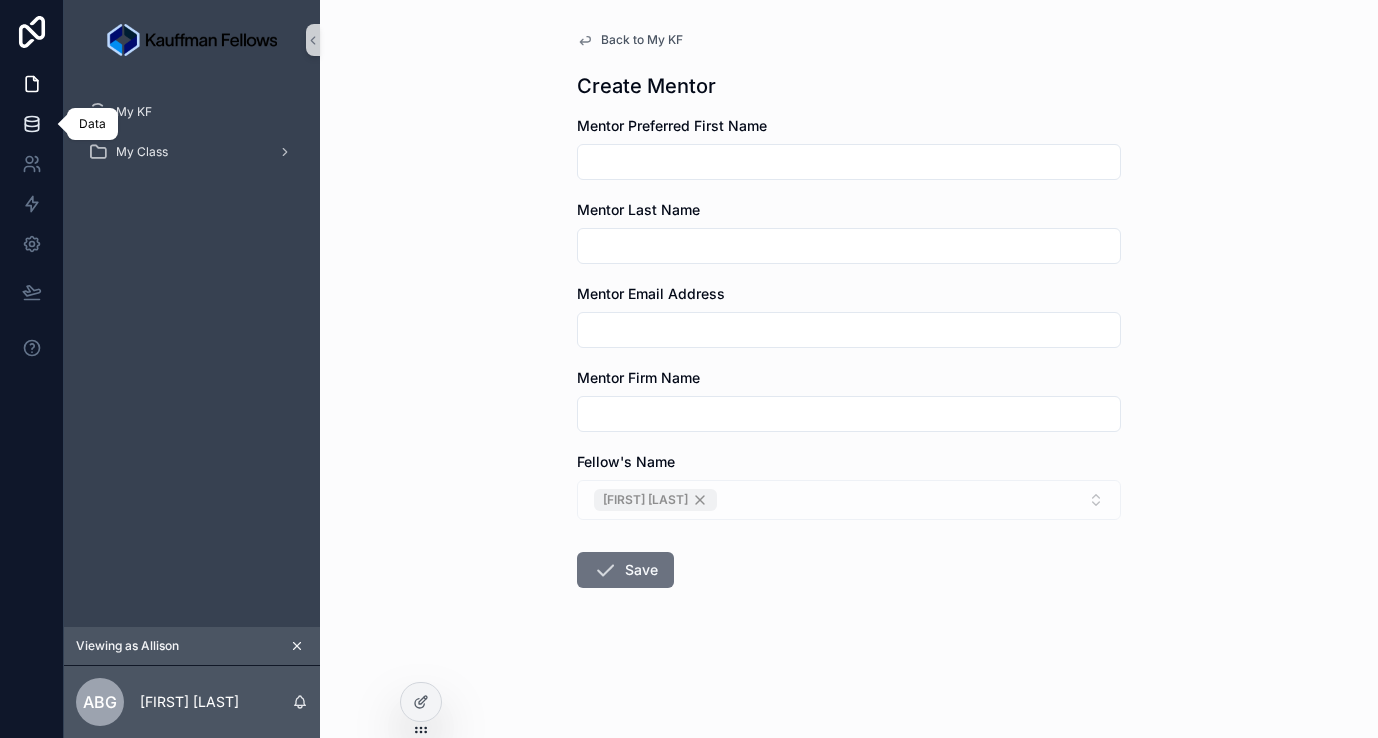 click 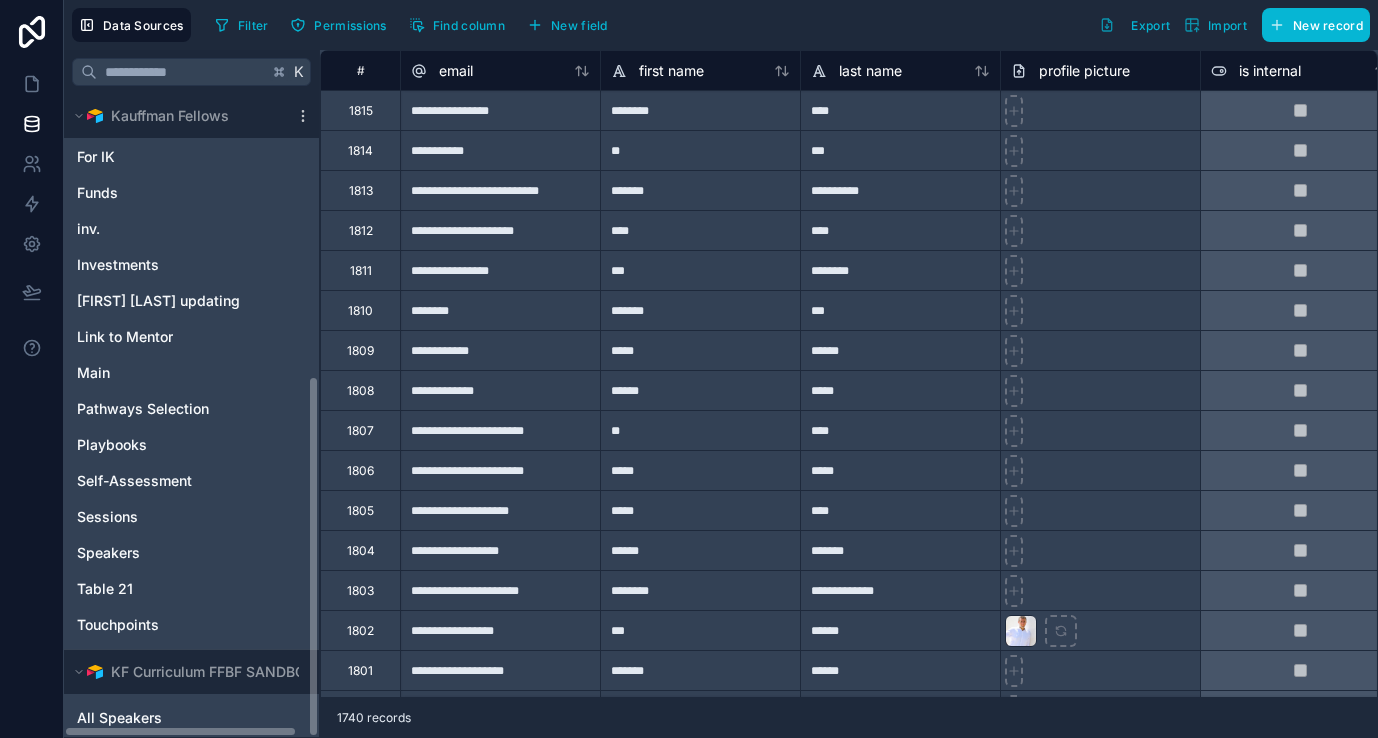 scroll, scrollTop: 500, scrollLeft: 0, axis: vertical 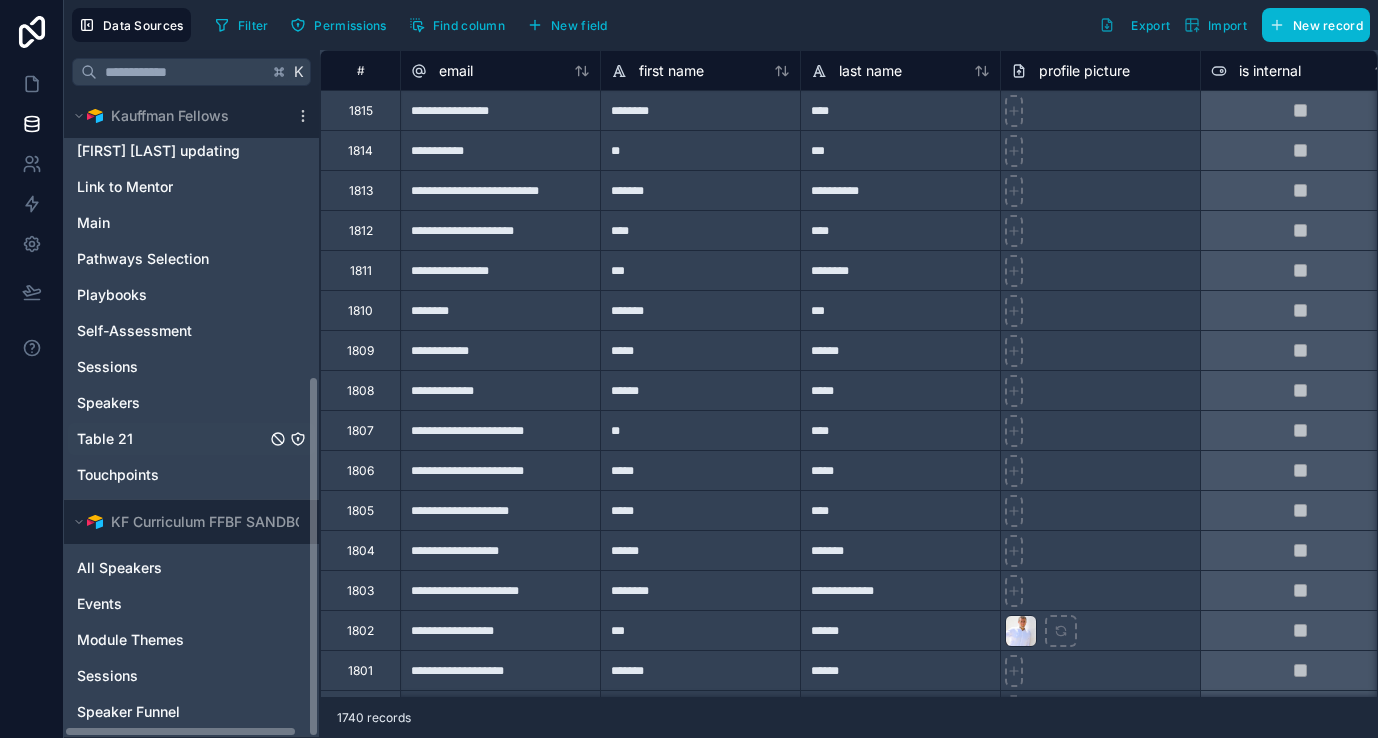 click on "Table 21" at bounding box center [191, 439] 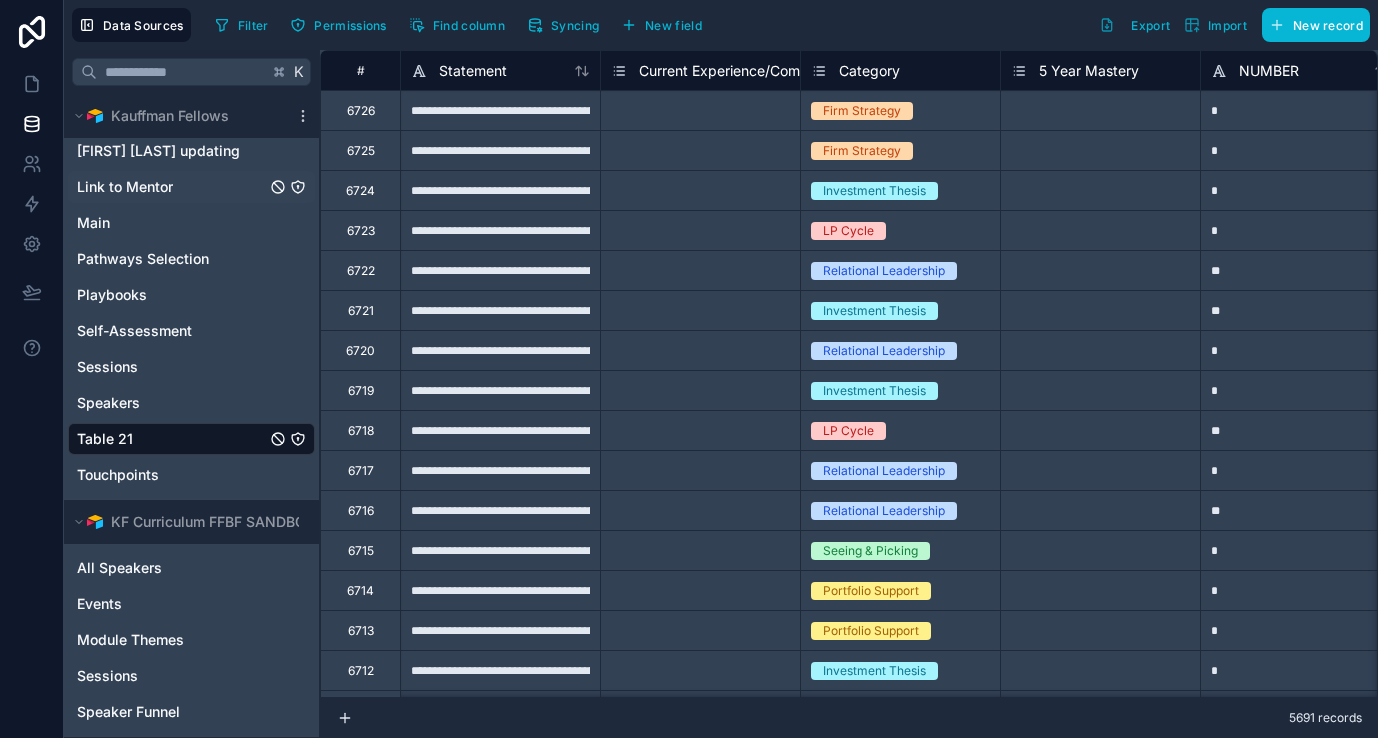 click on "Link to Mentor" at bounding box center [191, 187] 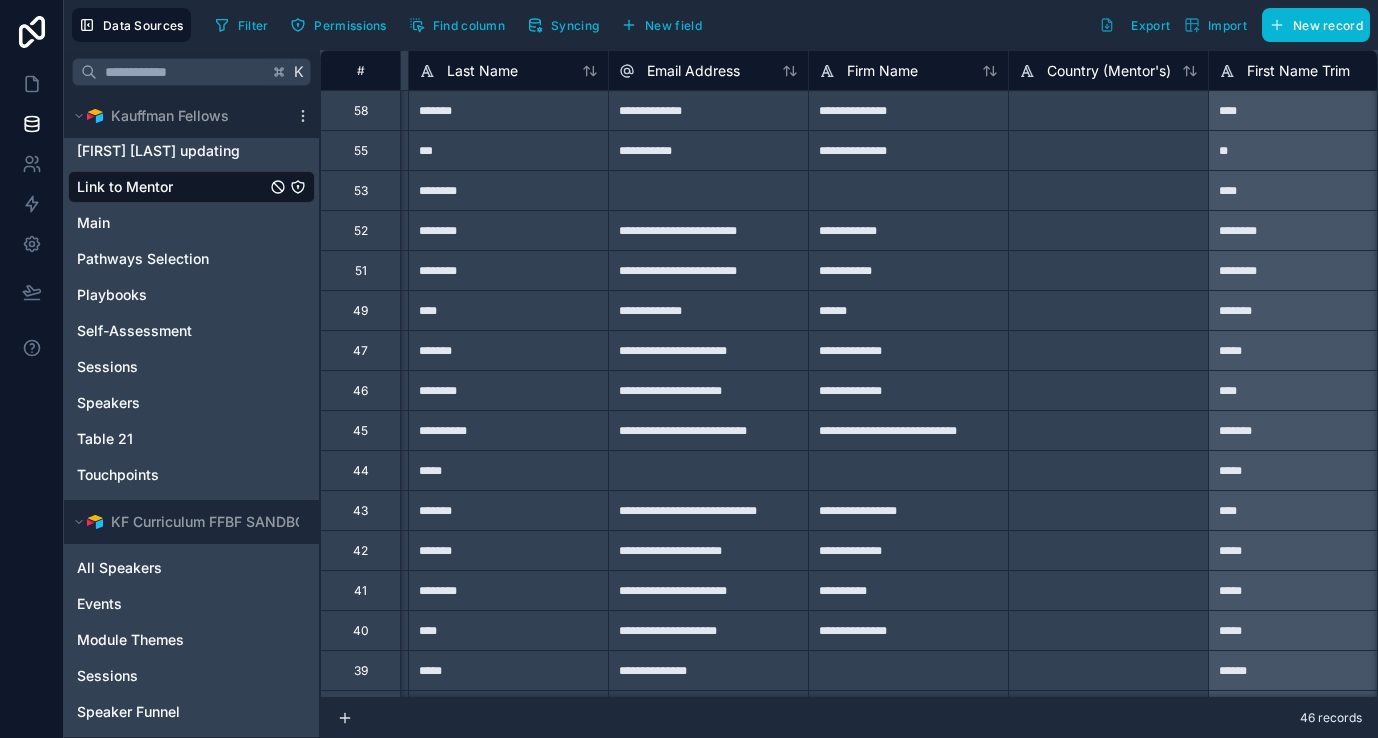 scroll, scrollTop: 0, scrollLeft: 0, axis: both 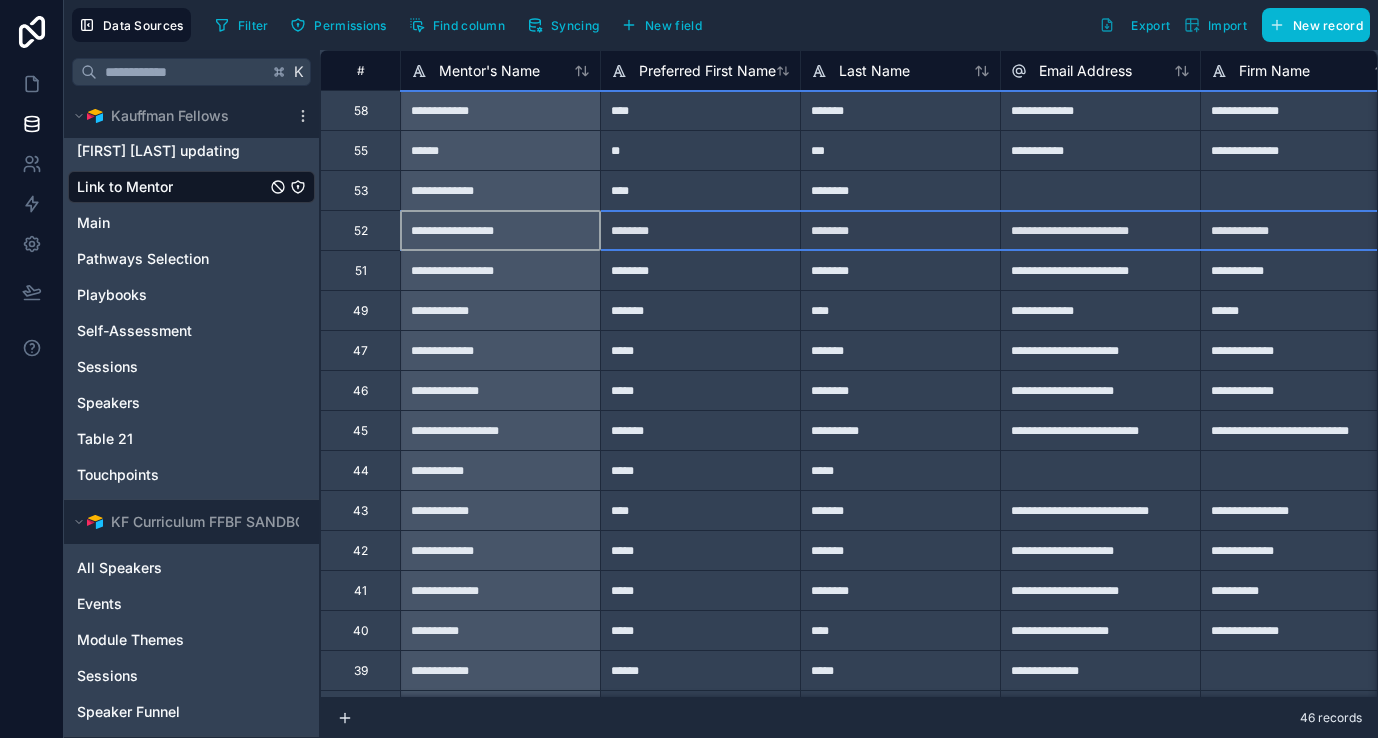 click on "52" at bounding box center (361, 231) 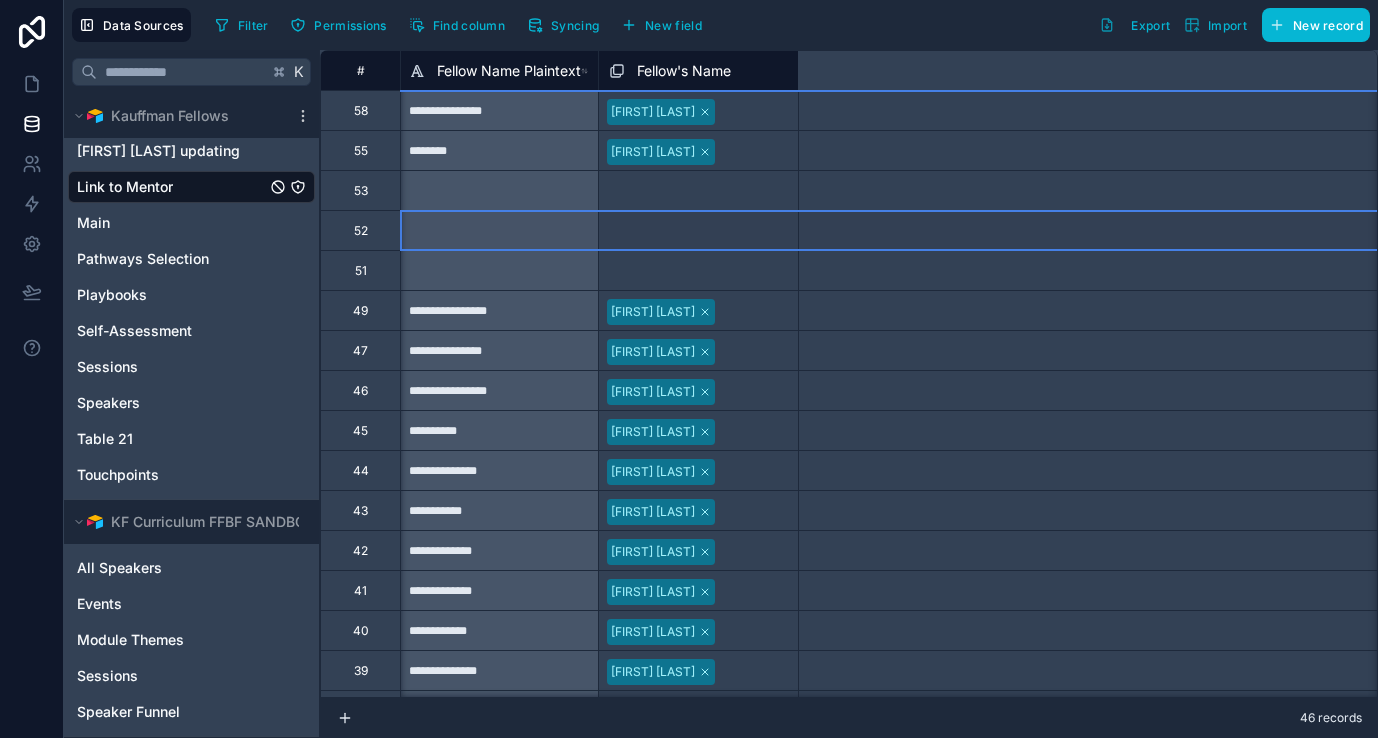 scroll, scrollTop: 0, scrollLeft: 1823, axis: horizontal 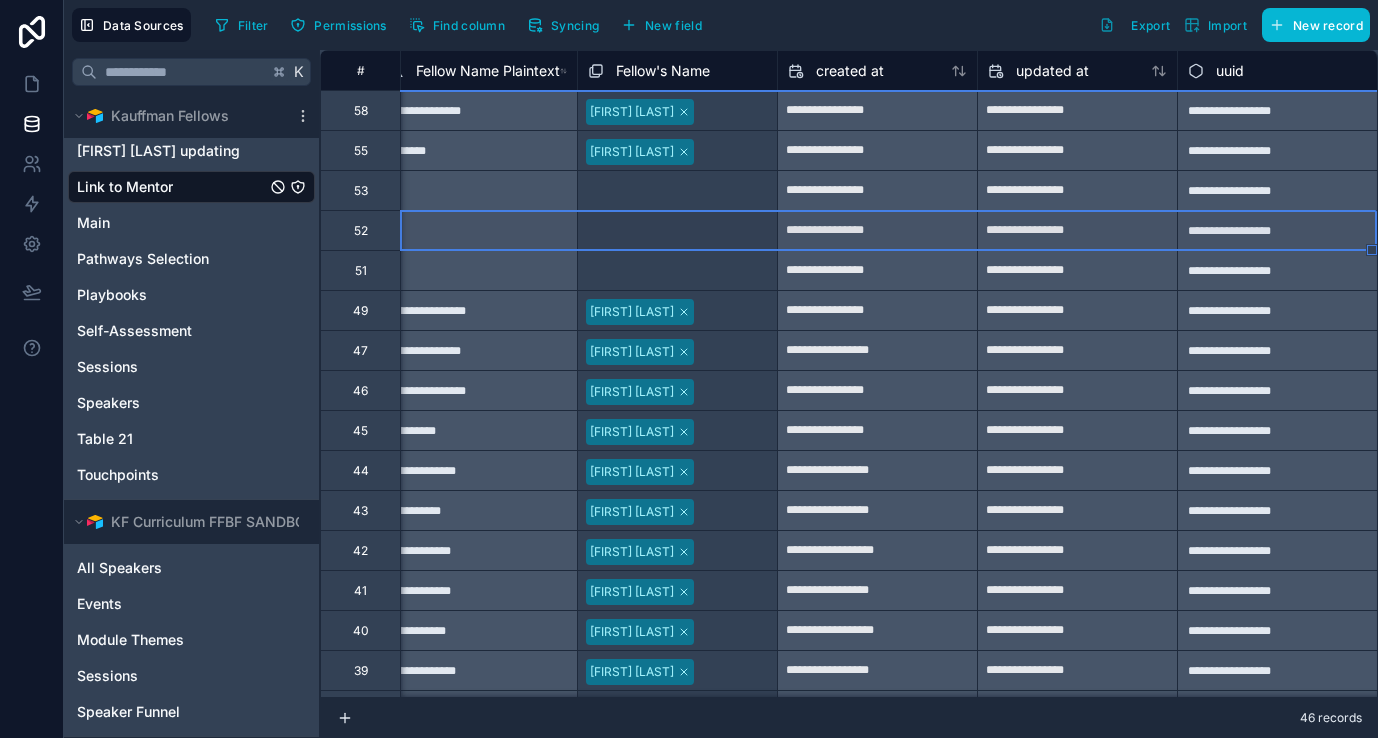 click at bounding box center (477, 230) 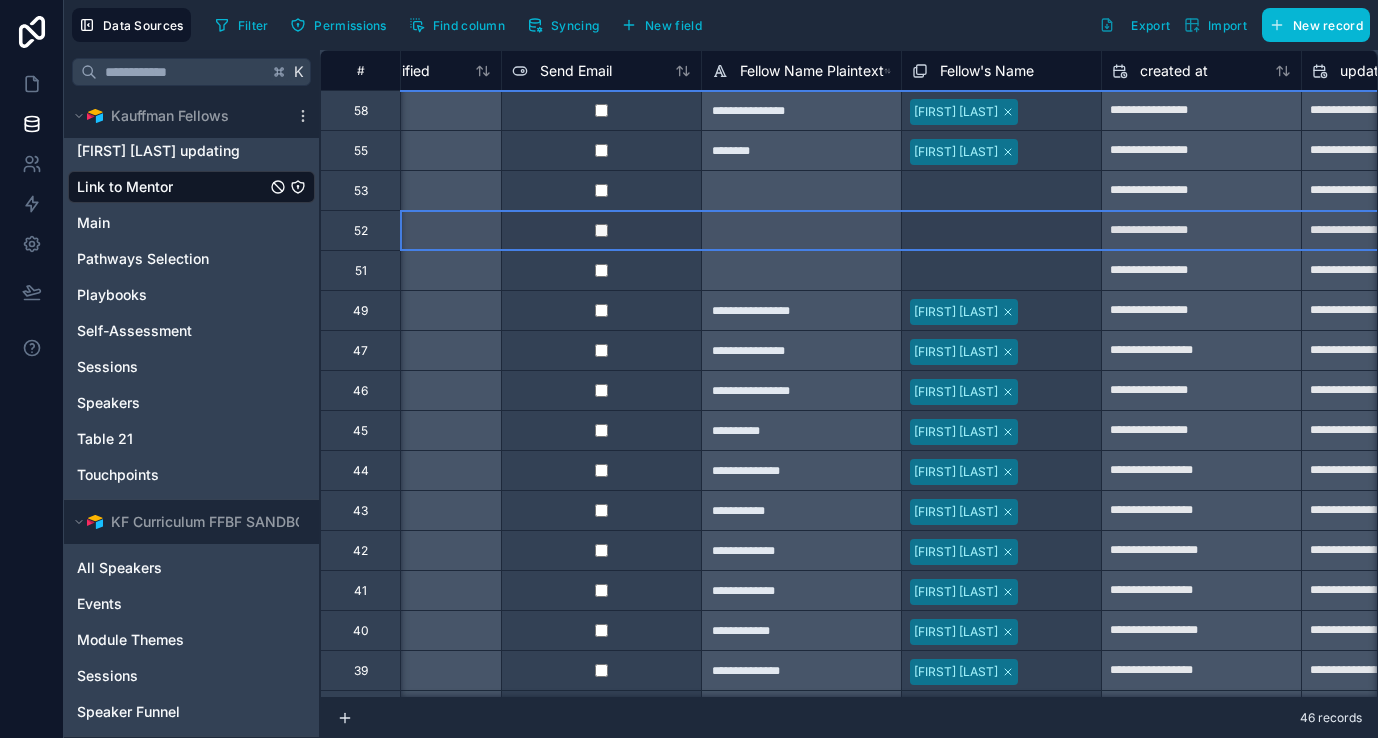 scroll, scrollTop: 0, scrollLeft: 1823, axis: horizontal 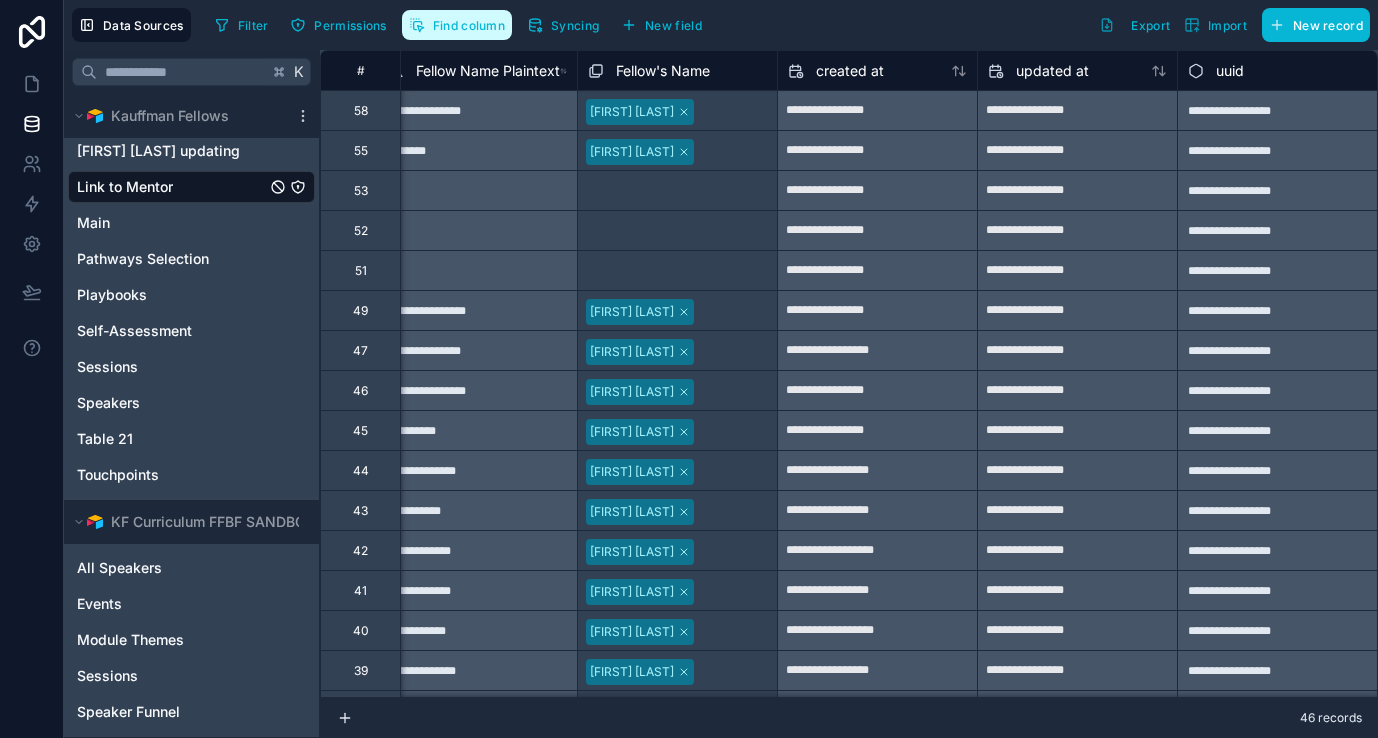 click on "Find column" at bounding box center [469, 25] 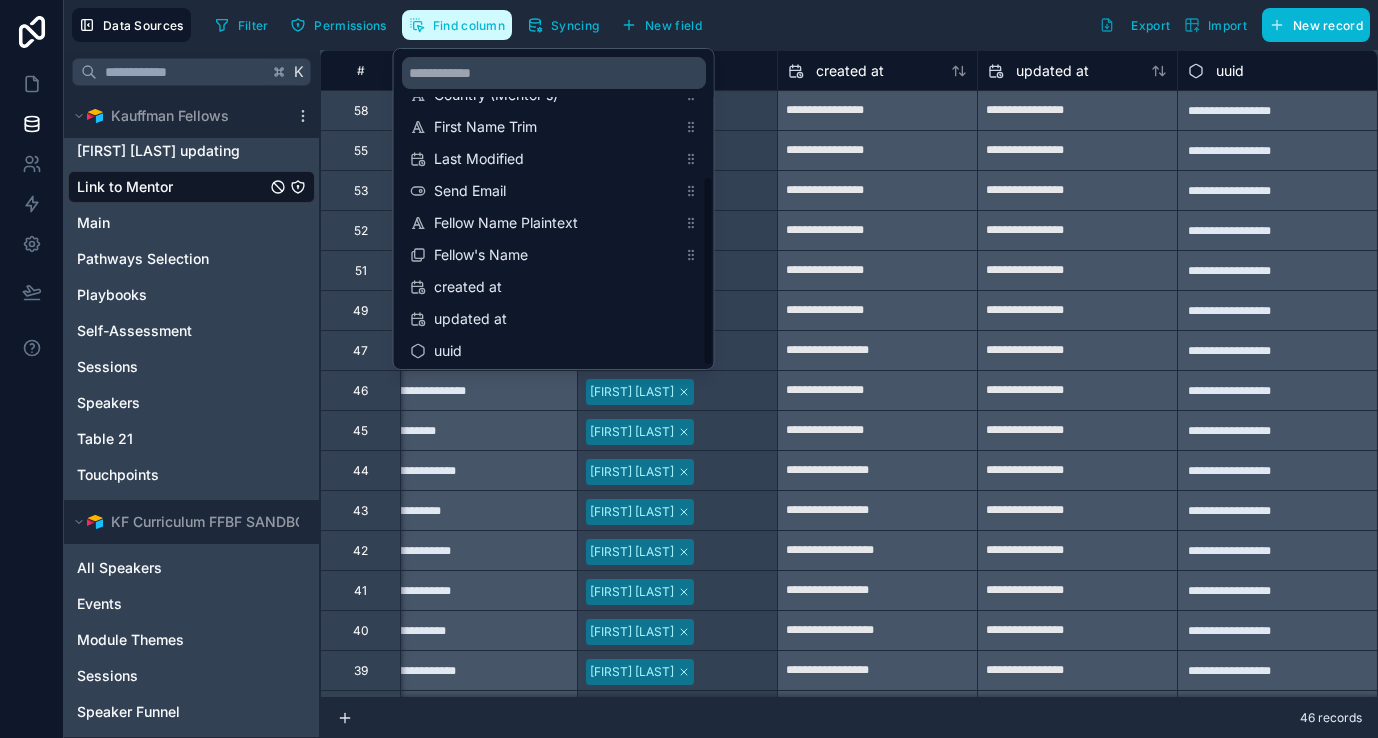 scroll, scrollTop: 192, scrollLeft: 0, axis: vertical 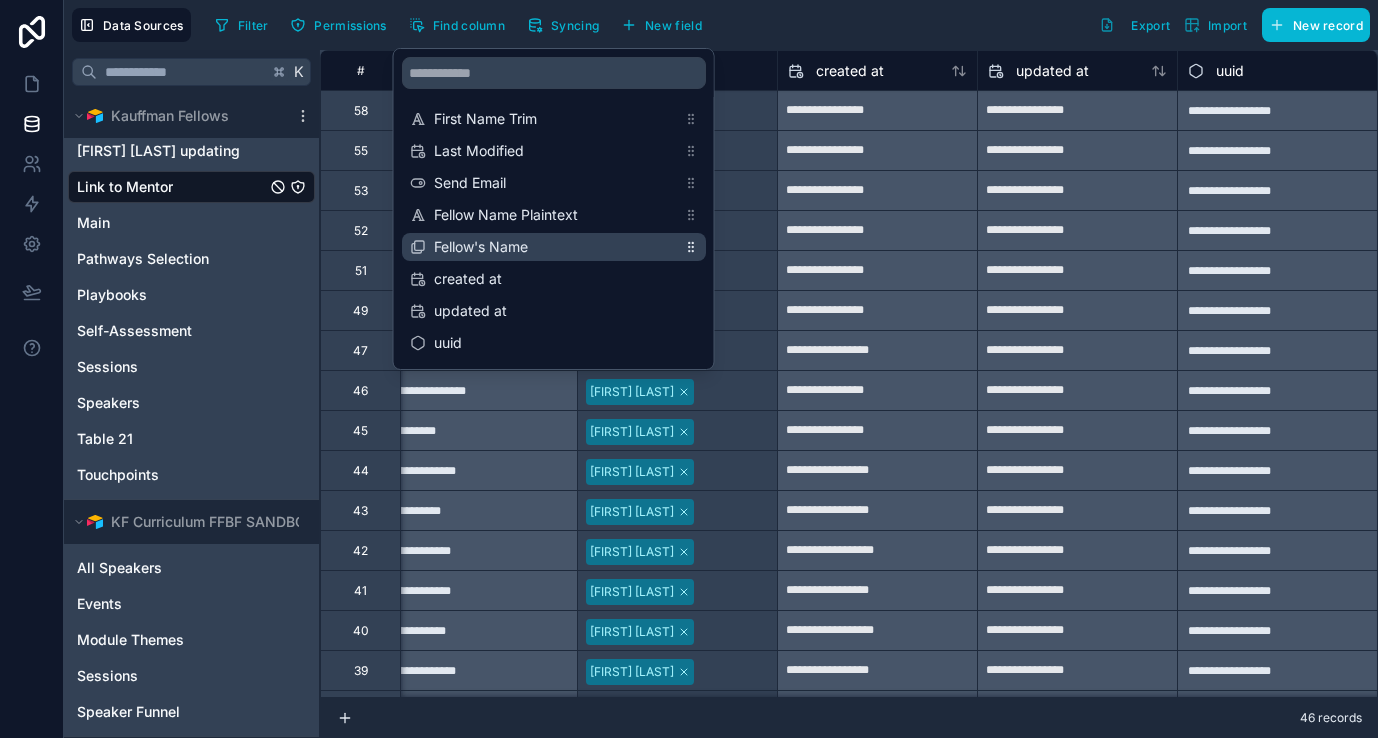 click on "Fellow's Name" at bounding box center [554, 247] 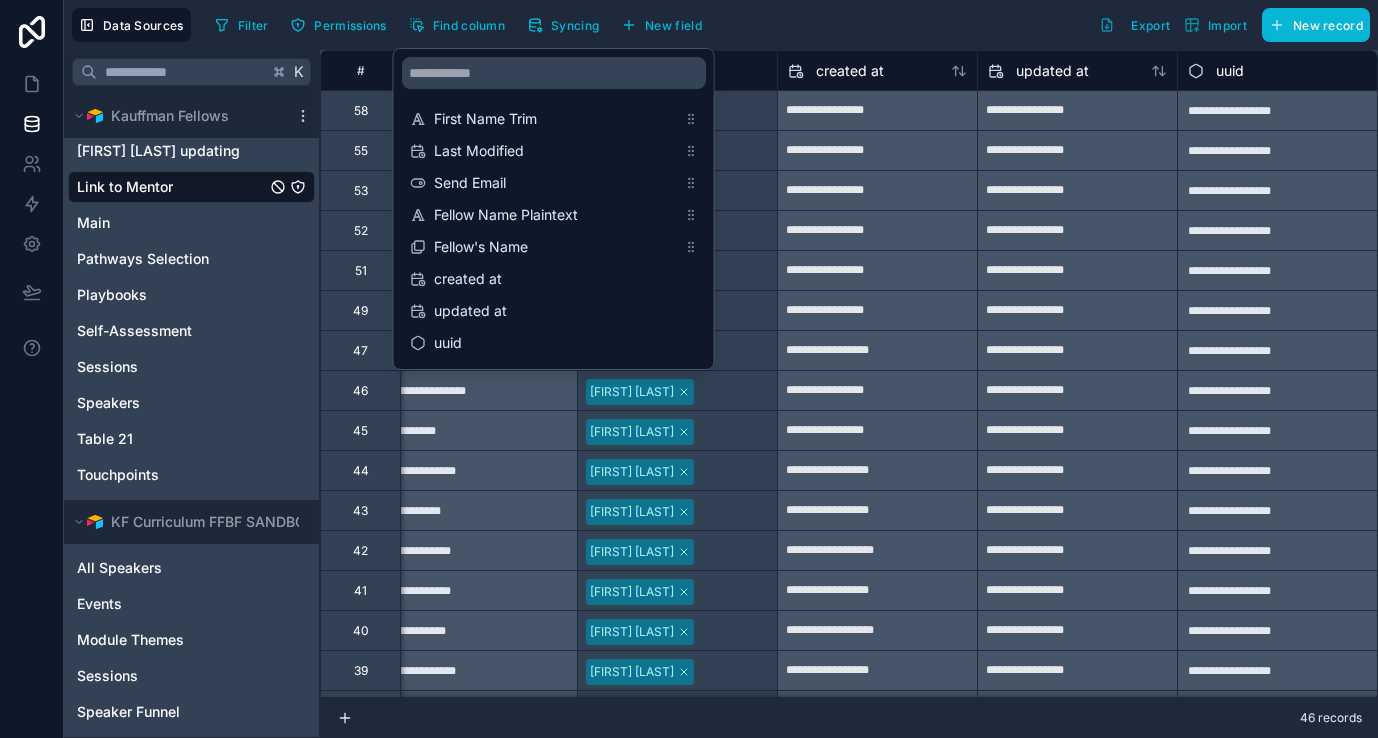 click on "**********" at bounding box center (877, 351) 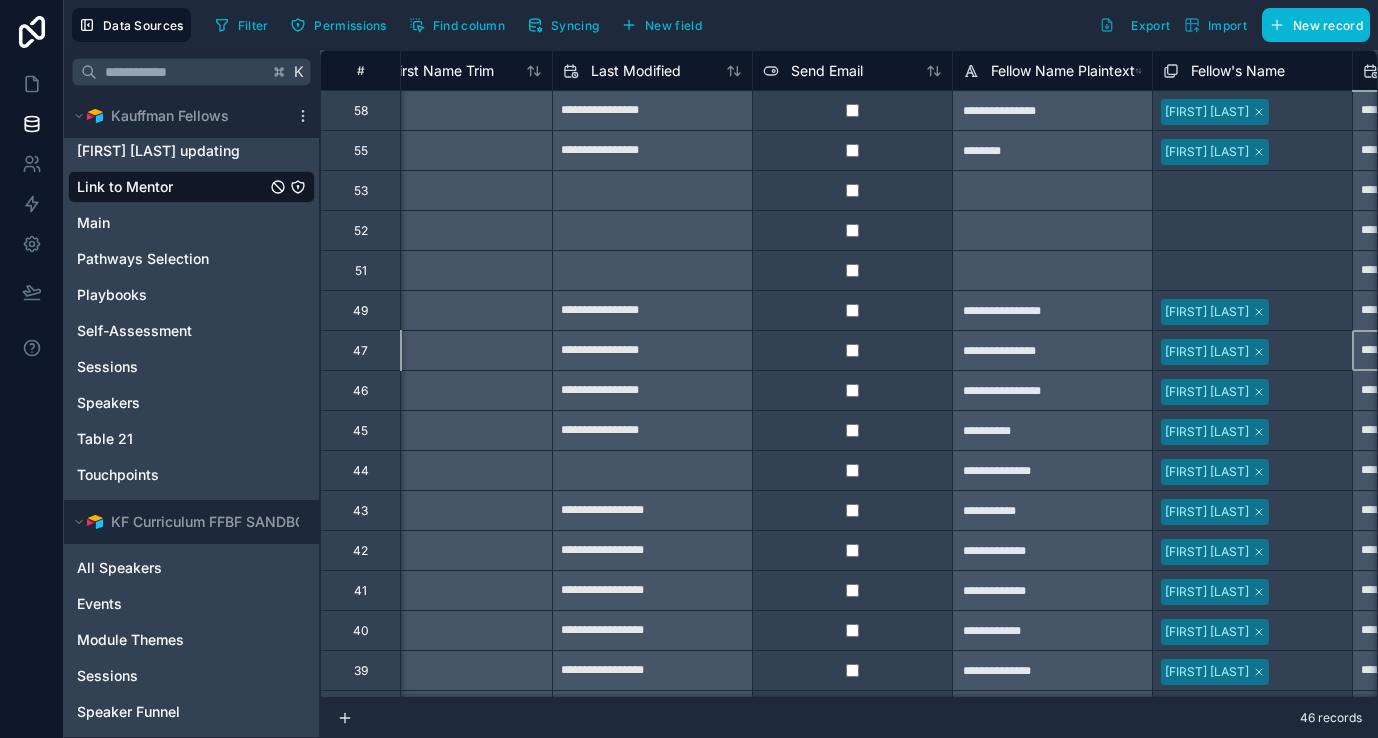 scroll, scrollTop: 0, scrollLeft: 1252, axis: horizontal 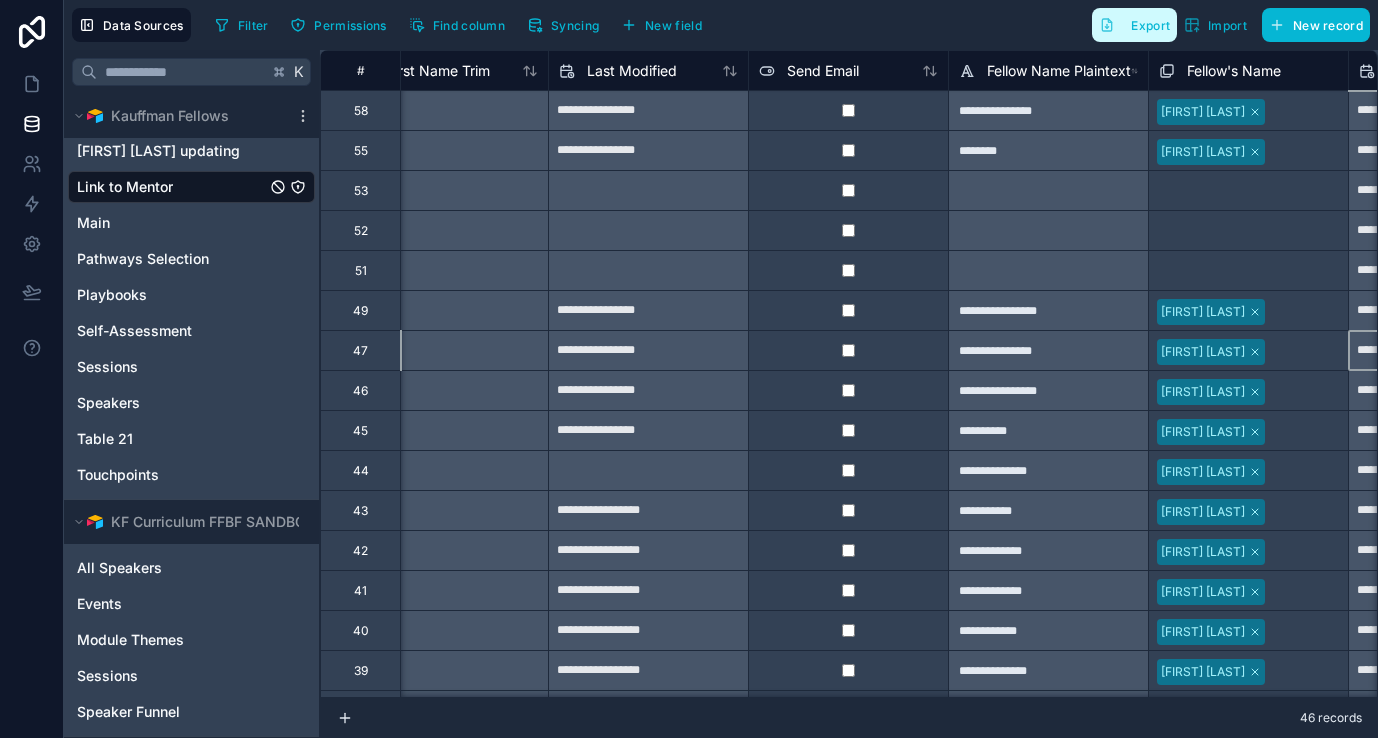 click on "Export" at bounding box center (1150, 25) 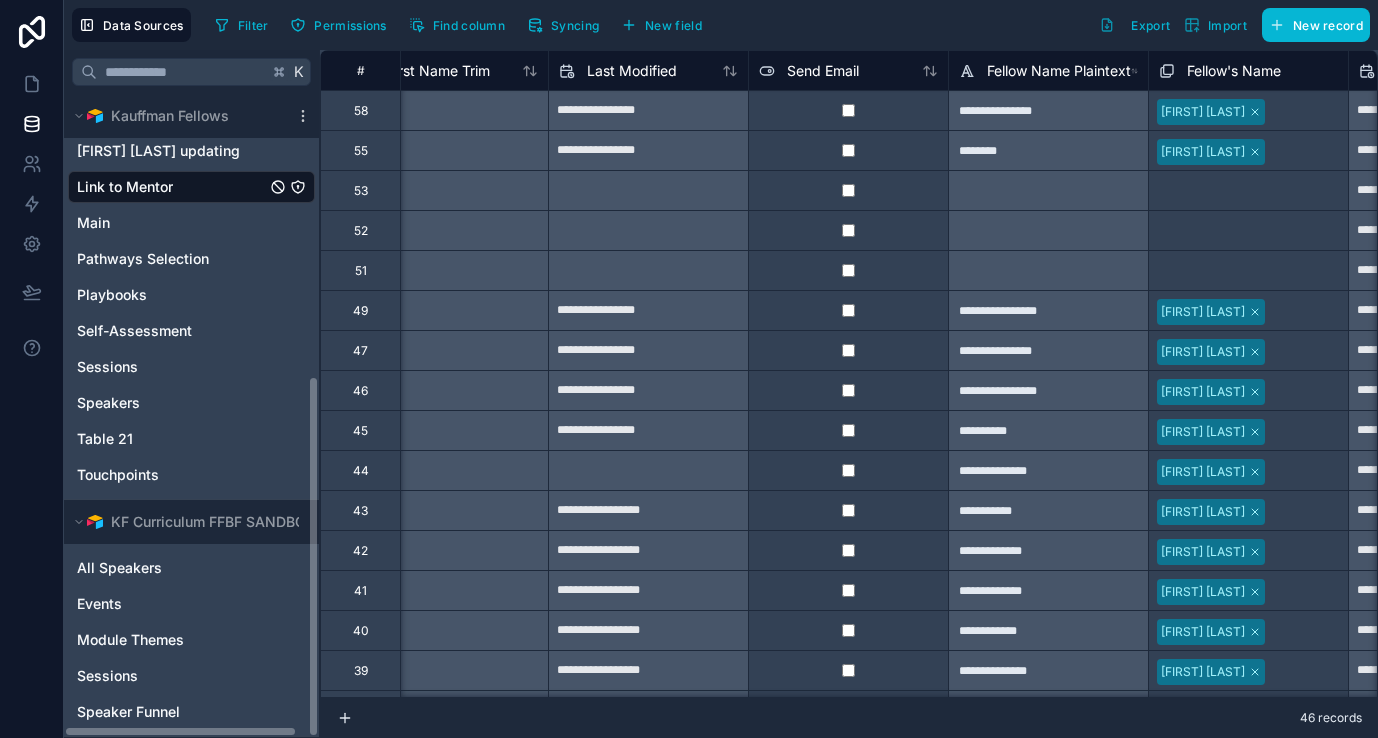 click at bounding box center [32, 369] 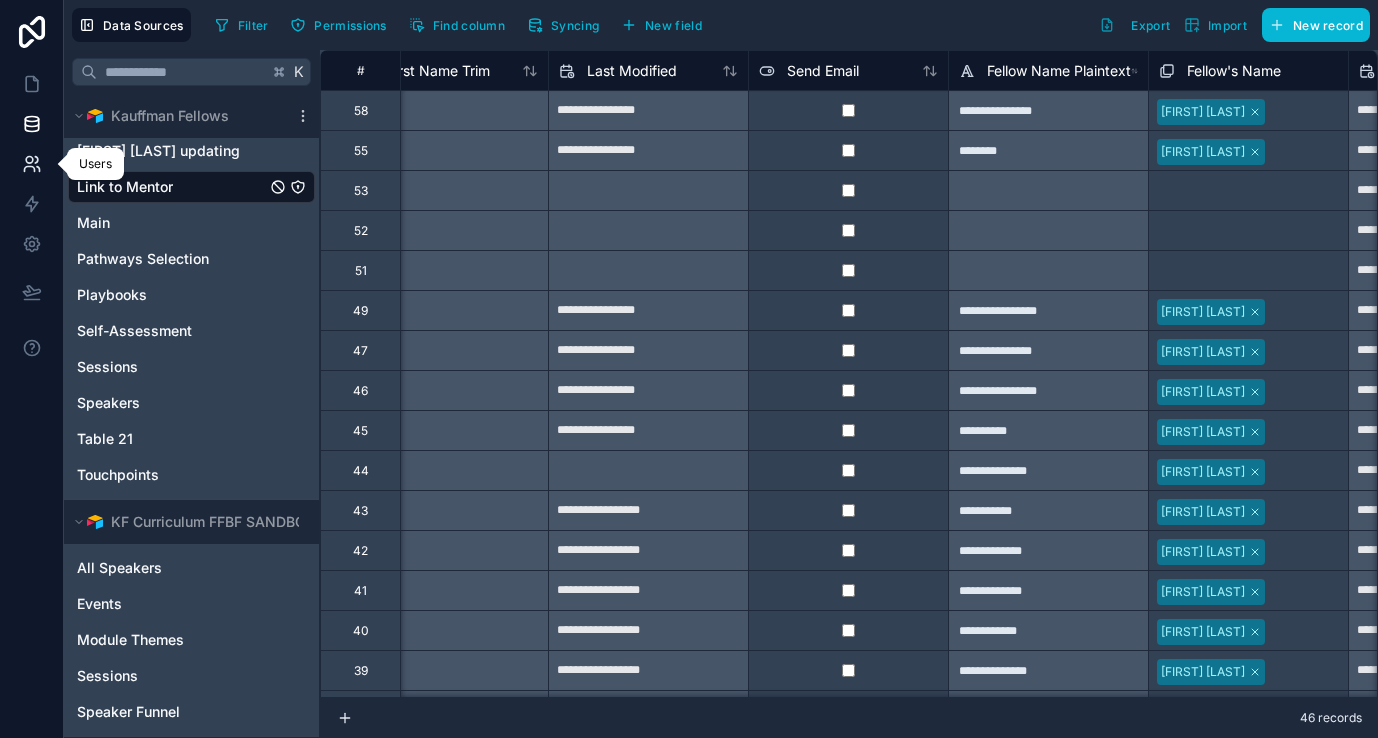 click 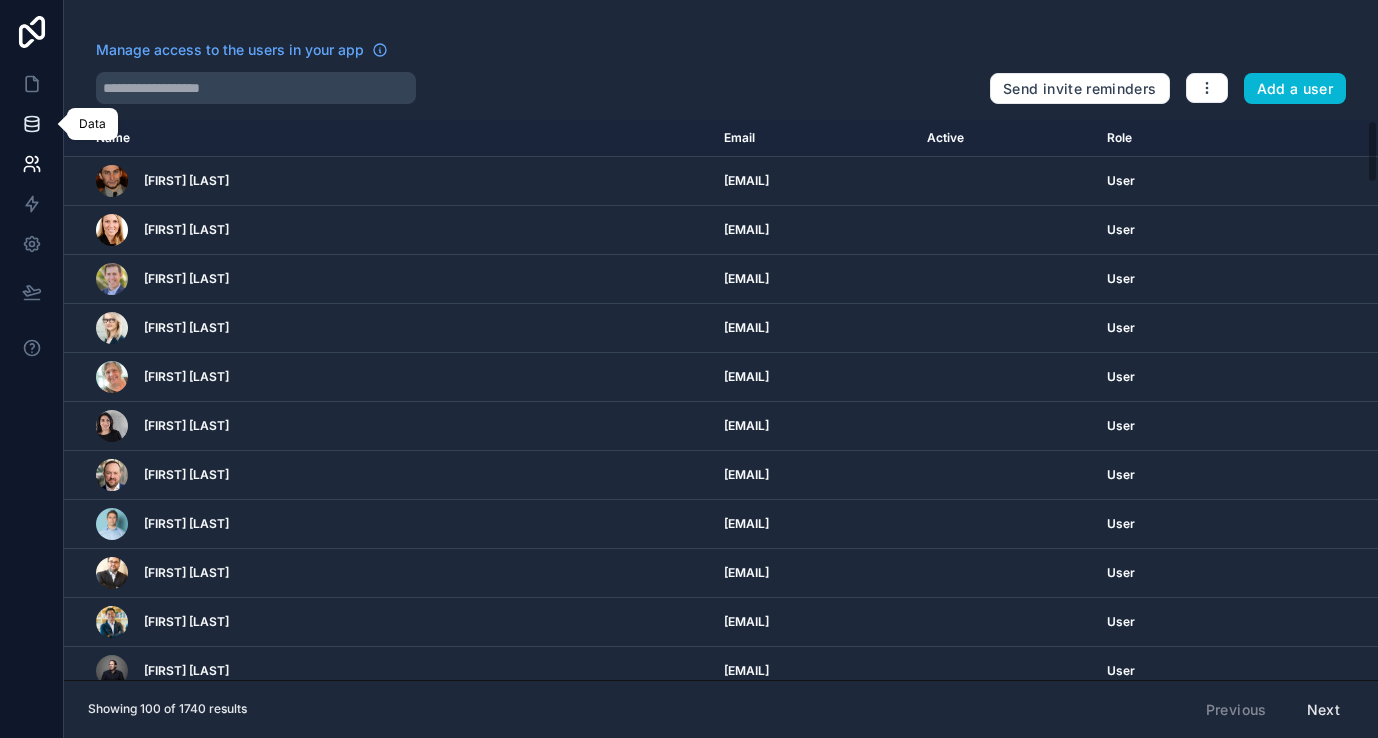 click 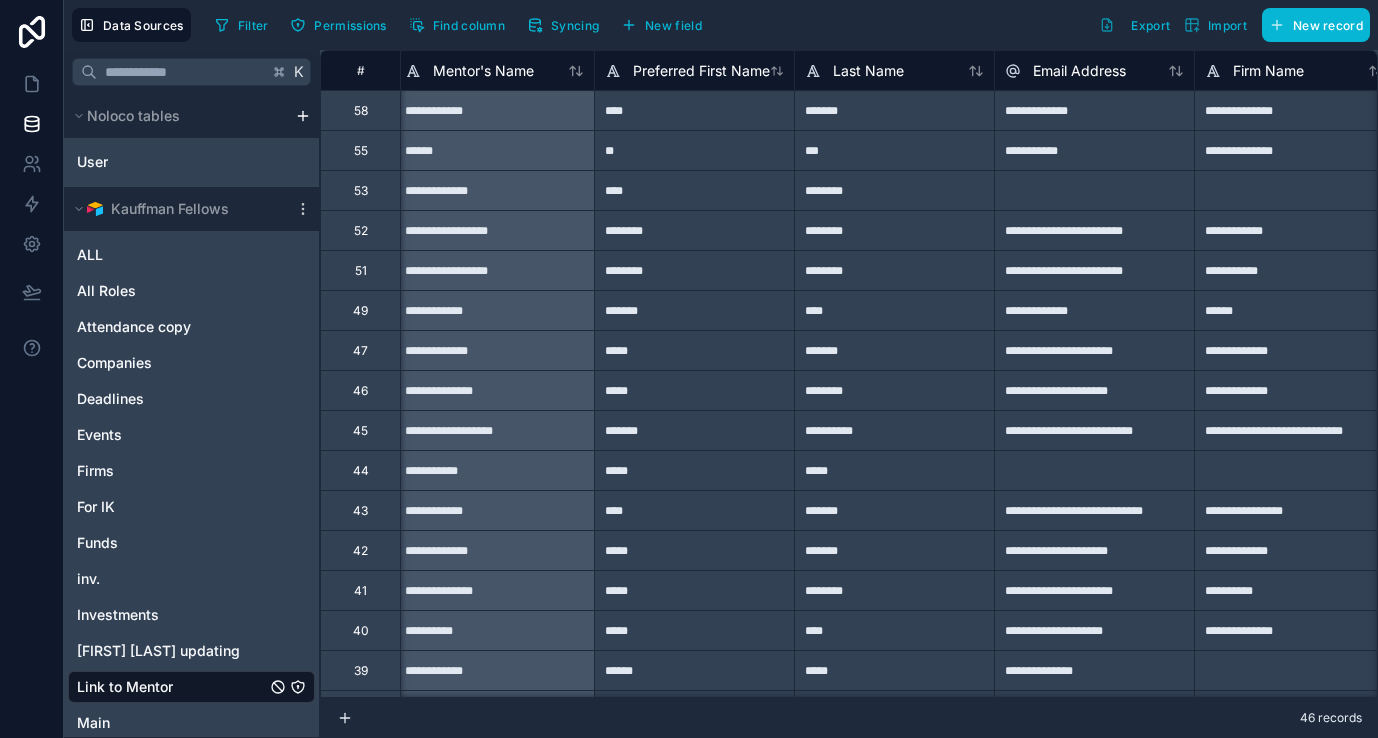 scroll, scrollTop: 0, scrollLeft: 0, axis: both 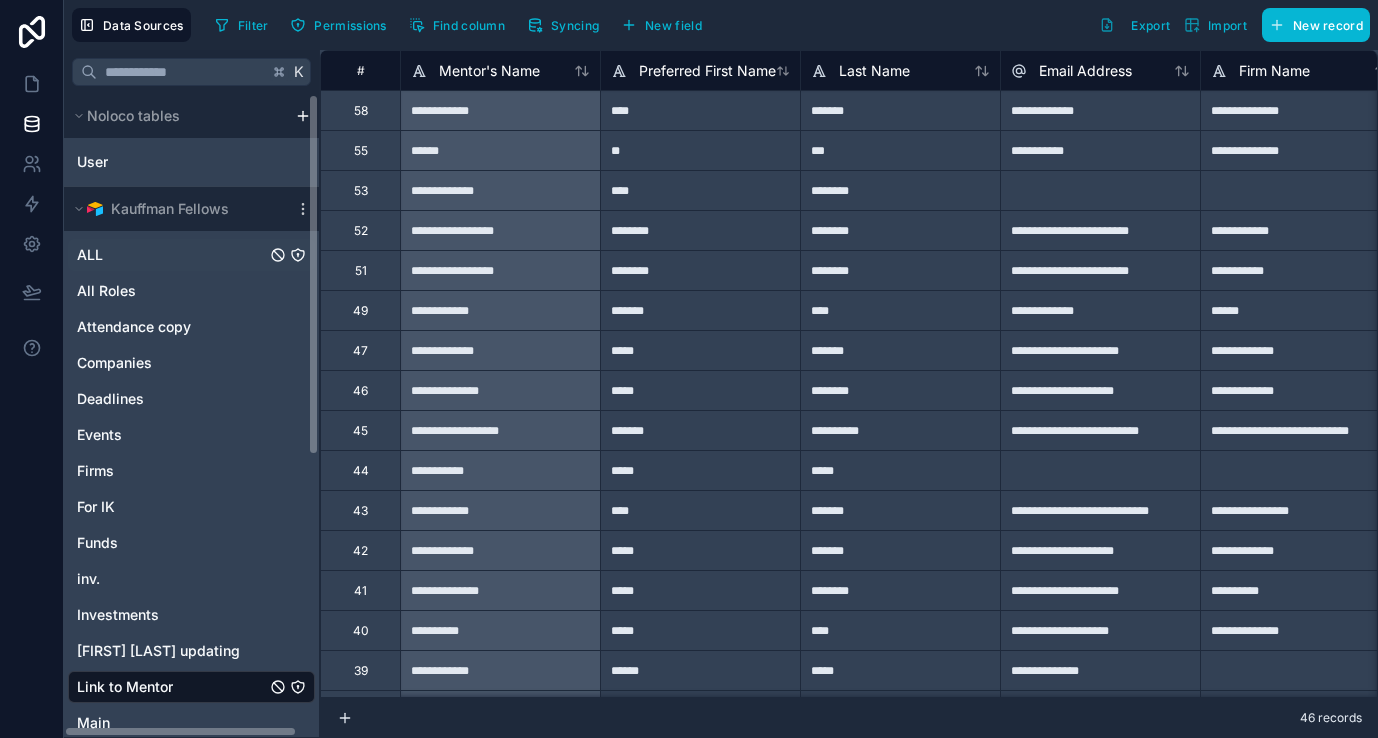click on "ALL" at bounding box center [191, 255] 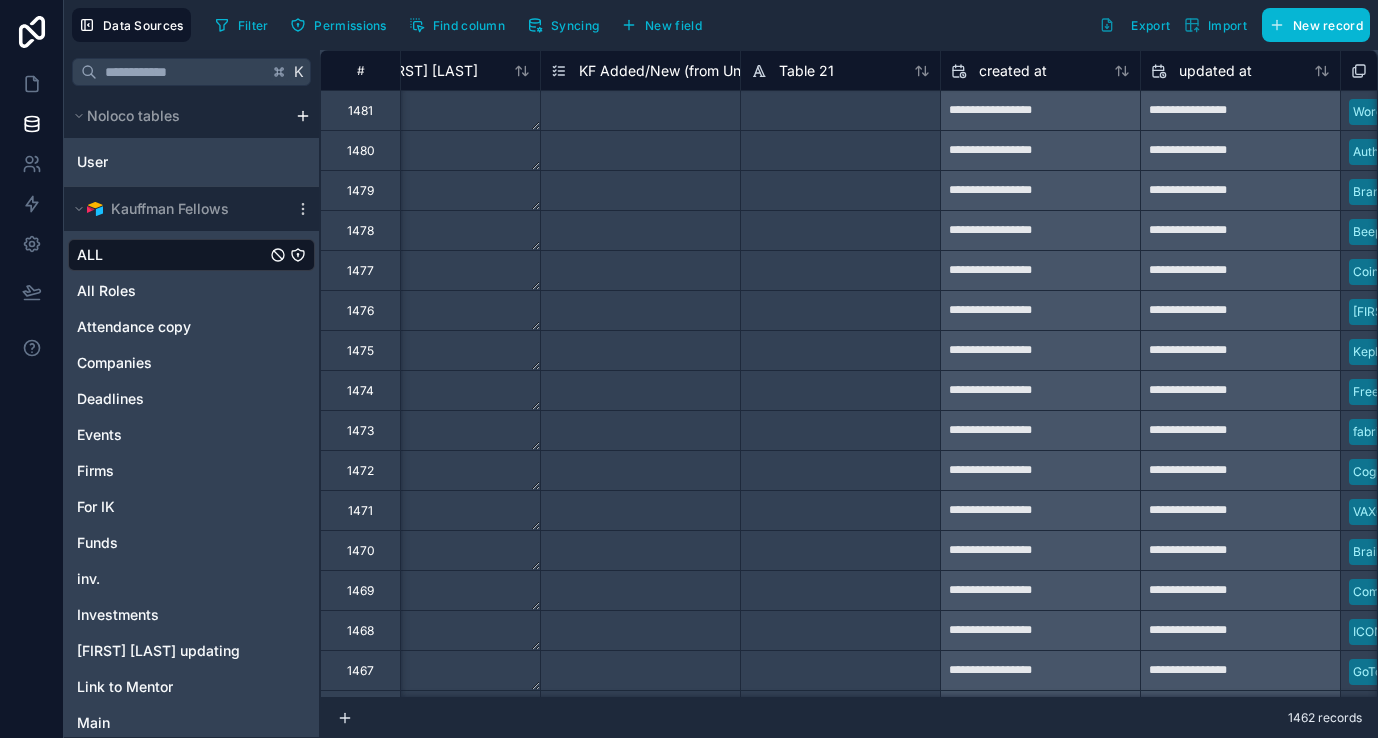 scroll, scrollTop: 0, scrollLeft: 7423, axis: horizontal 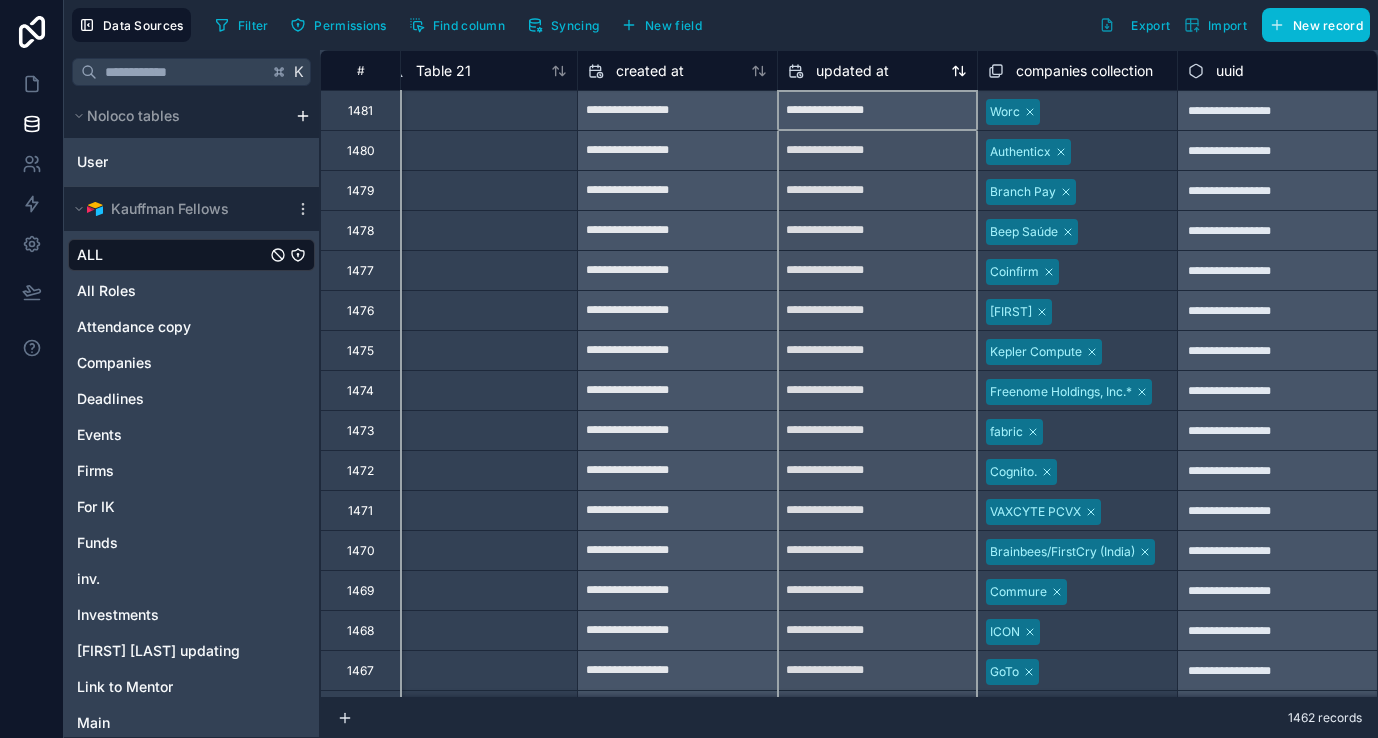 click on "updated at" at bounding box center [877, 71] 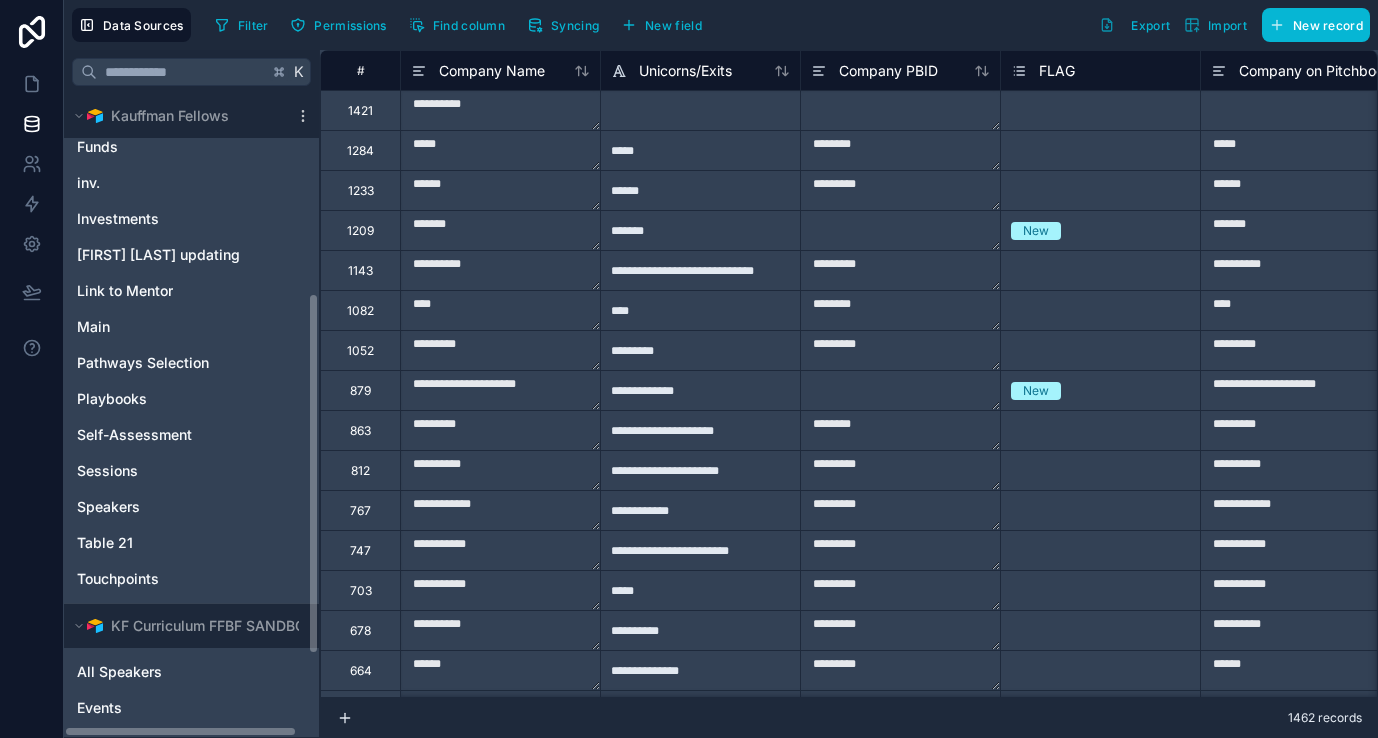 scroll, scrollTop: 411, scrollLeft: 0, axis: vertical 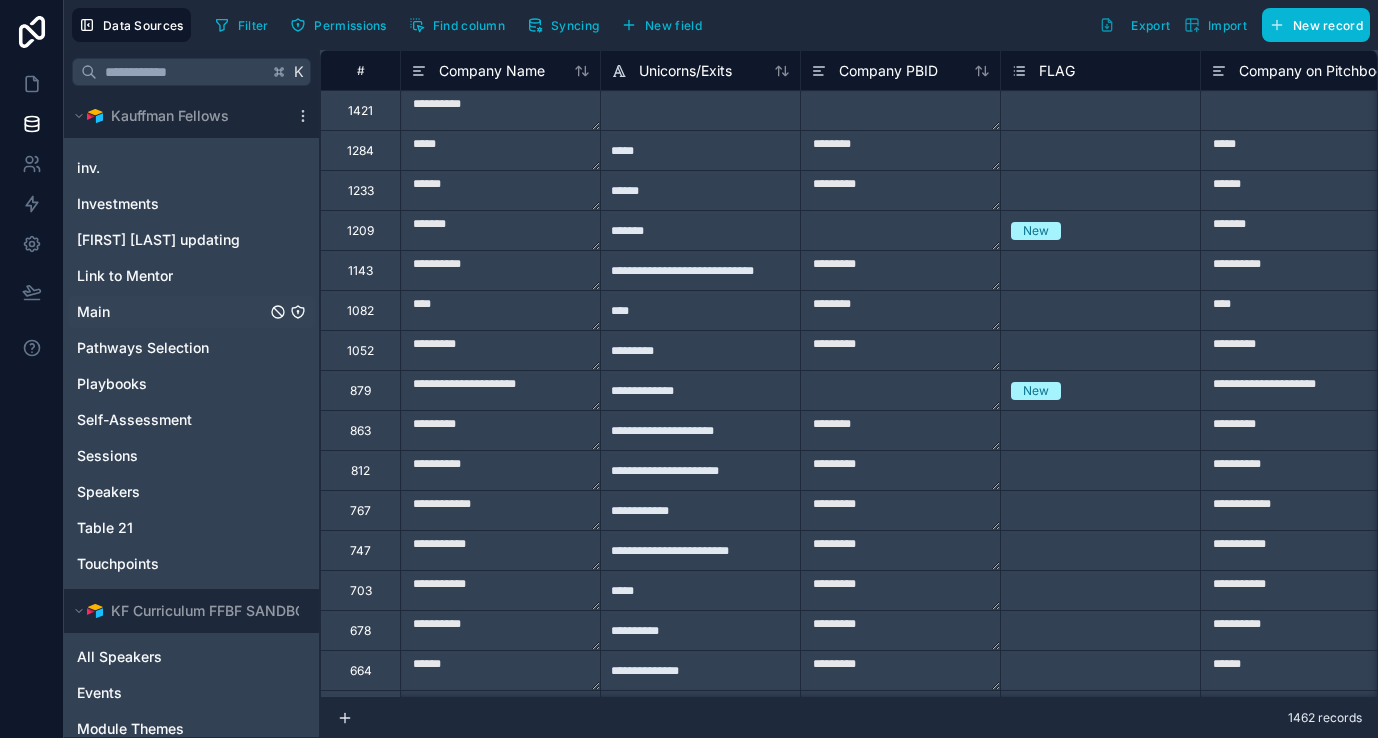 click on "Main" at bounding box center (93, 312) 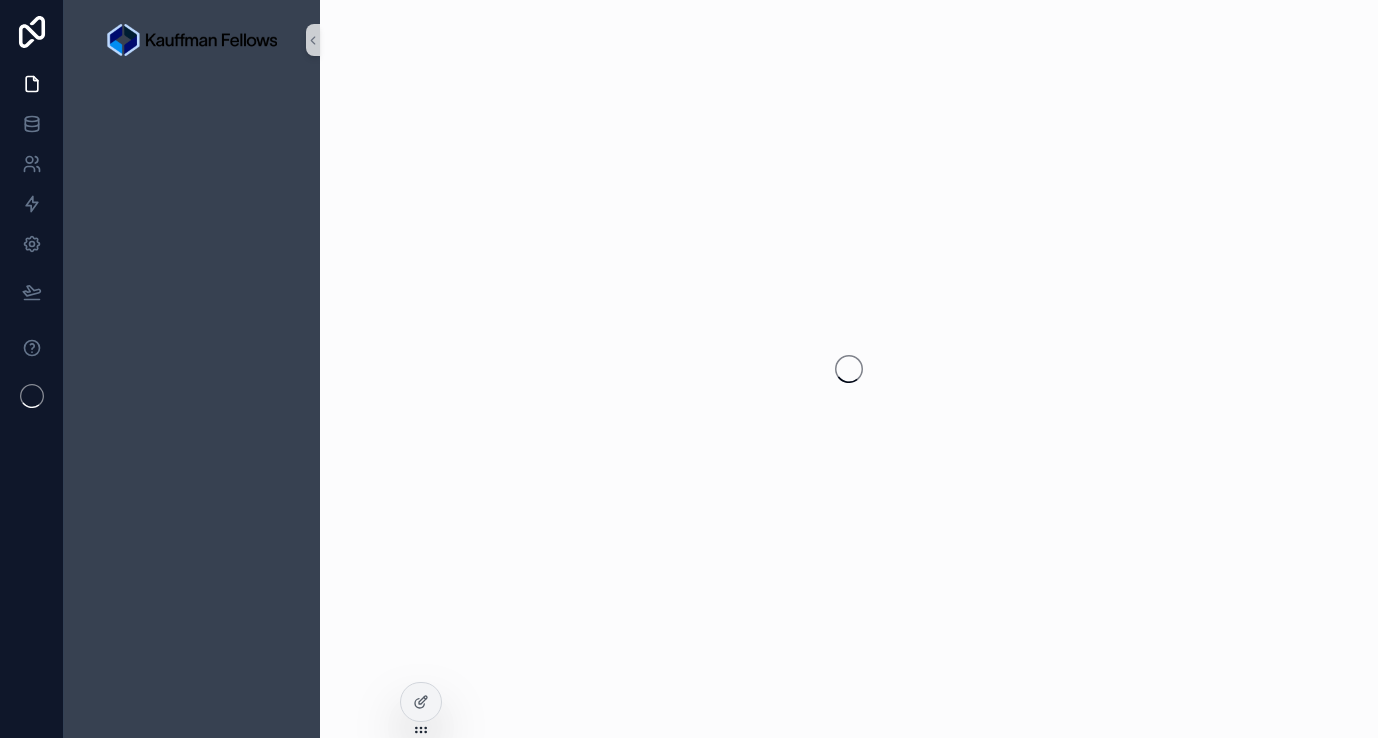 scroll, scrollTop: 0, scrollLeft: 0, axis: both 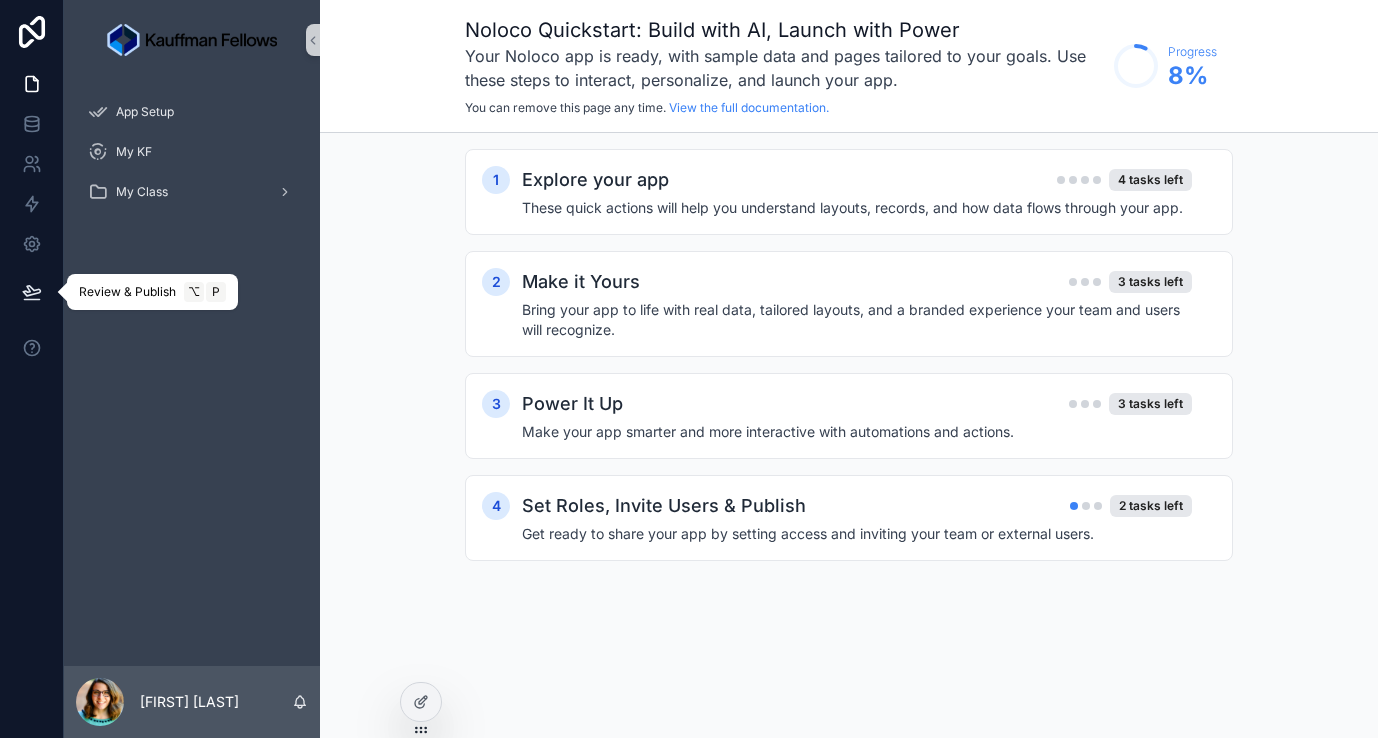 click 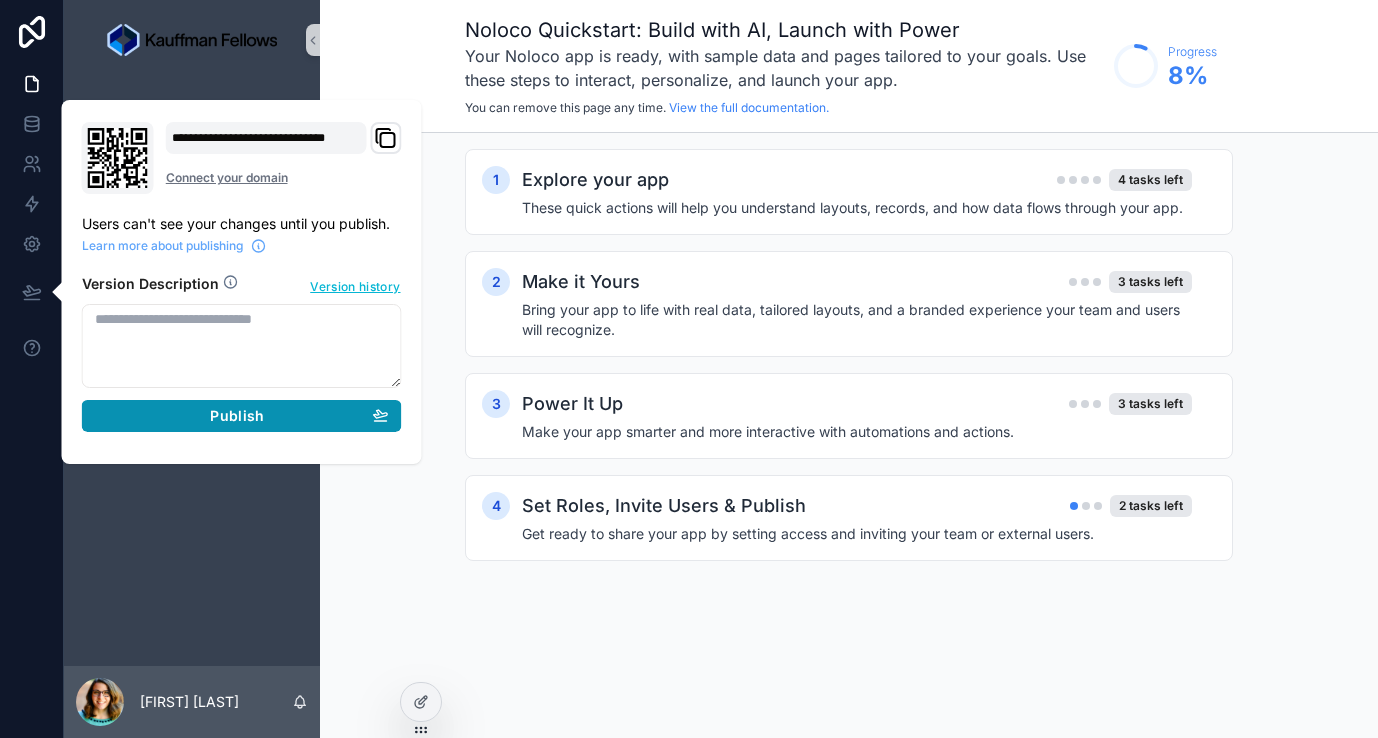 click on "Publish" at bounding box center (242, 416) 